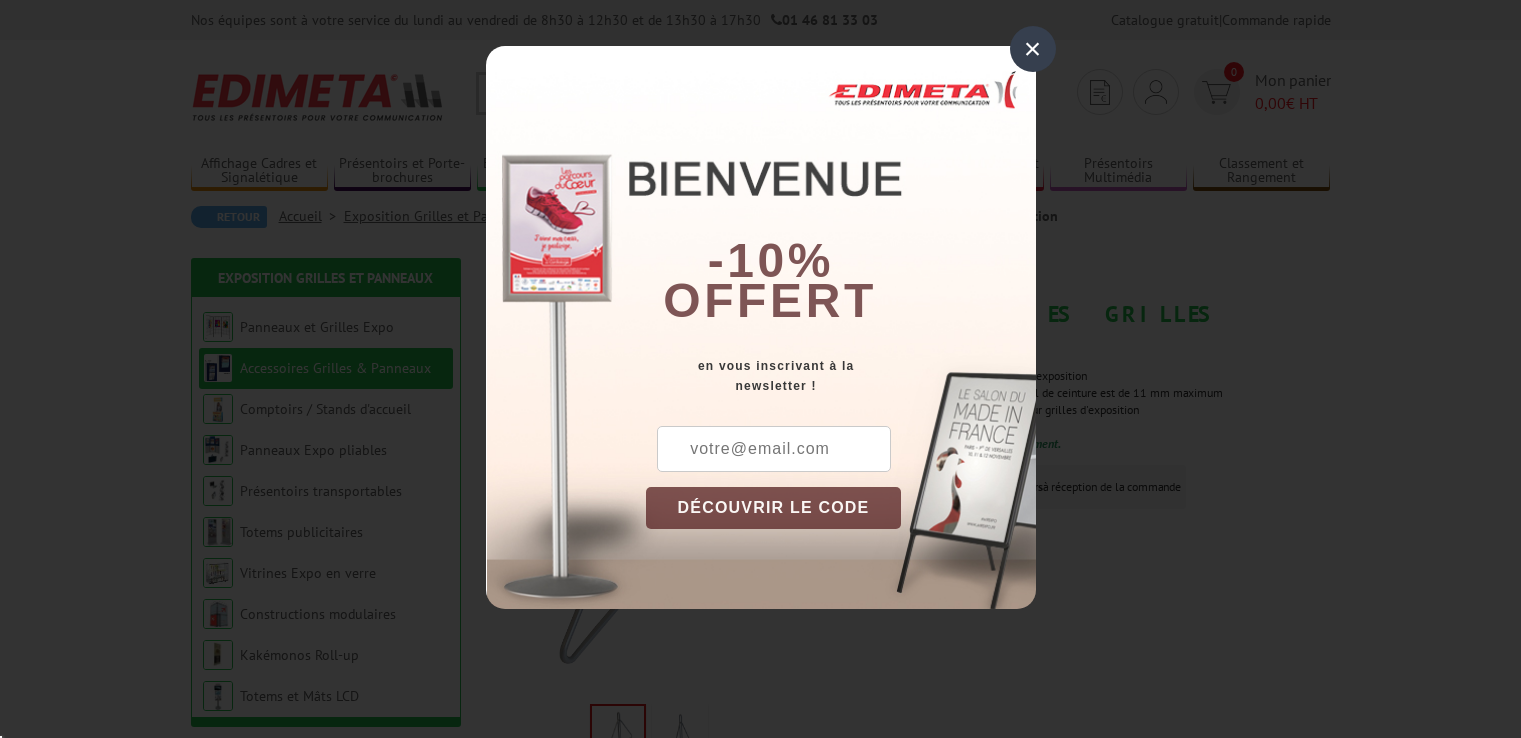 scroll, scrollTop: 0, scrollLeft: 0, axis: both 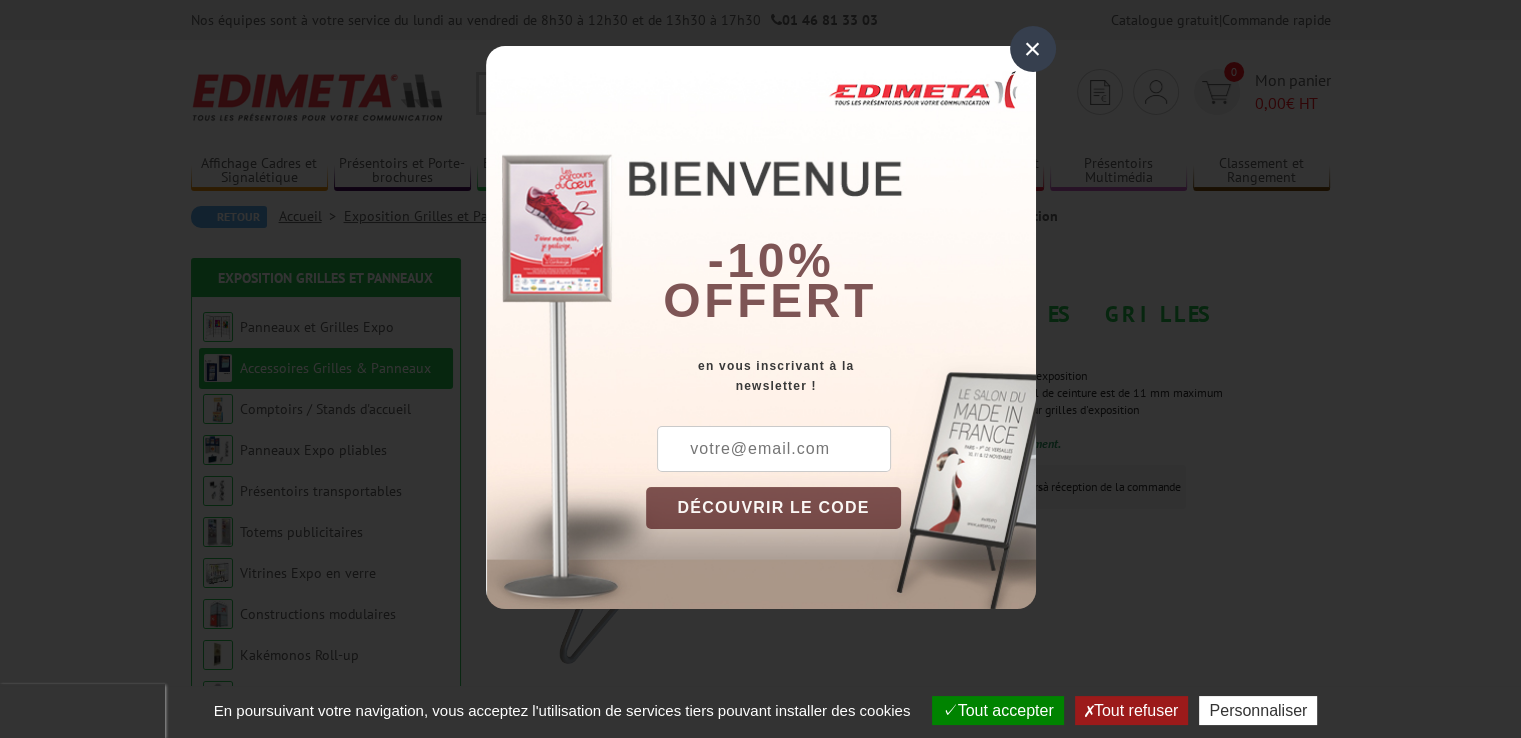 click at bounding box center (774, 449) 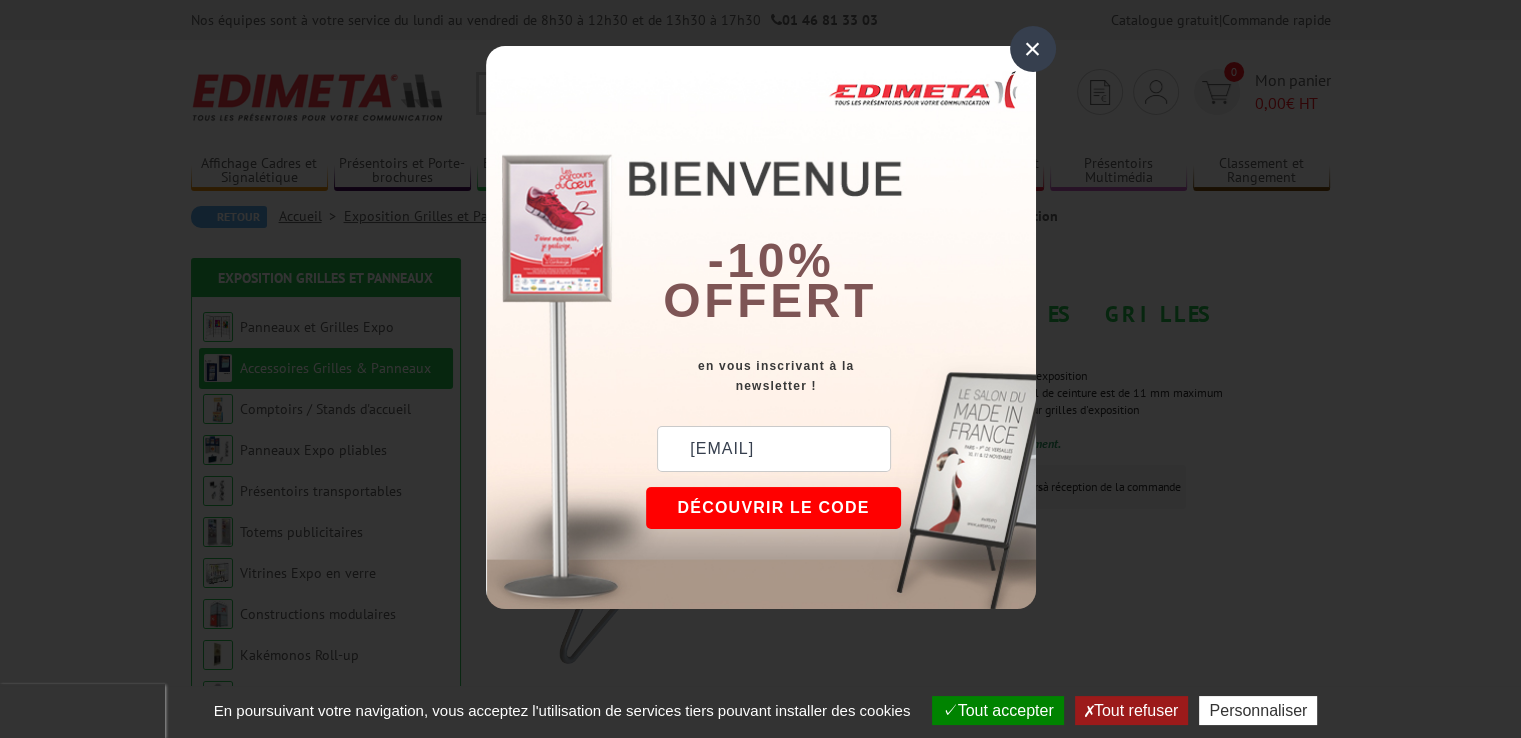 click on "DÉCOUVRIR LE CODE" at bounding box center [774, 508] 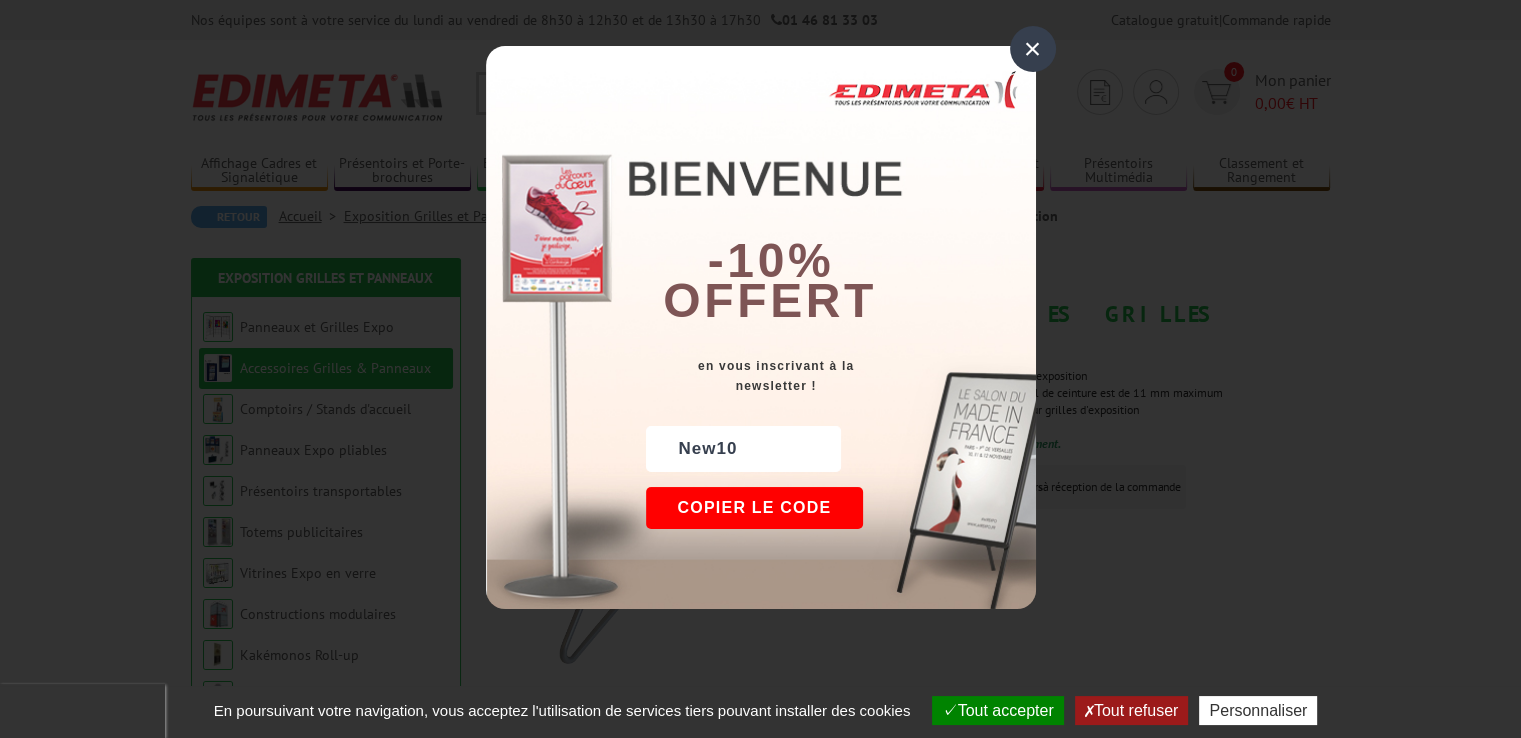 click on "Copier le code" at bounding box center (755, 508) 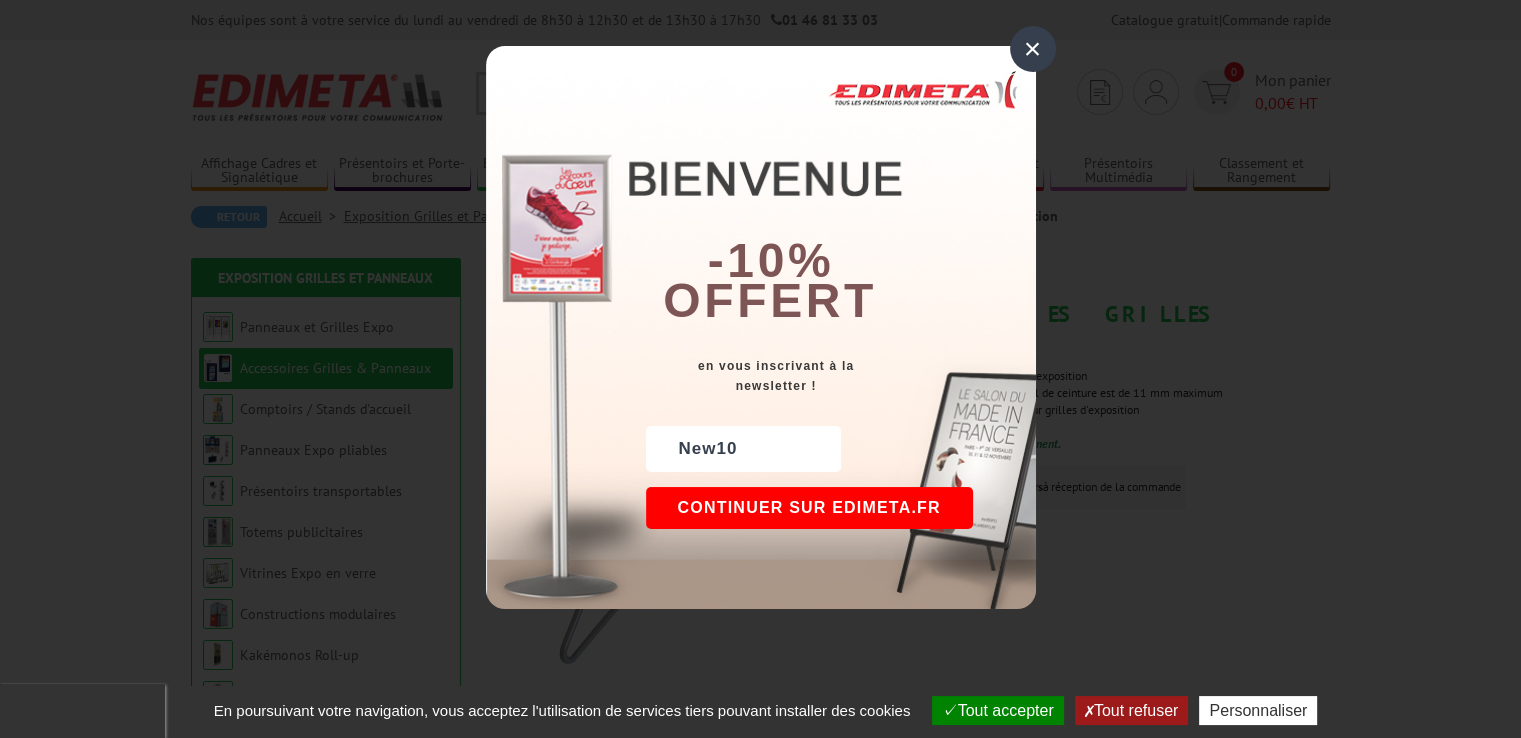 click on "Continuer sur edimeta.fr" at bounding box center (809, 508) 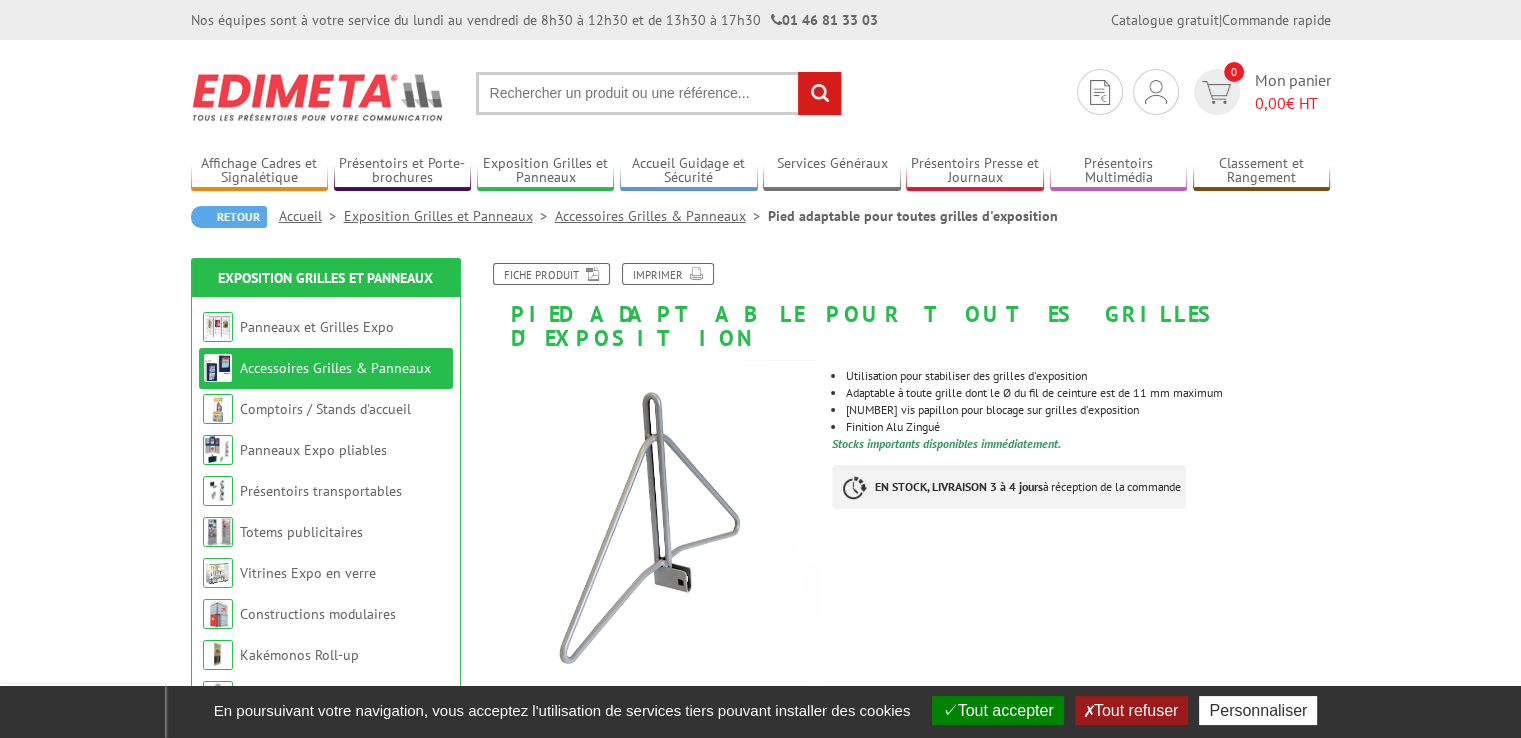 click on "Tout accepter" at bounding box center (998, 710) 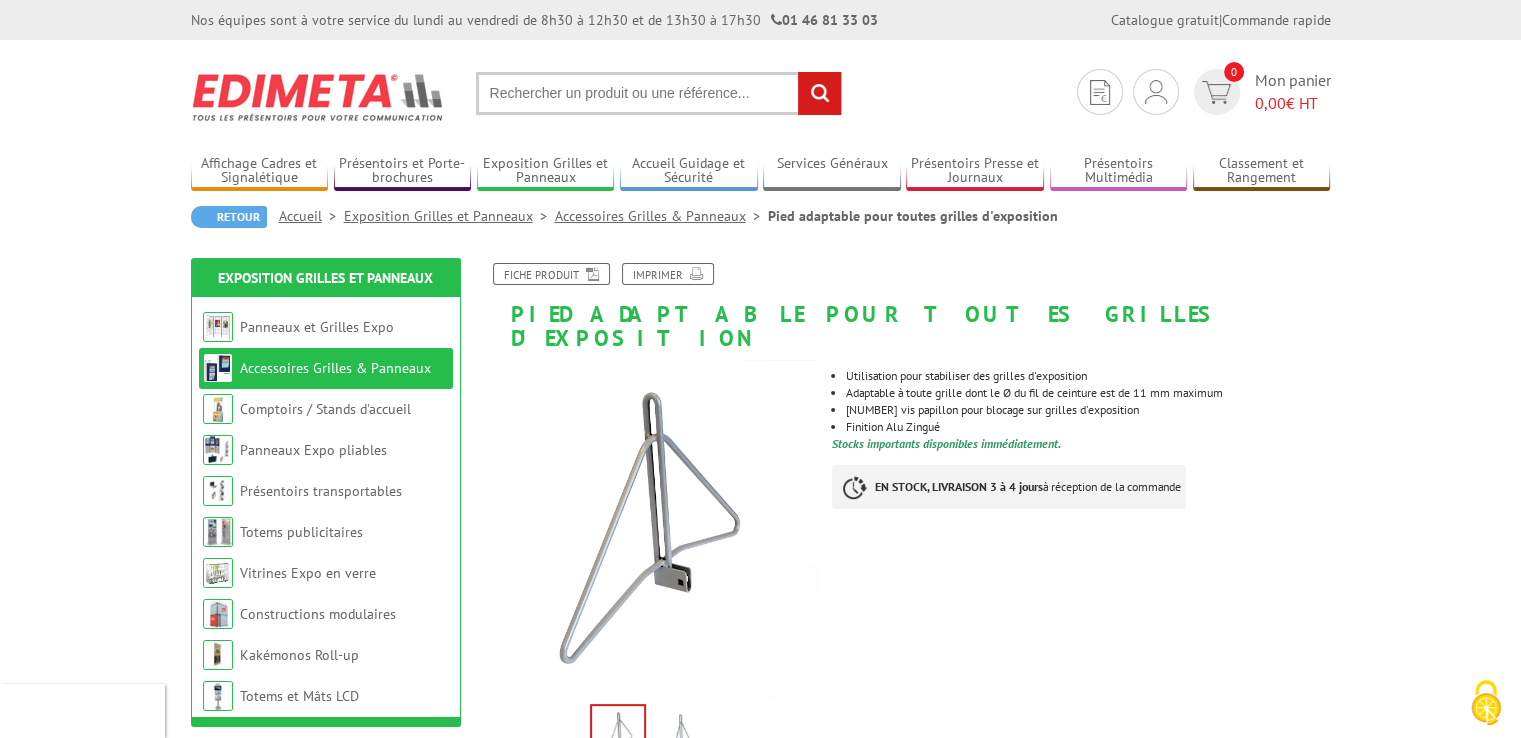 scroll, scrollTop: 0, scrollLeft: 0, axis: both 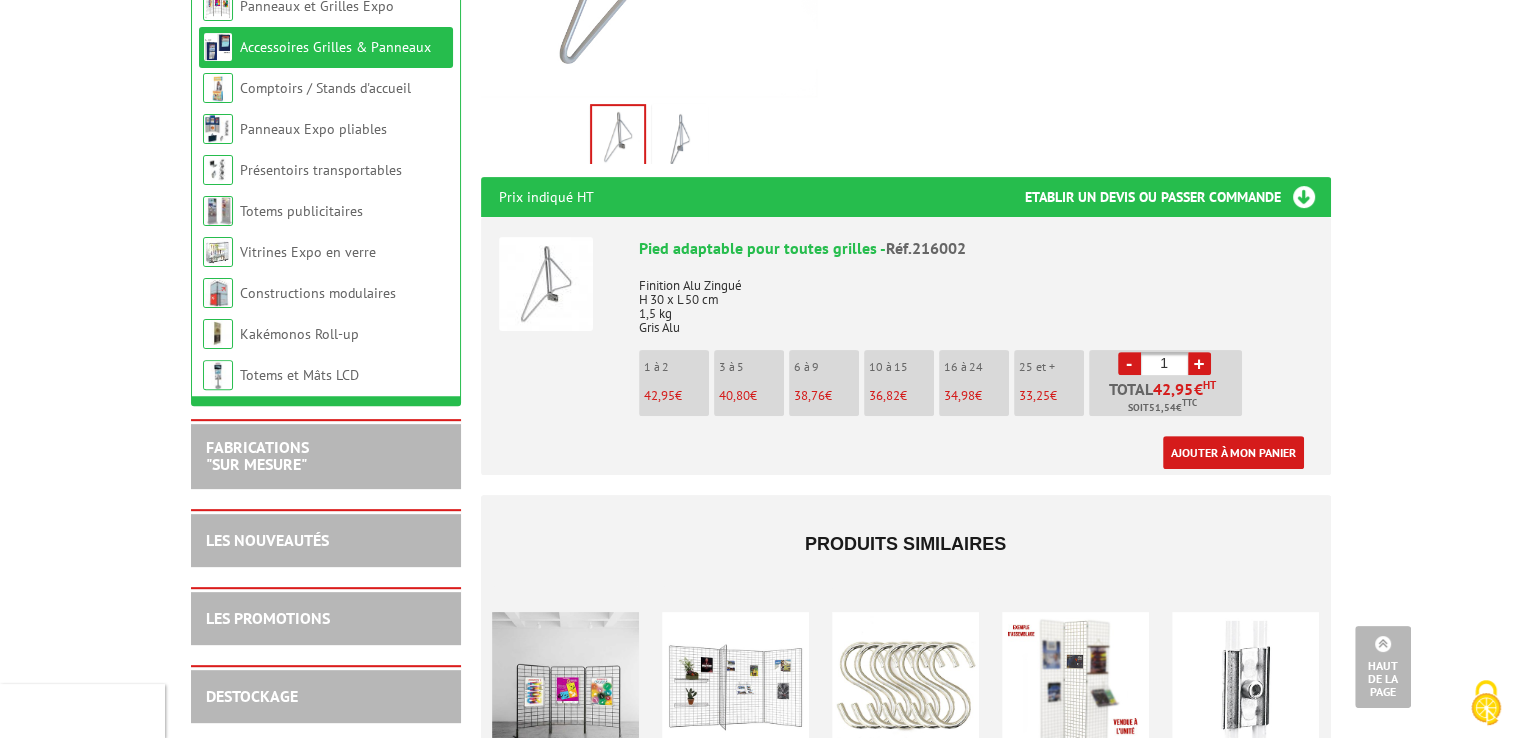 click on "6 à 9
38,76  €" at bounding box center [824, 383] 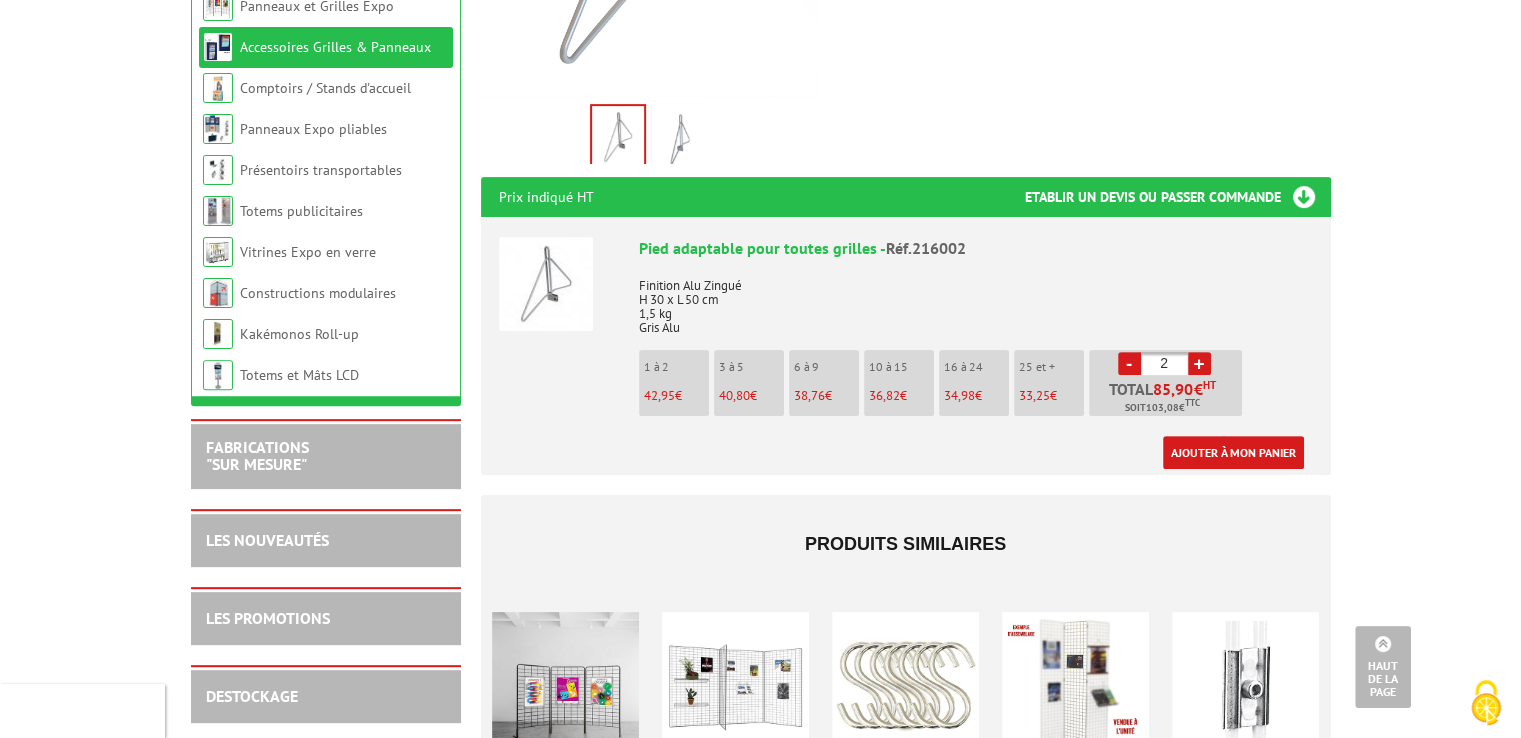 click on "+" at bounding box center (1199, 363) 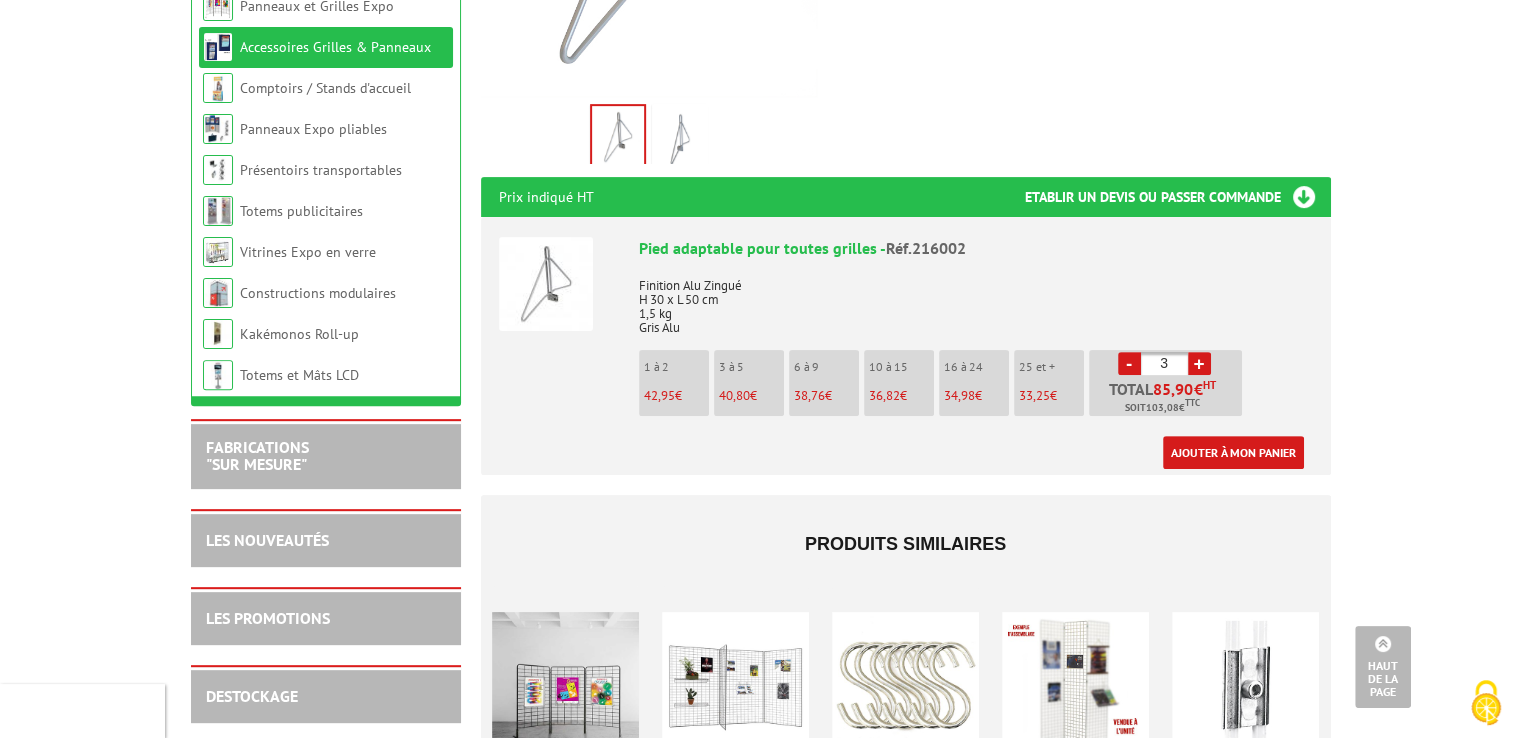 click on "+" at bounding box center (1199, 363) 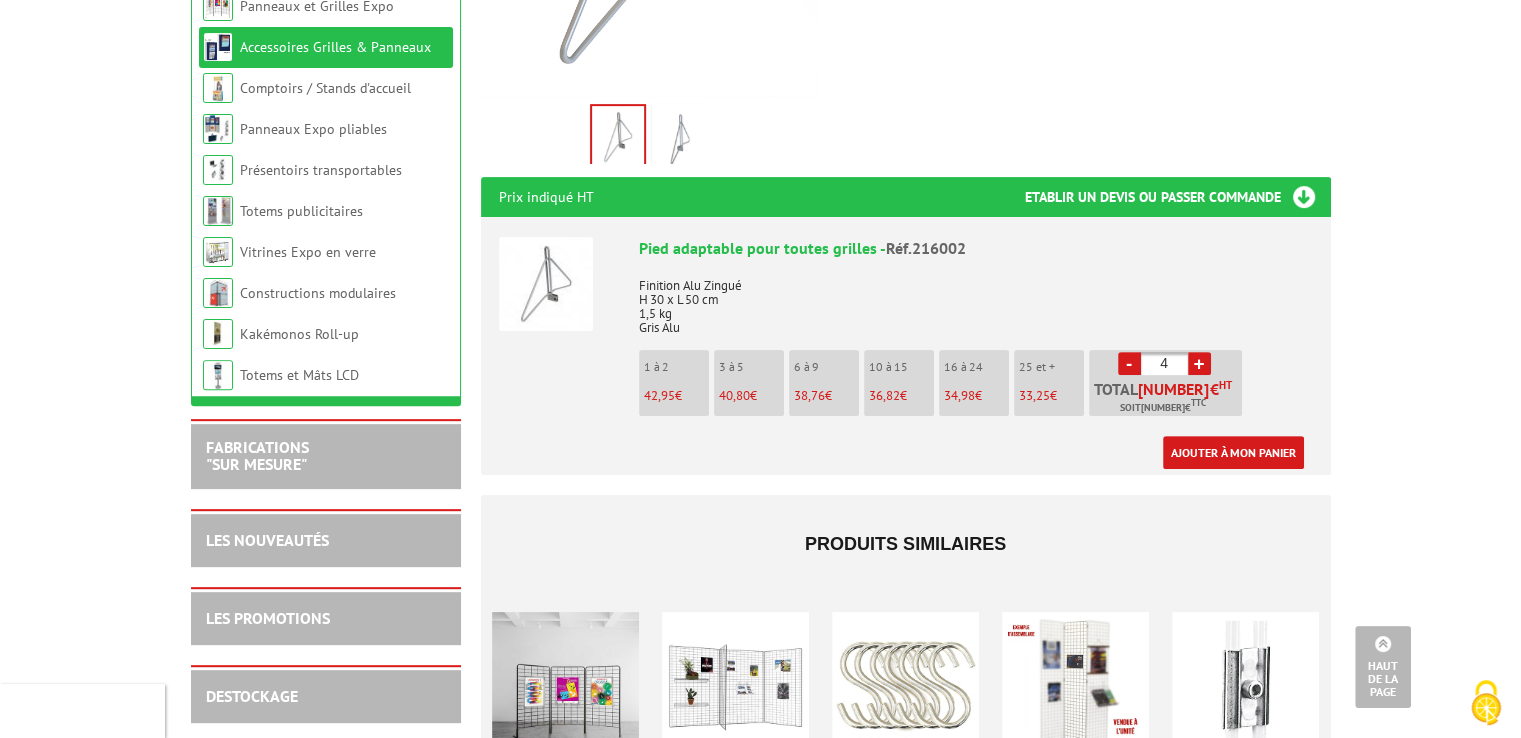 click on "+" at bounding box center (1199, 363) 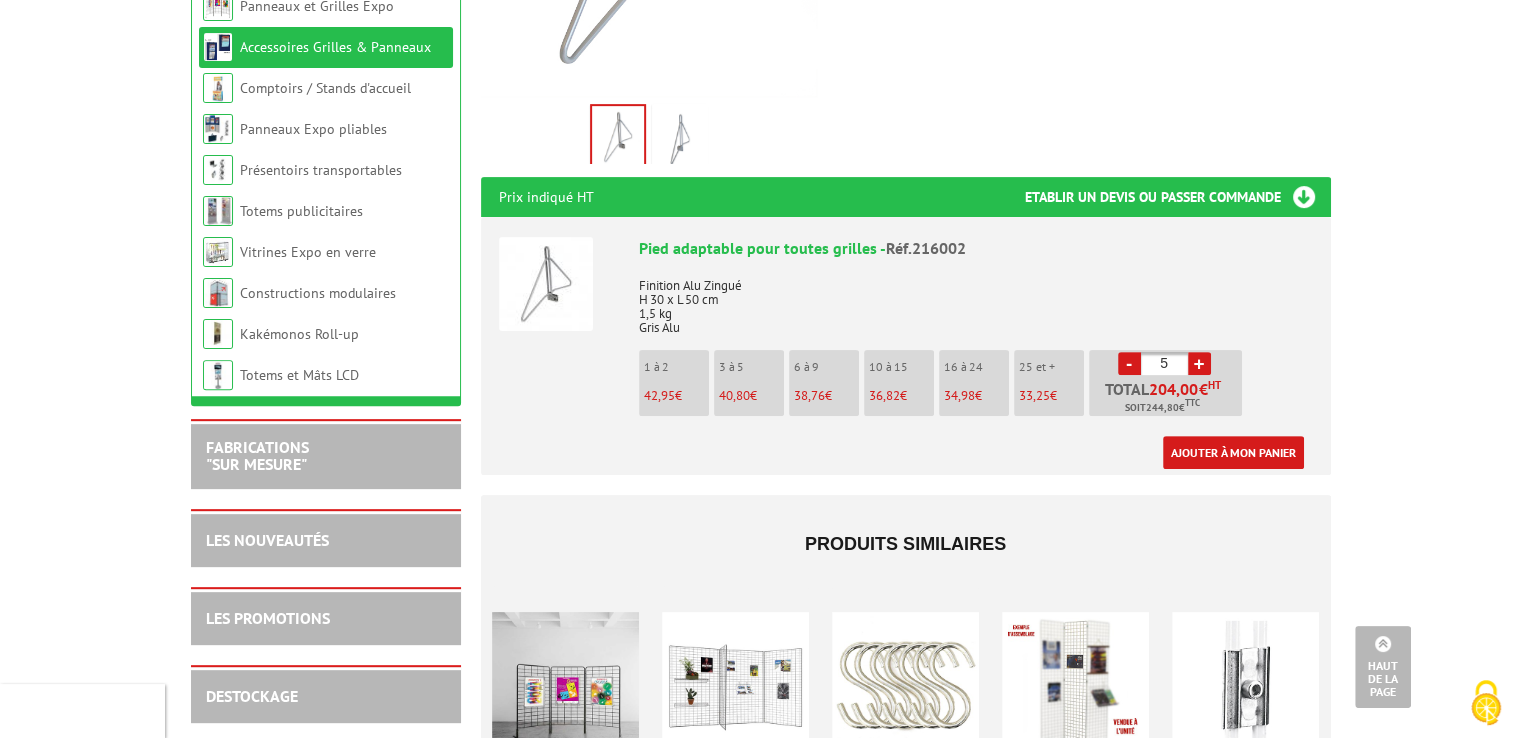 click on "+" at bounding box center (1199, 363) 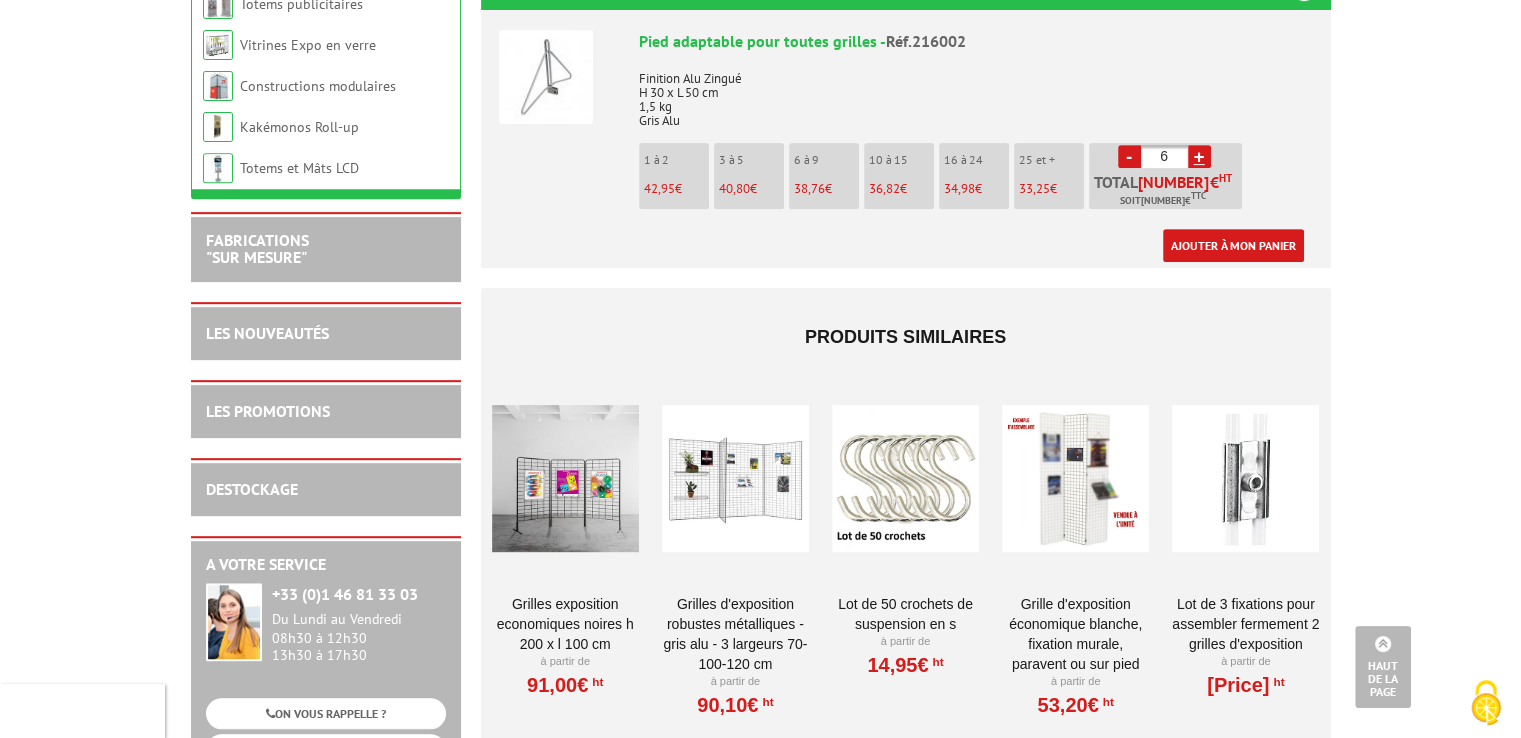 scroll, scrollTop: 707, scrollLeft: 0, axis: vertical 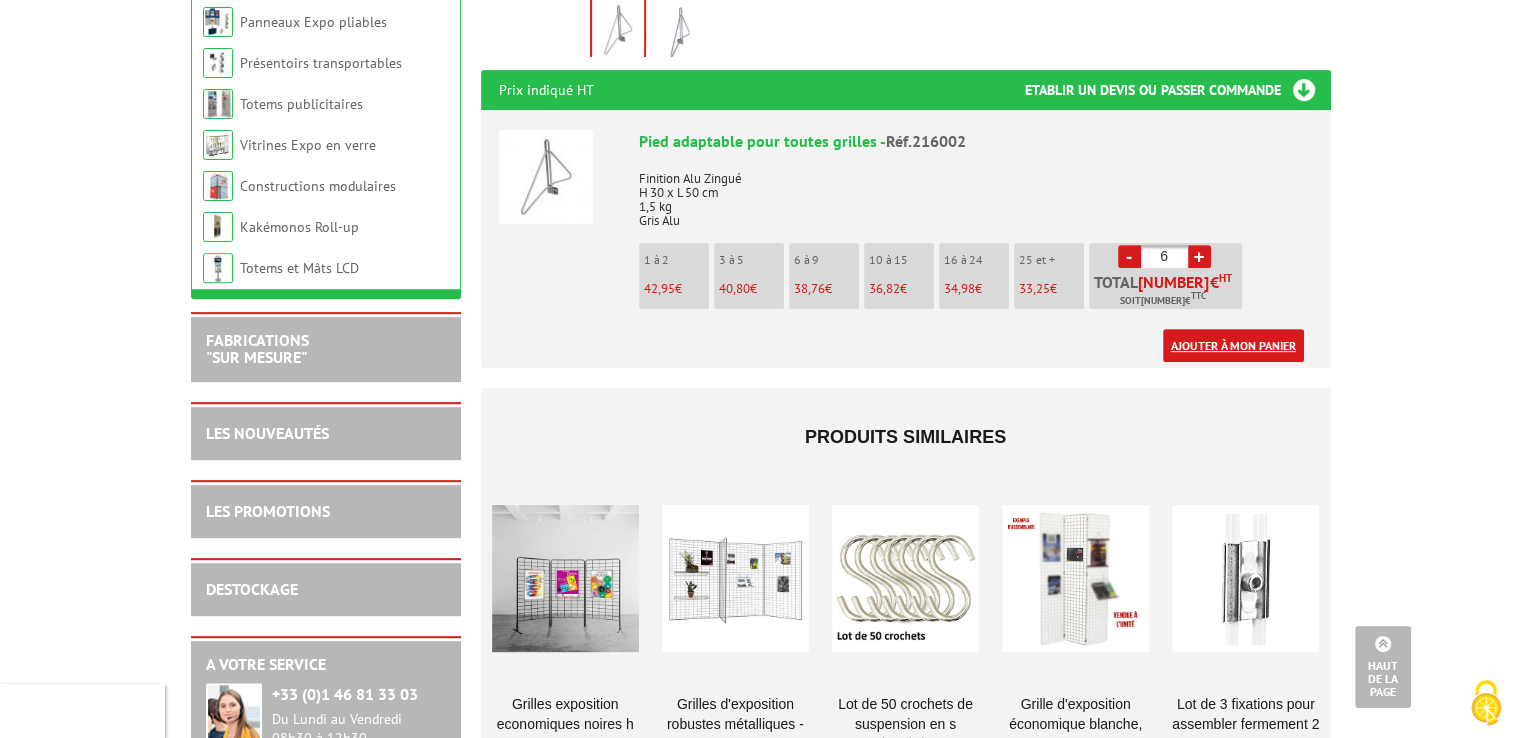 click on "Ajouter à mon panier" at bounding box center [1233, 345] 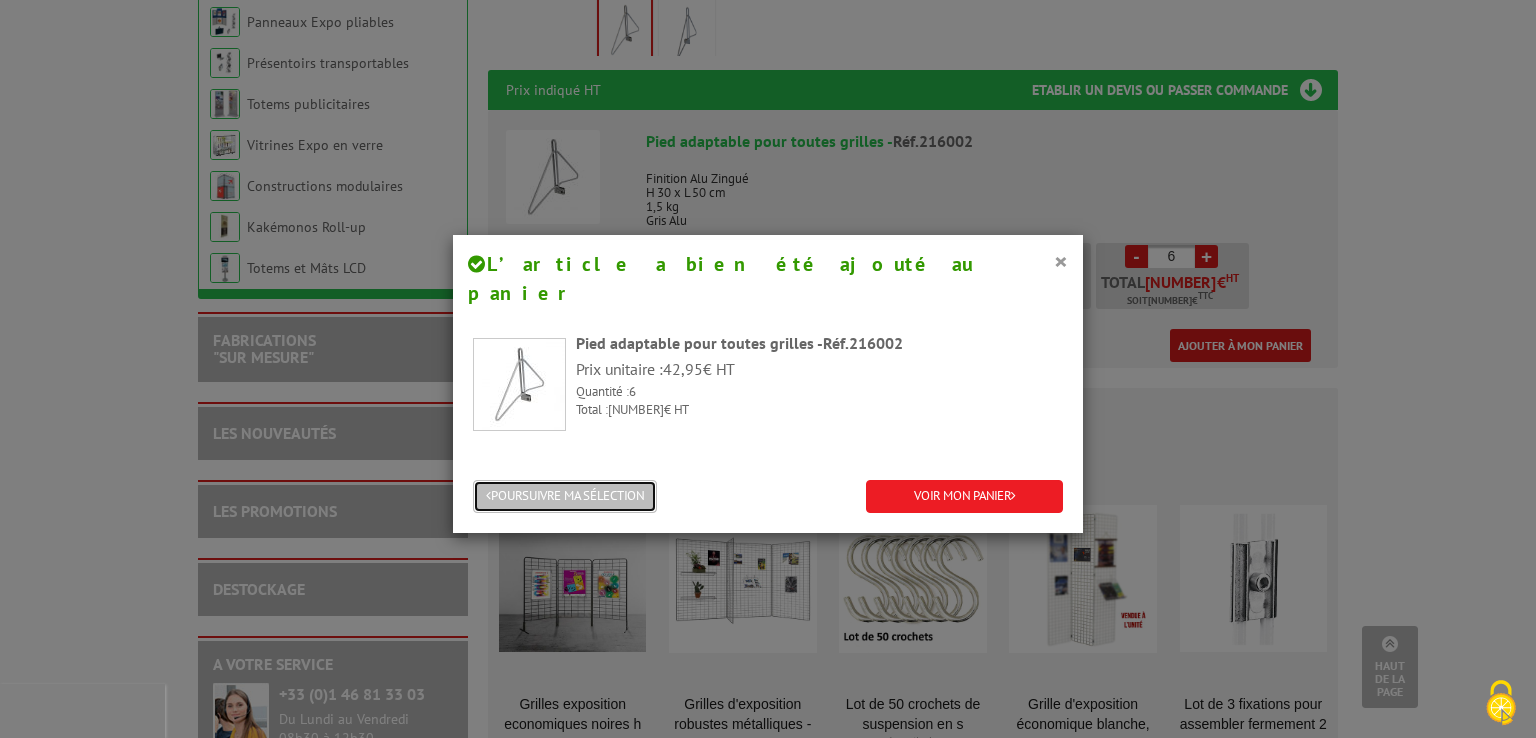 click on "POURSUIVRE MA SÉLECTION" at bounding box center (565, 496) 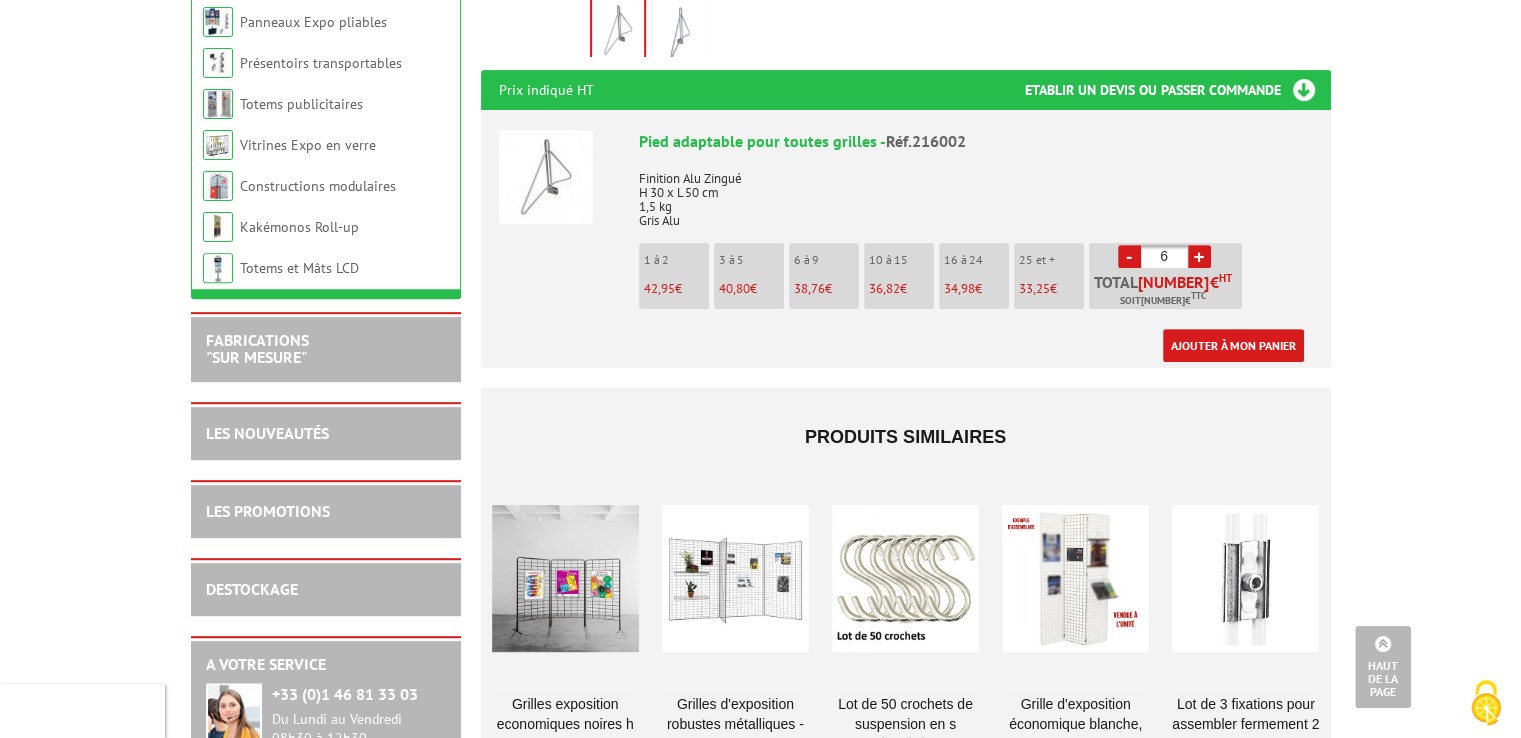 click at bounding box center (565, 579) 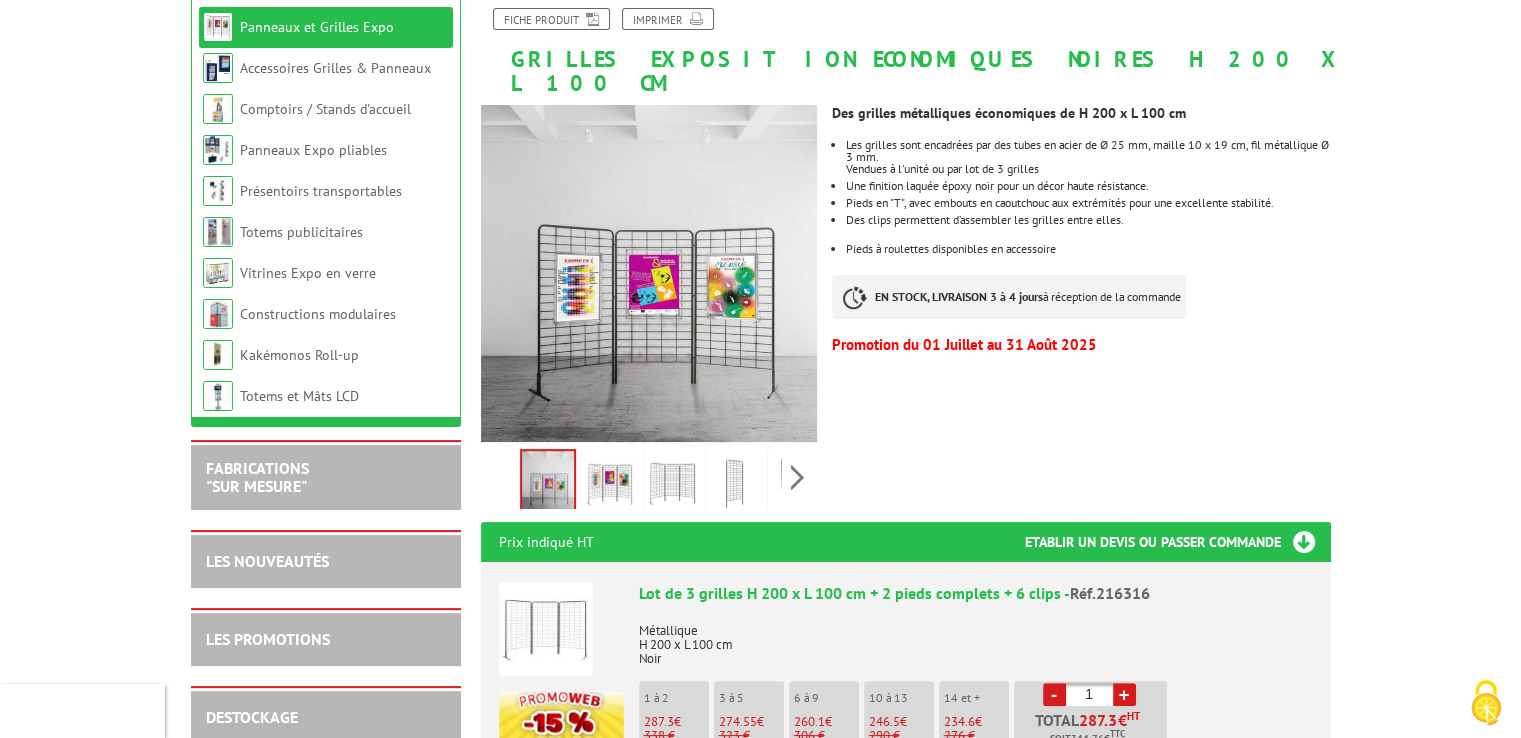 scroll, scrollTop: 0, scrollLeft: 0, axis: both 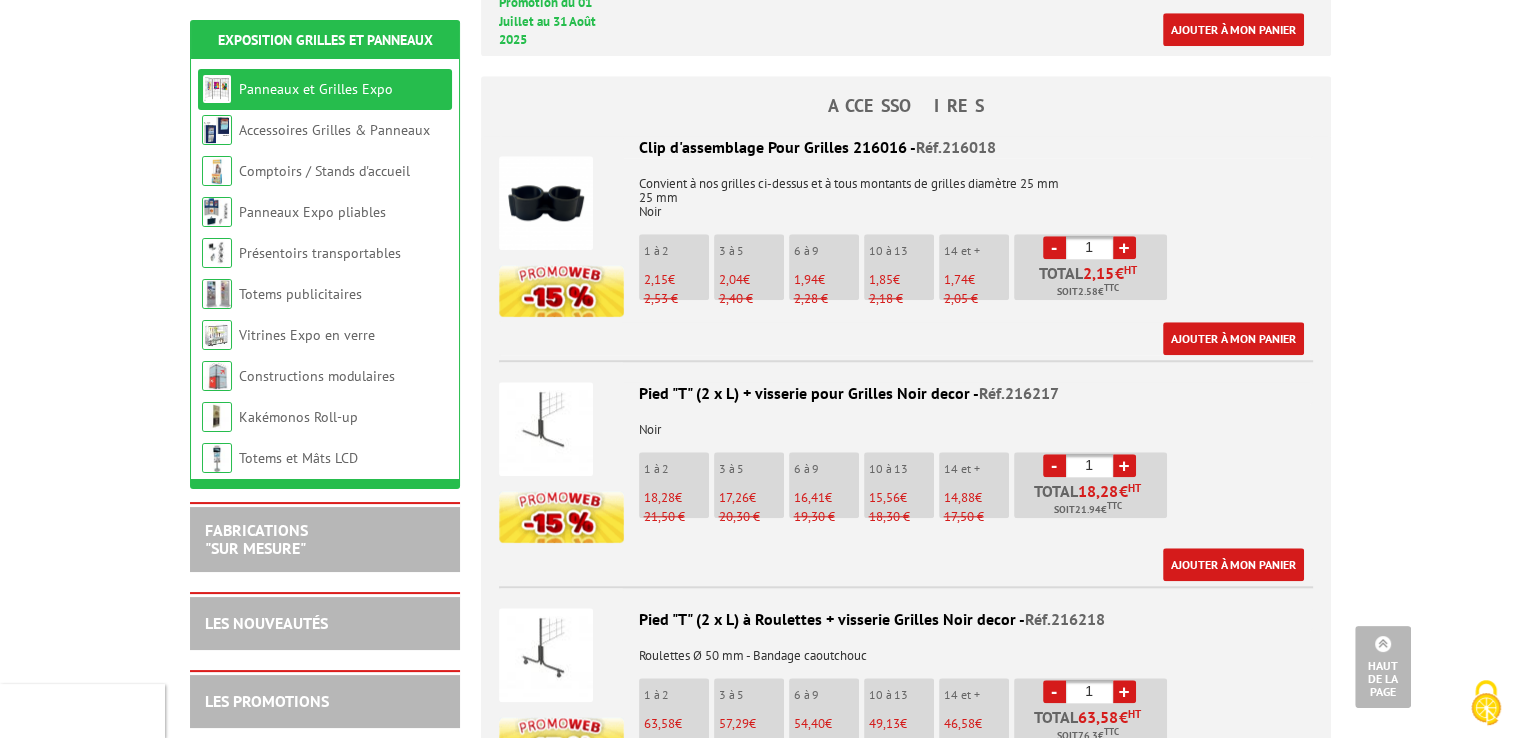drag, startPoint x: 1097, startPoint y: 212, endPoint x: 1054, endPoint y: 218, distance: 43.416588 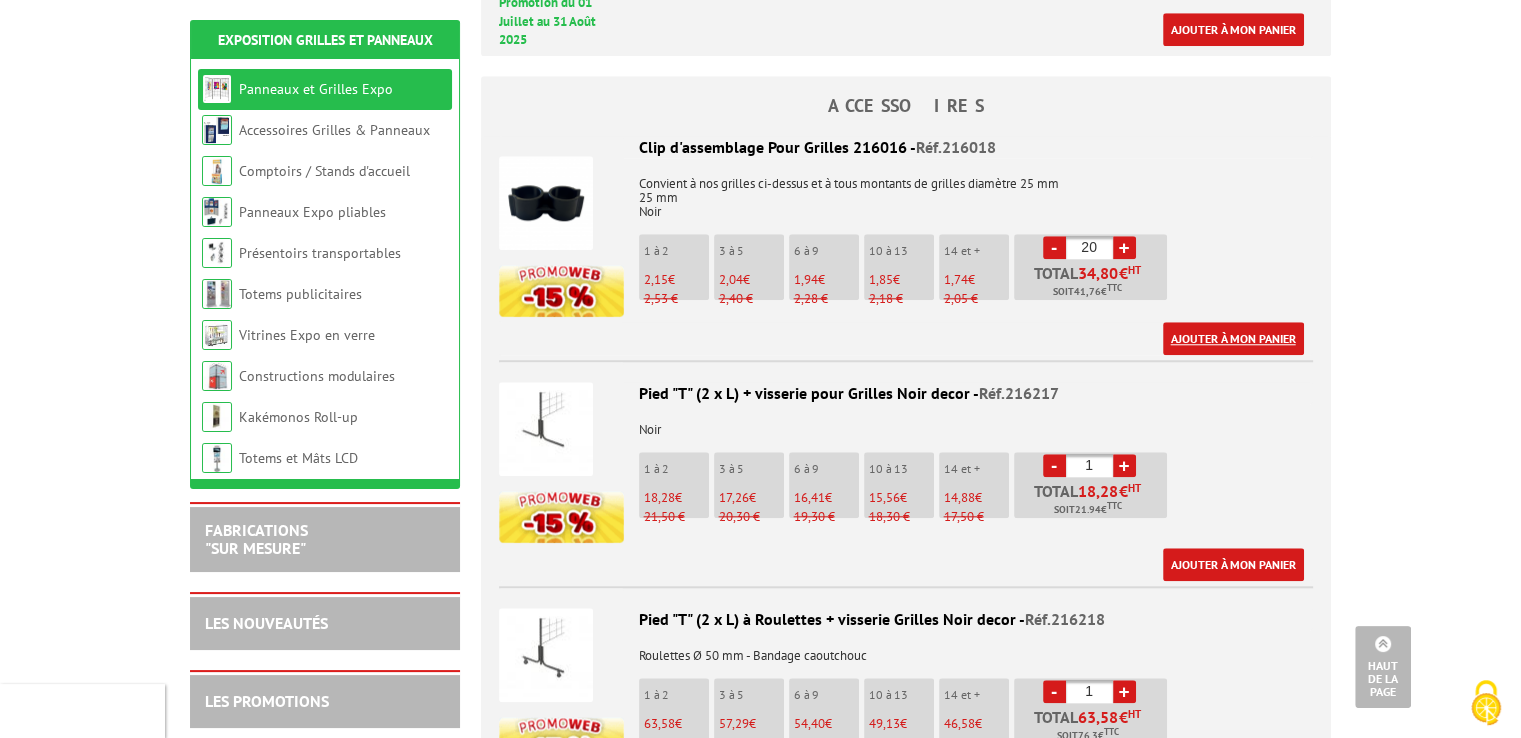 type on "20" 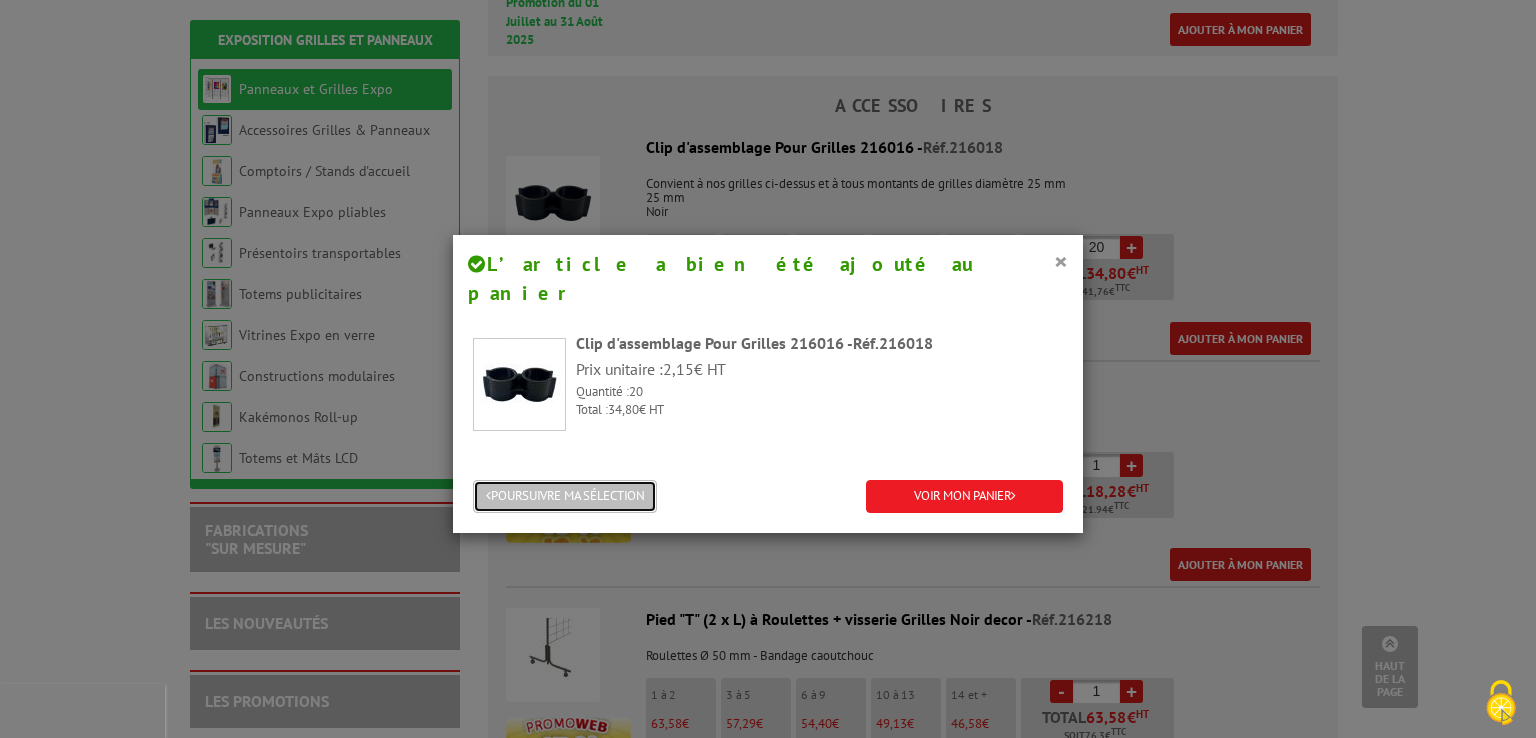 click on "POURSUIVRE MA SÉLECTION" at bounding box center [565, 496] 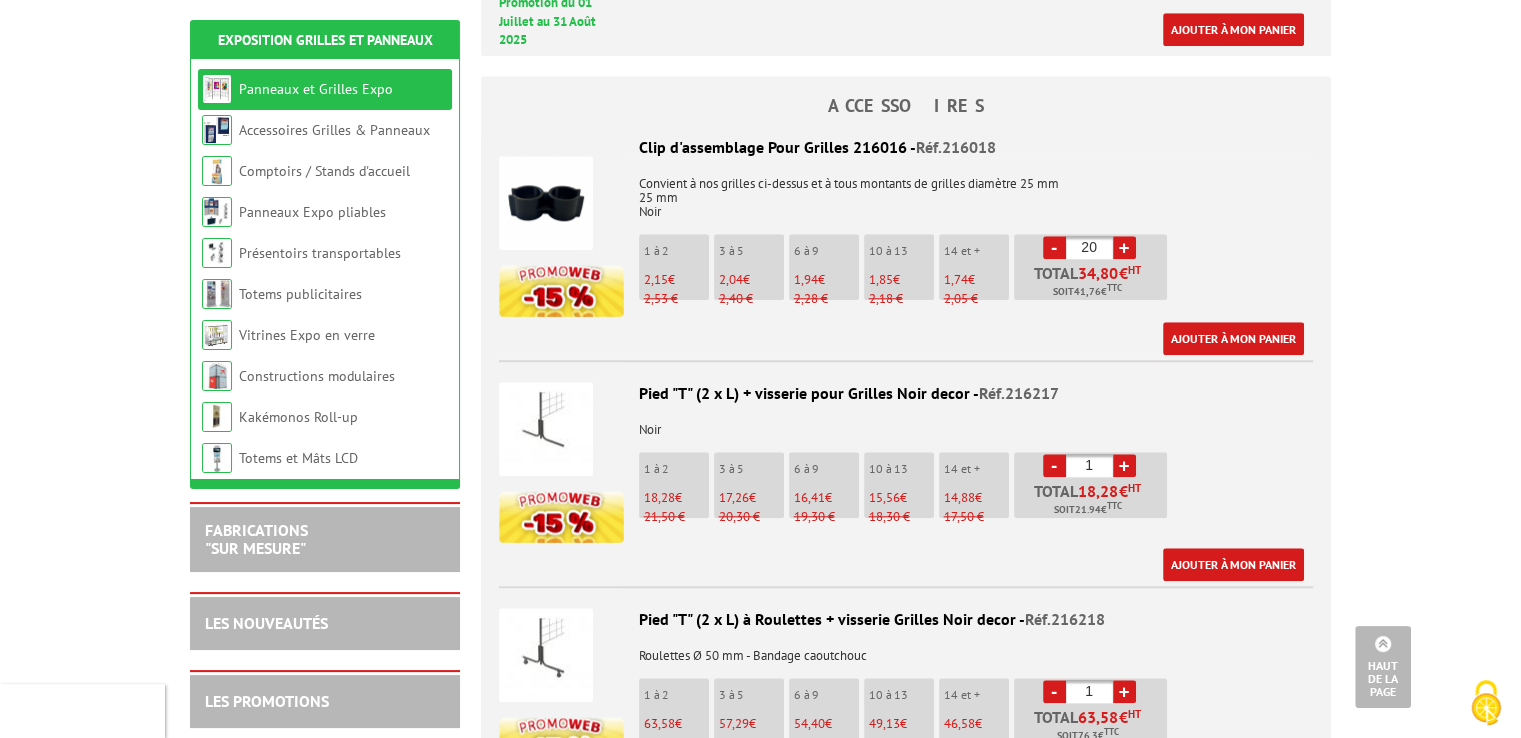 click at bounding box center [546, 429] 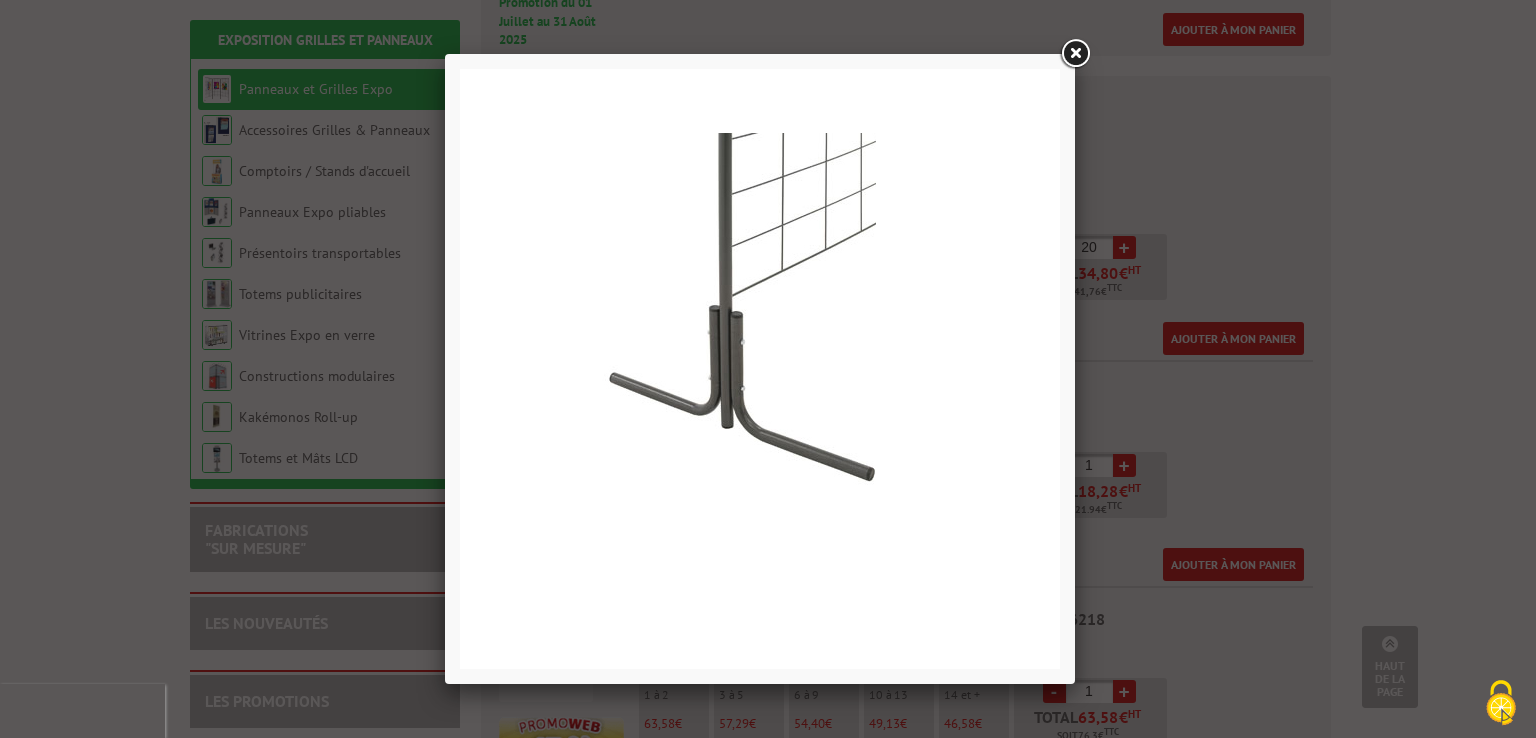 click at bounding box center [1075, 54] 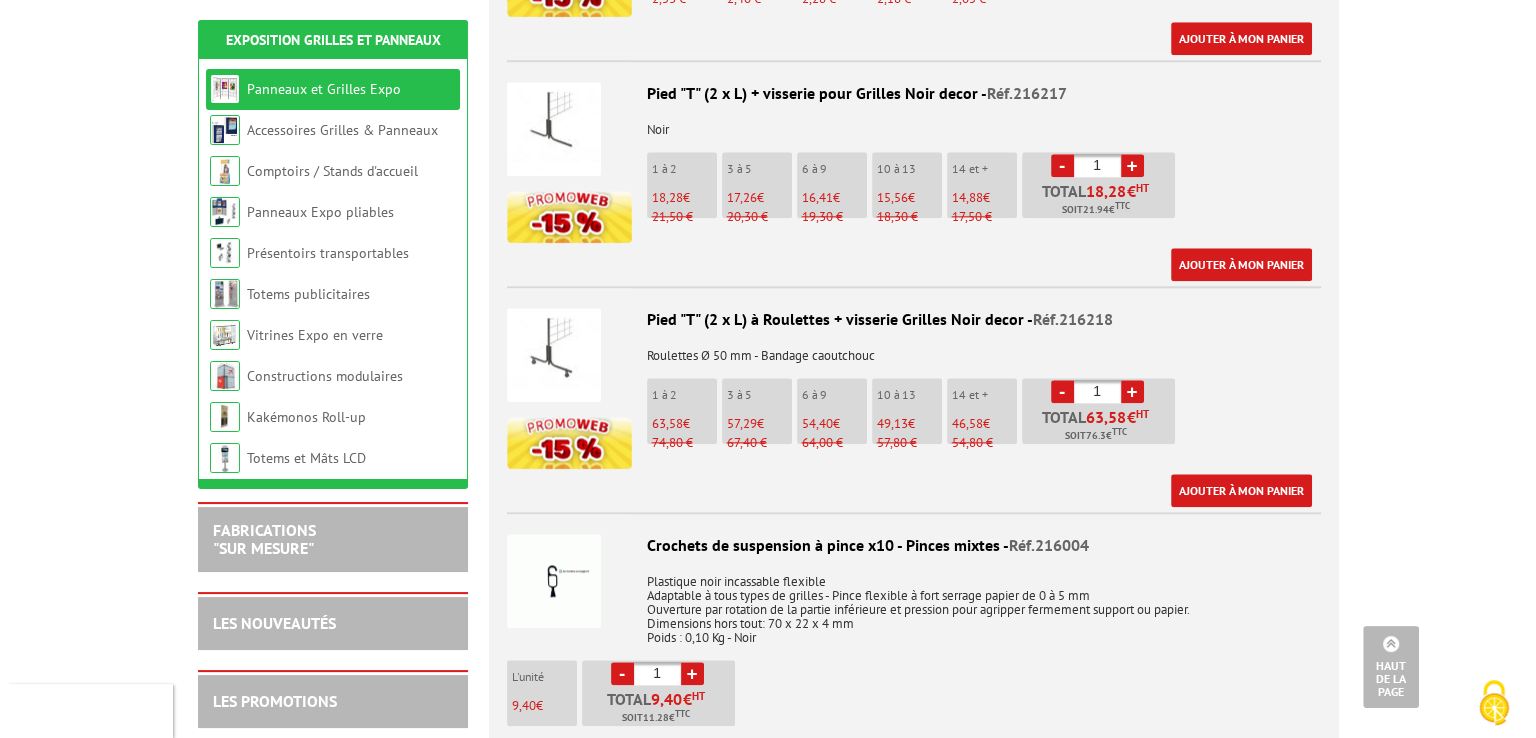 scroll, scrollTop: 1900, scrollLeft: 0, axis: vertical 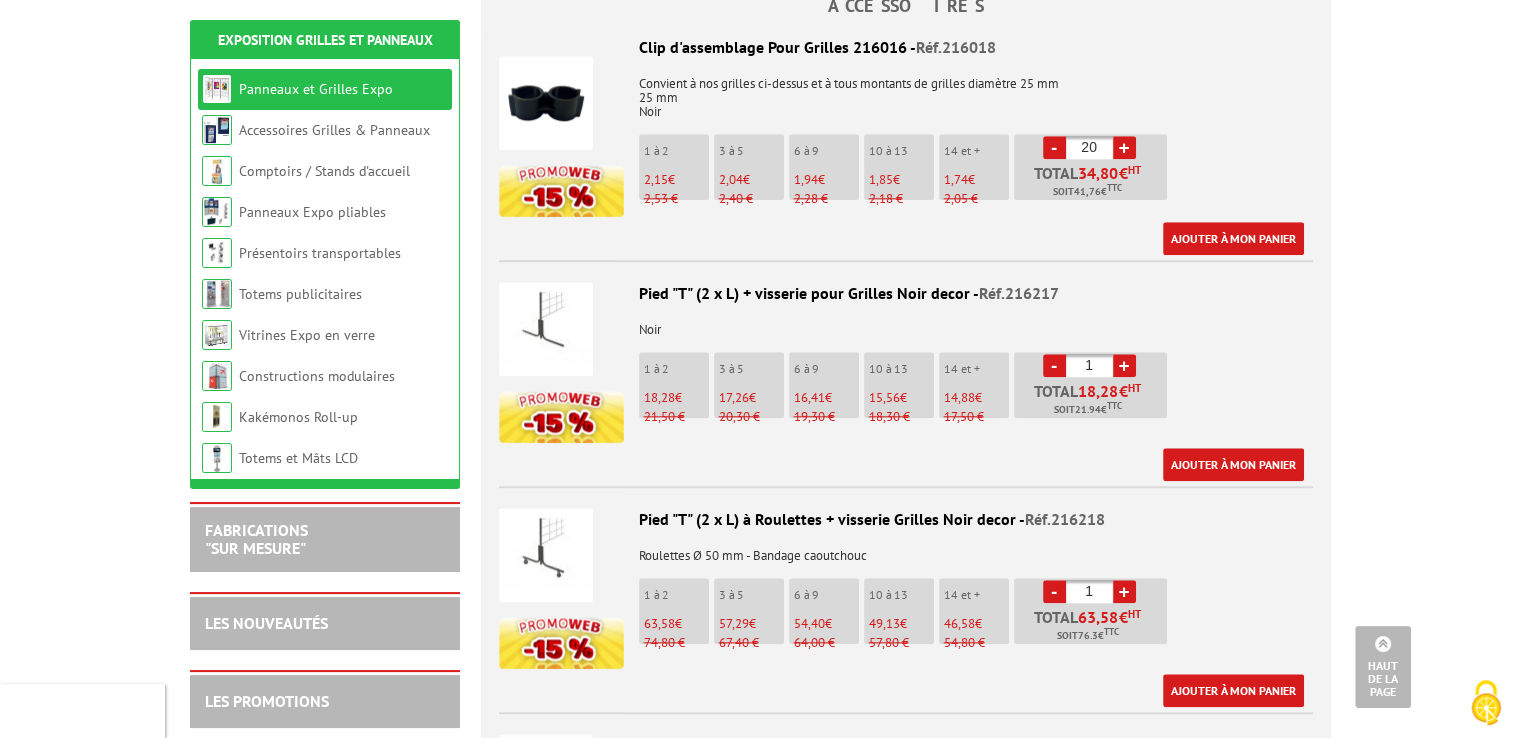 drag, startPoint x: 1099, startPoint y: 337, endPoint x: 1076, endPoint y: 335, distance: 23.086792 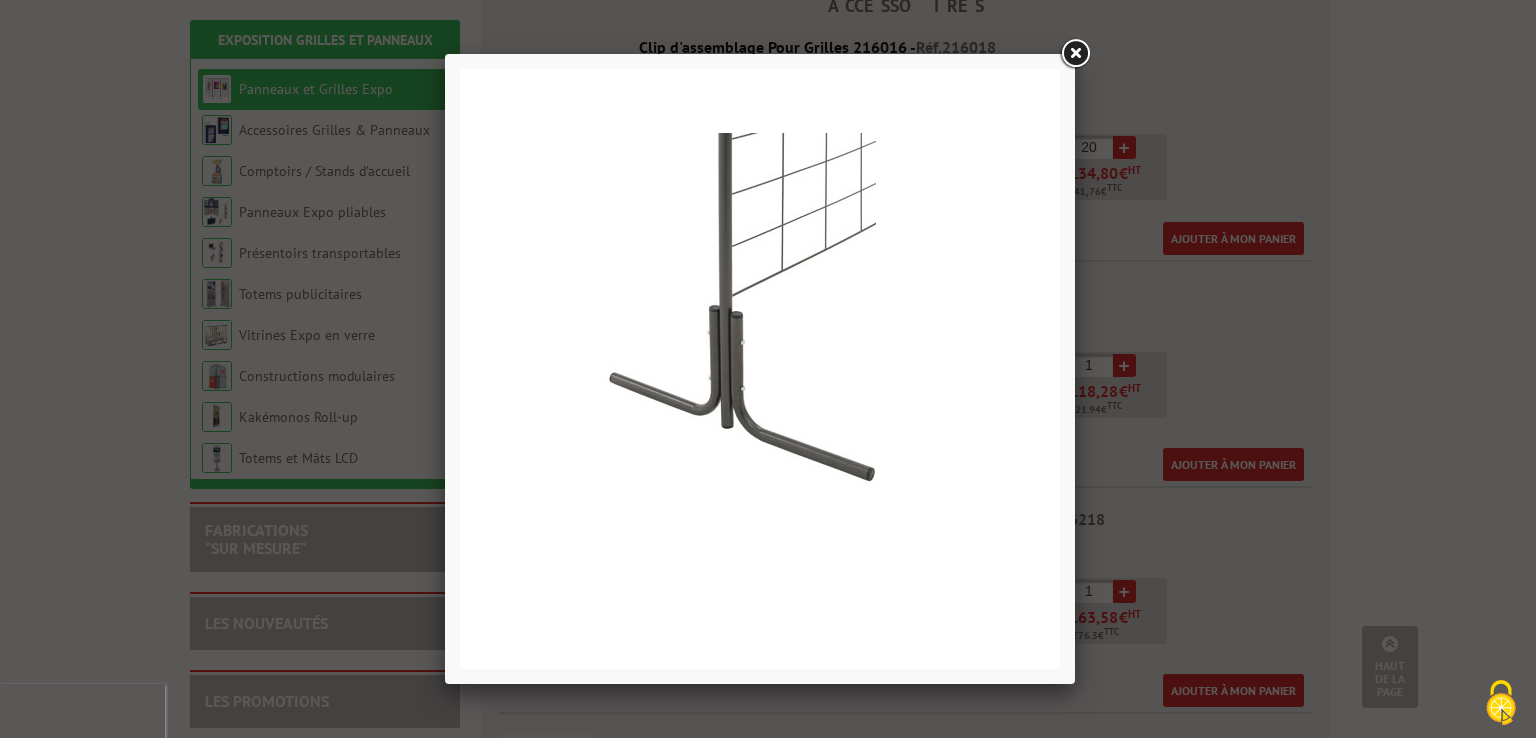 click at bounding box center [760, 369] 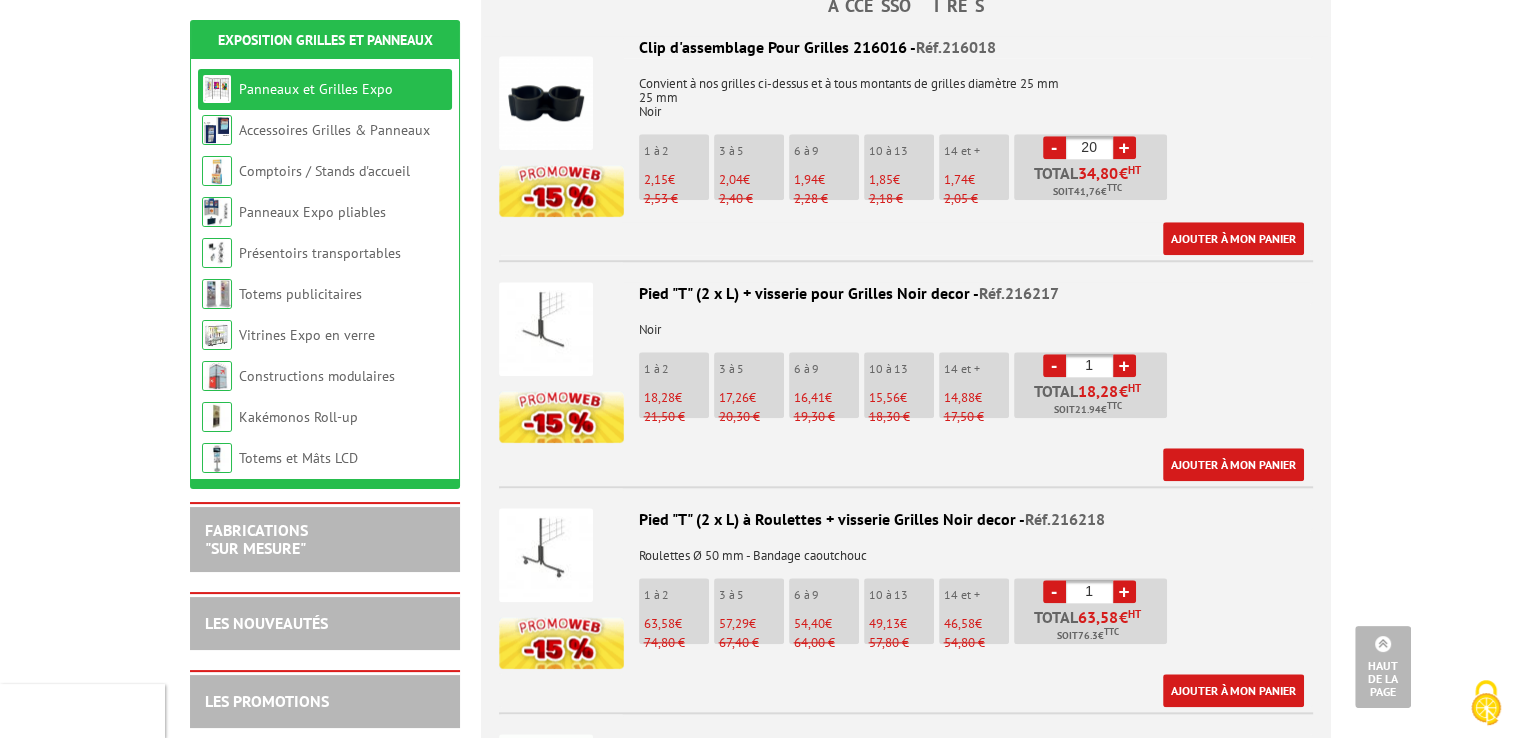 drag, startPoint x: 1096, startPoint y: 341, endPoint x: 1056, endPoint y: 346, distance: 40.311287 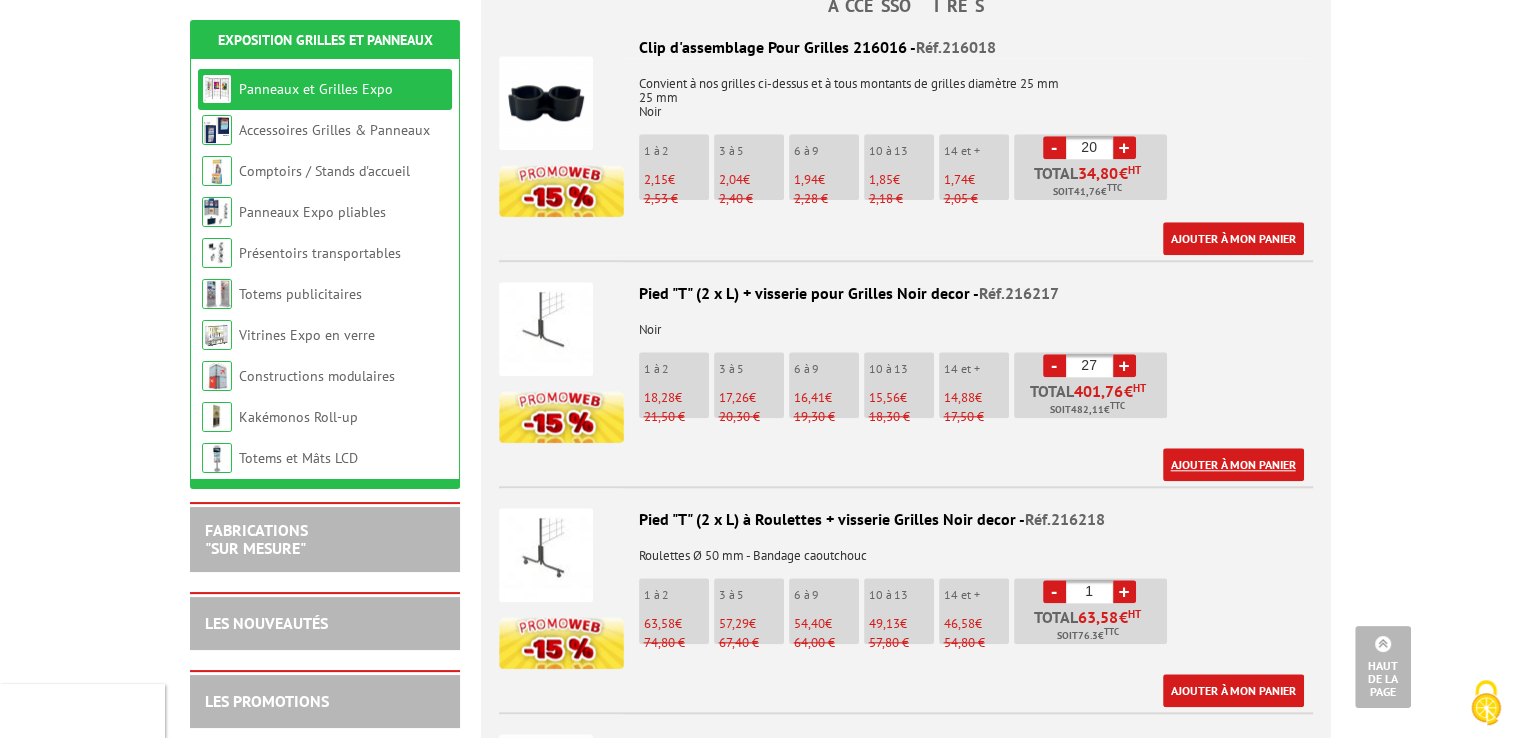 type on "27" 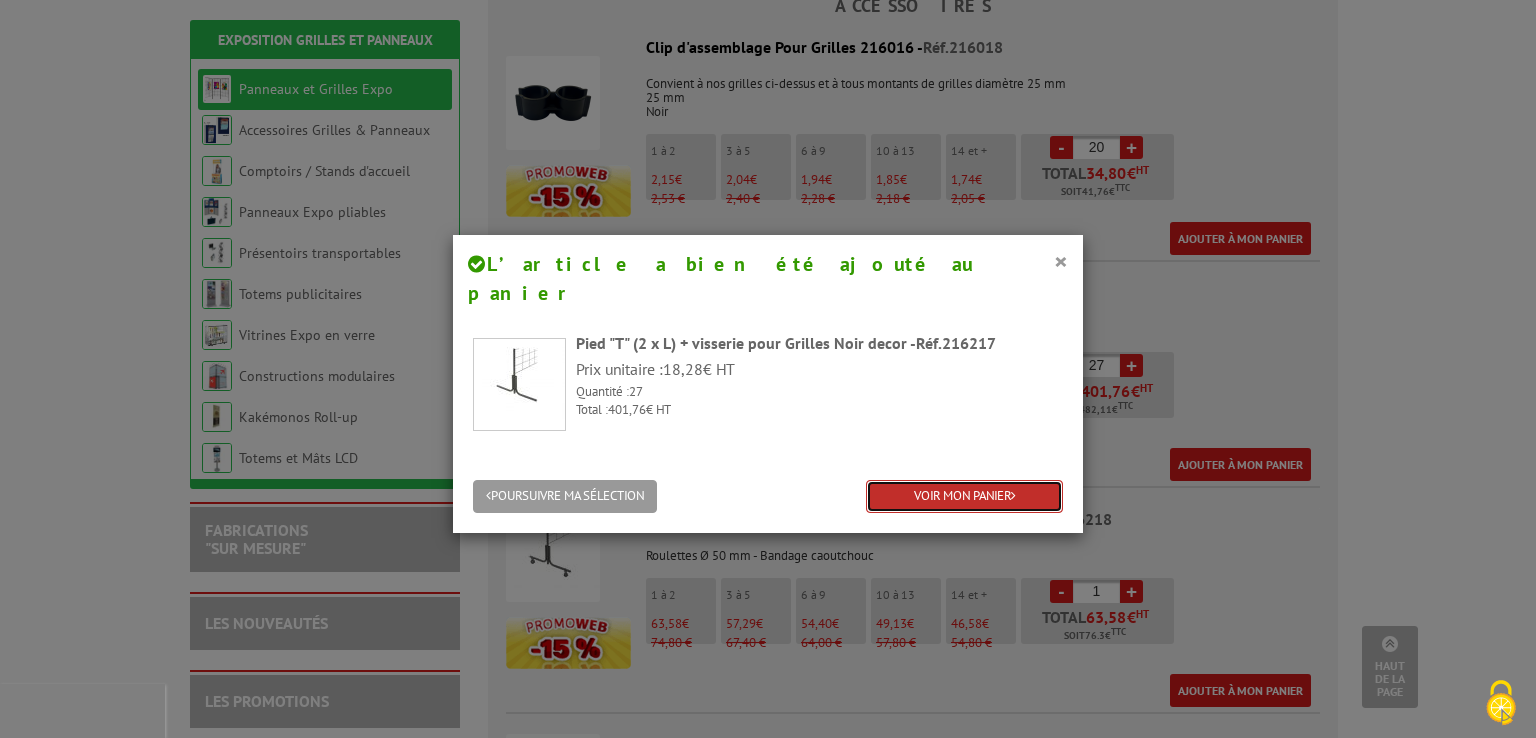 click on "VOIR MON PANIER" at bounding box center (964, 496) 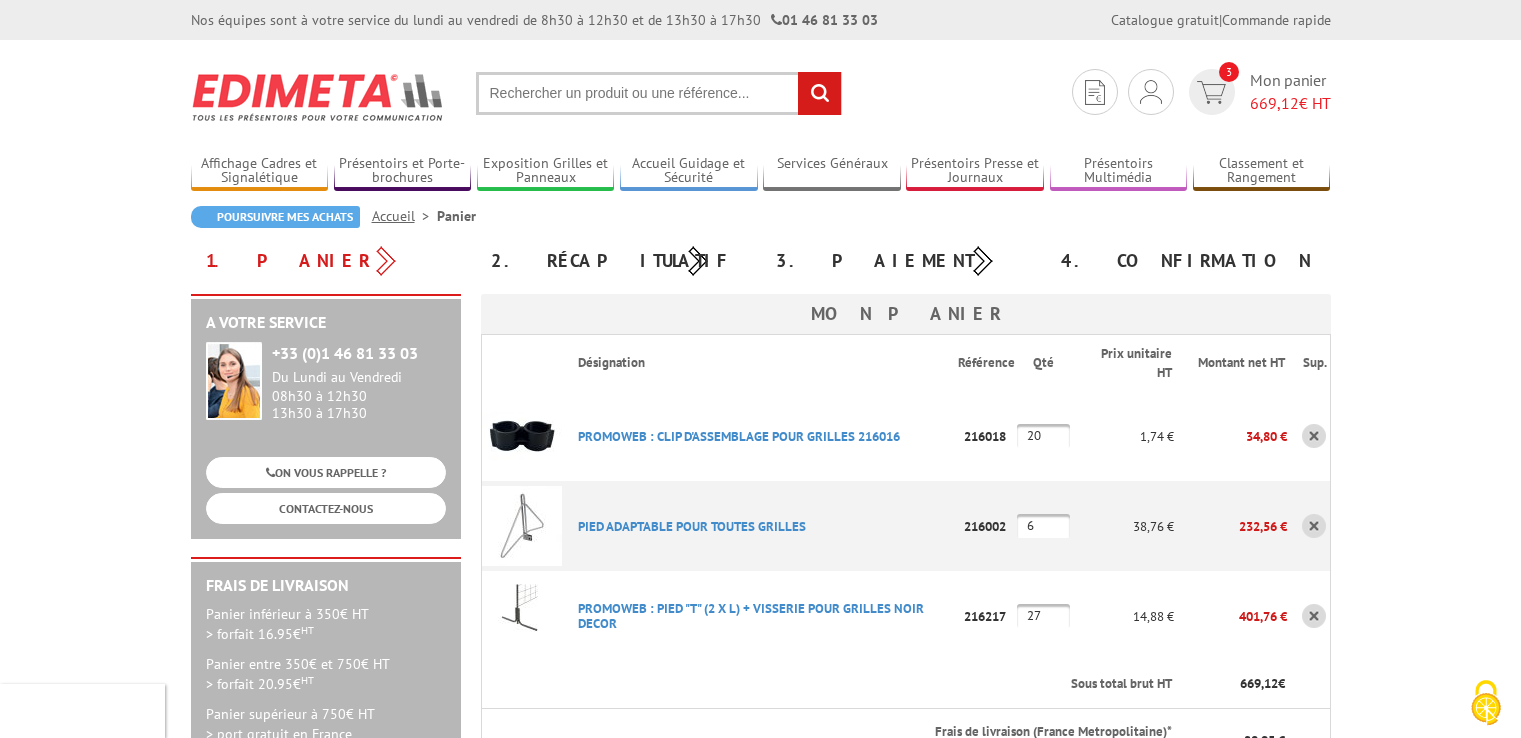 scroll, scrollTop: 0, scrollLeft: 0, axis: both 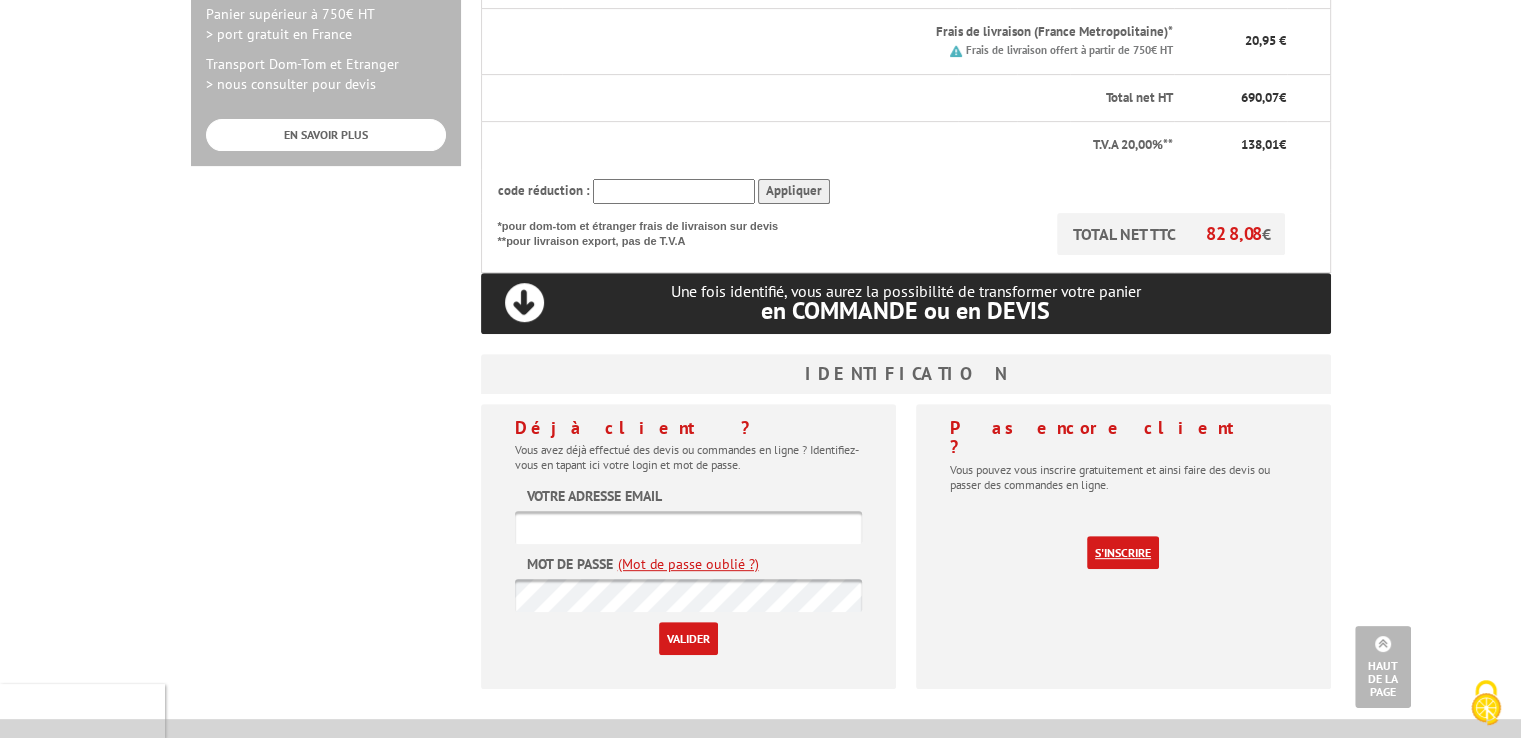 click on "S'inscrire" at bounding box center (1123, 552) 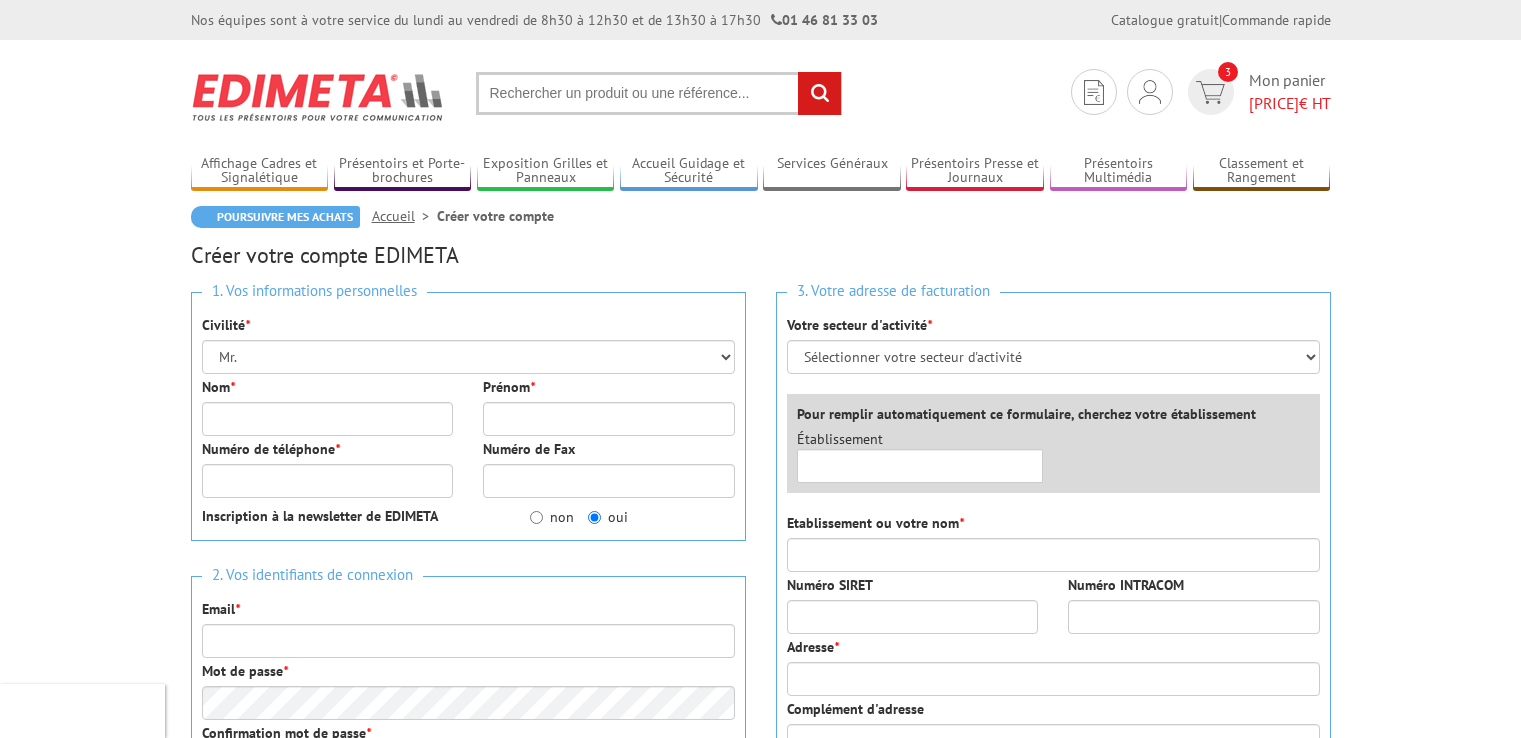 scroll, scrollTop: 0, scrollLeft: 0, axis: both 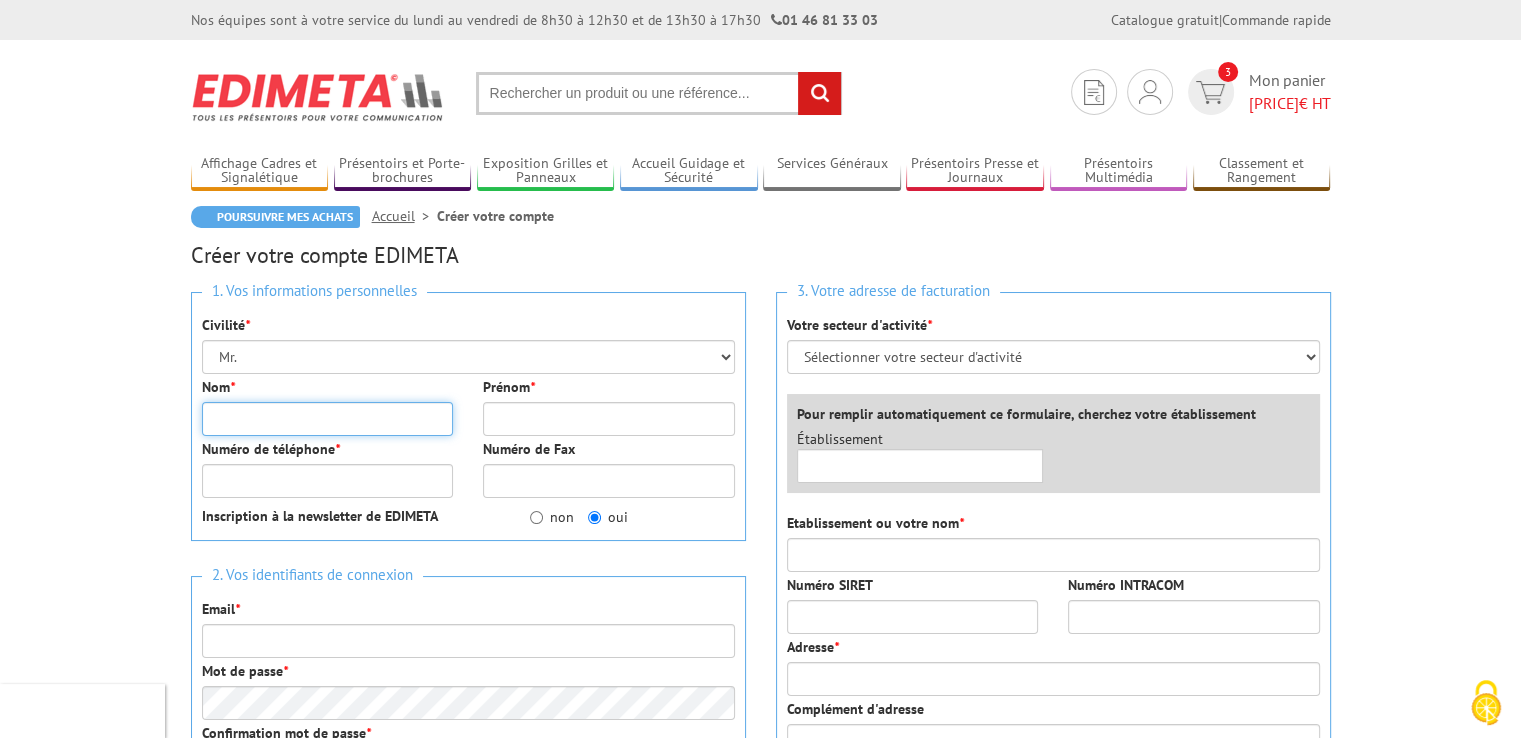 click on "Nom  *" at bounding box center (328, 419) 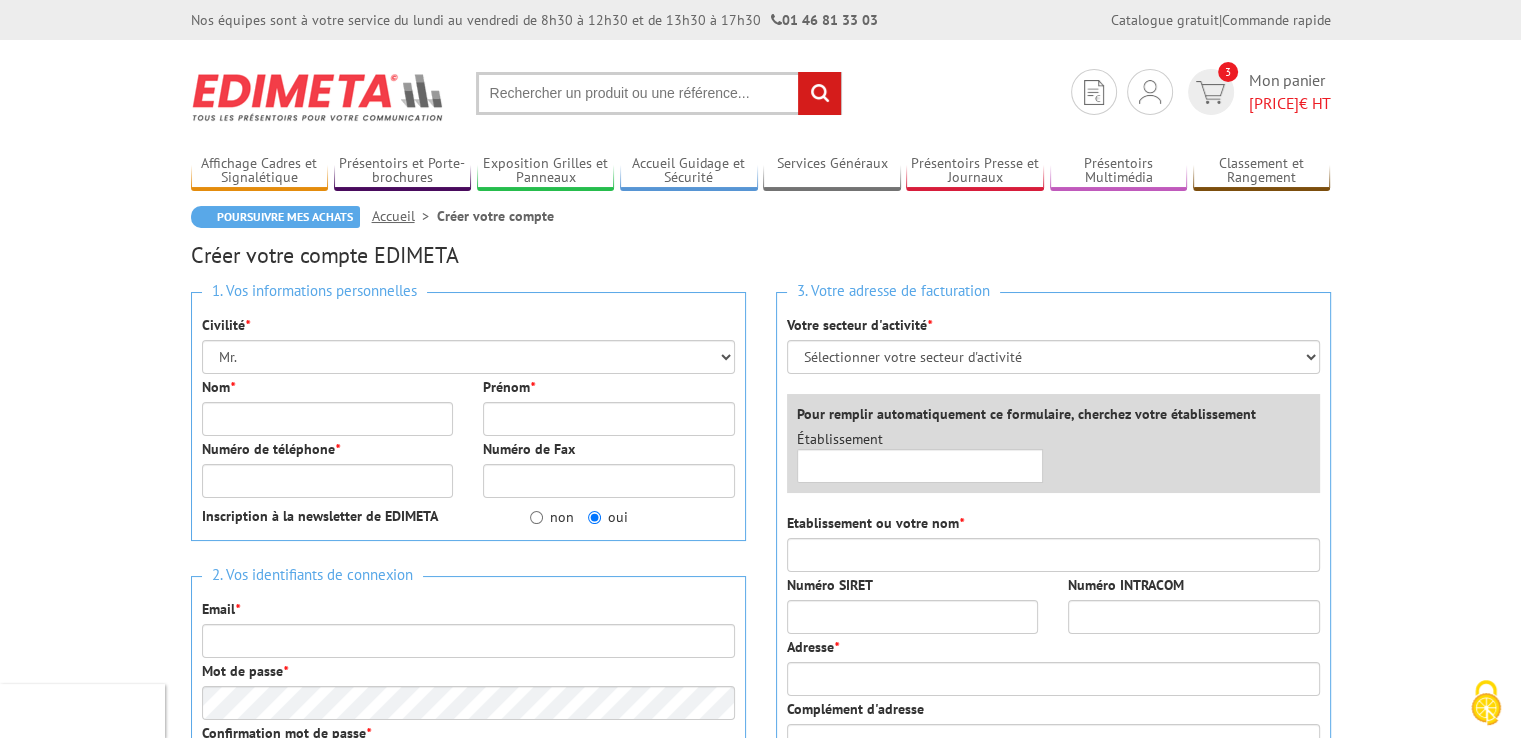 drag, startPoint x: 958, startPoint y: 337, endPoint x: 958, endPoint y: 349, distance: 12 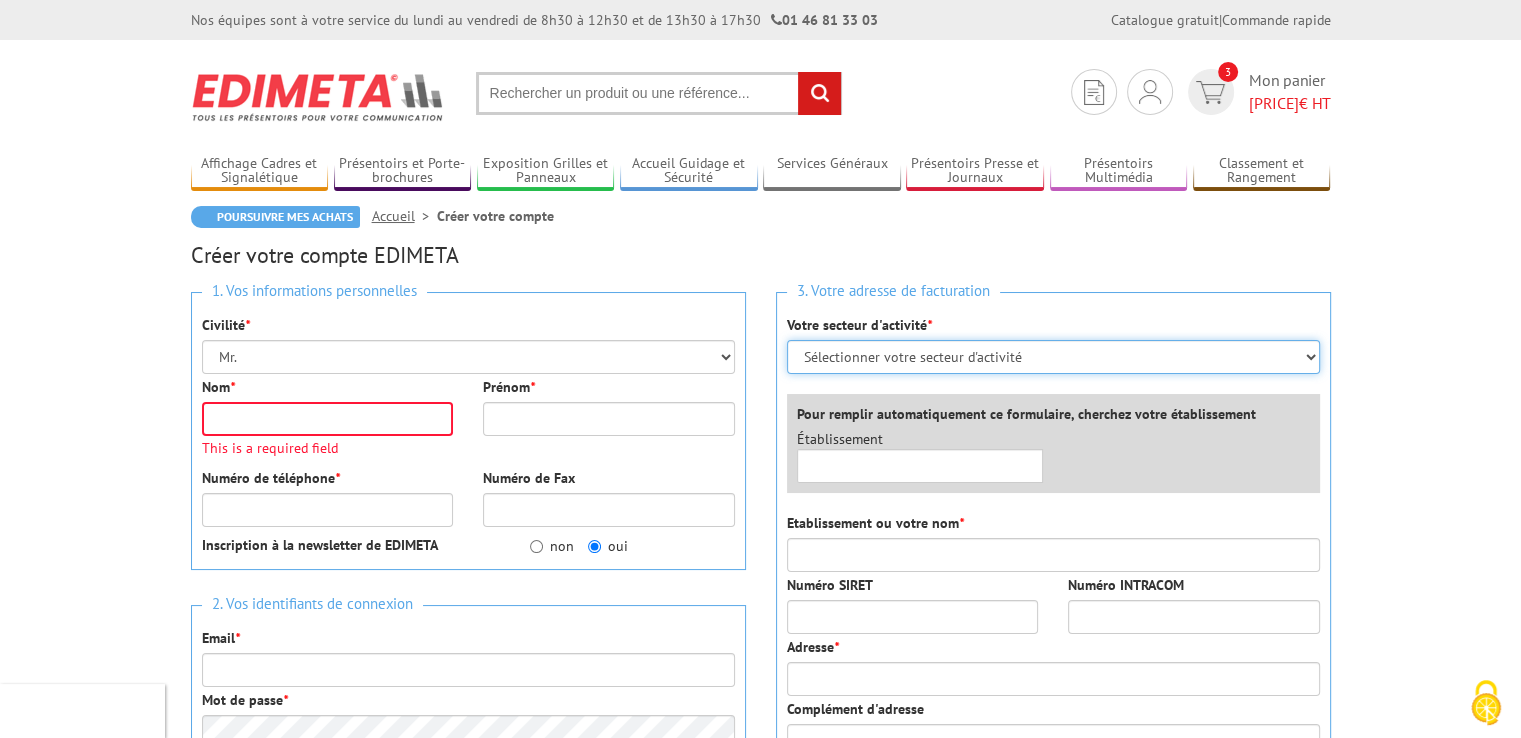 click on "Sélectionner votre secteur d'activité
Administrations et collectivités
Magasins et commerces
Entreprises du secteur privé
Comités d'entreprises" at bounding box center (1053, 357) 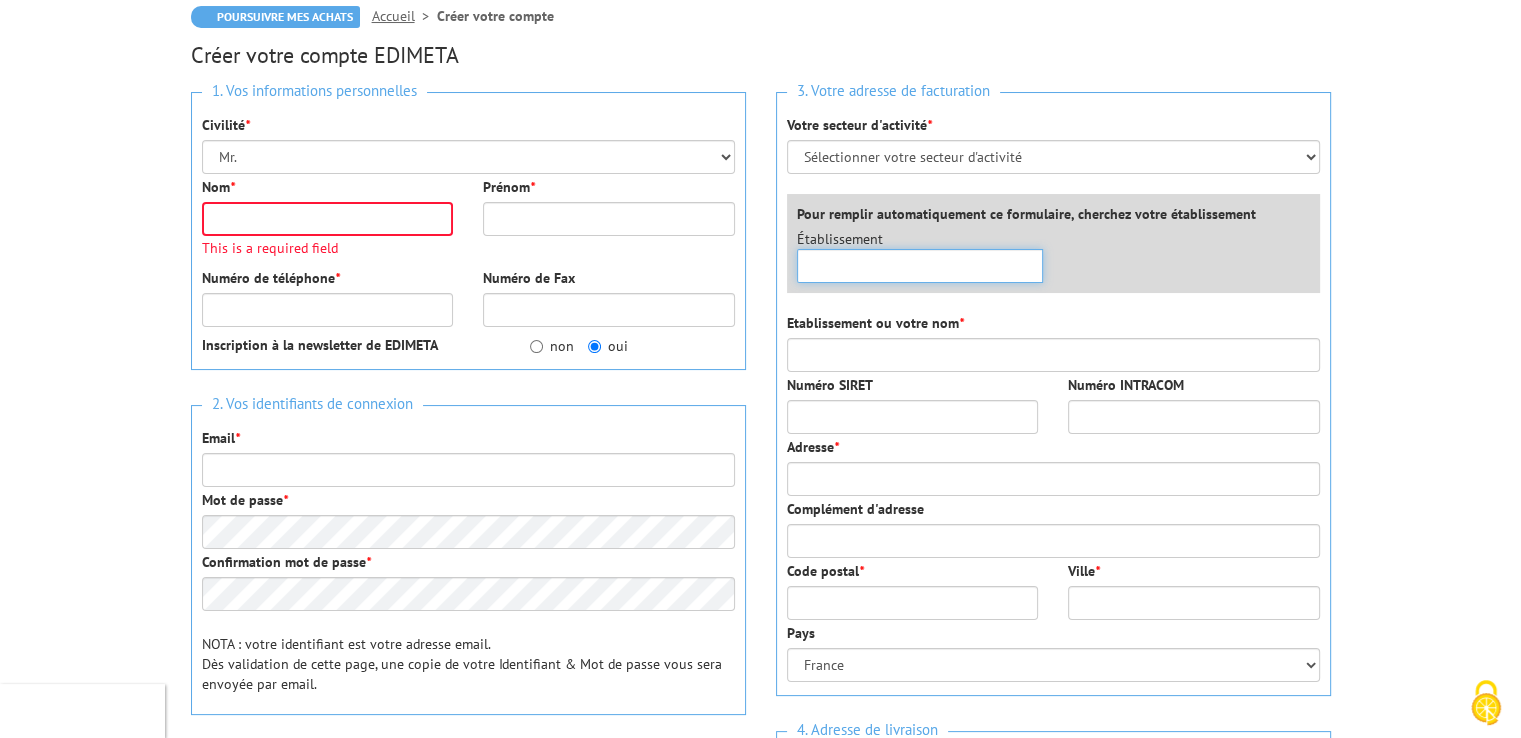 click at bounding box center [920, 266] 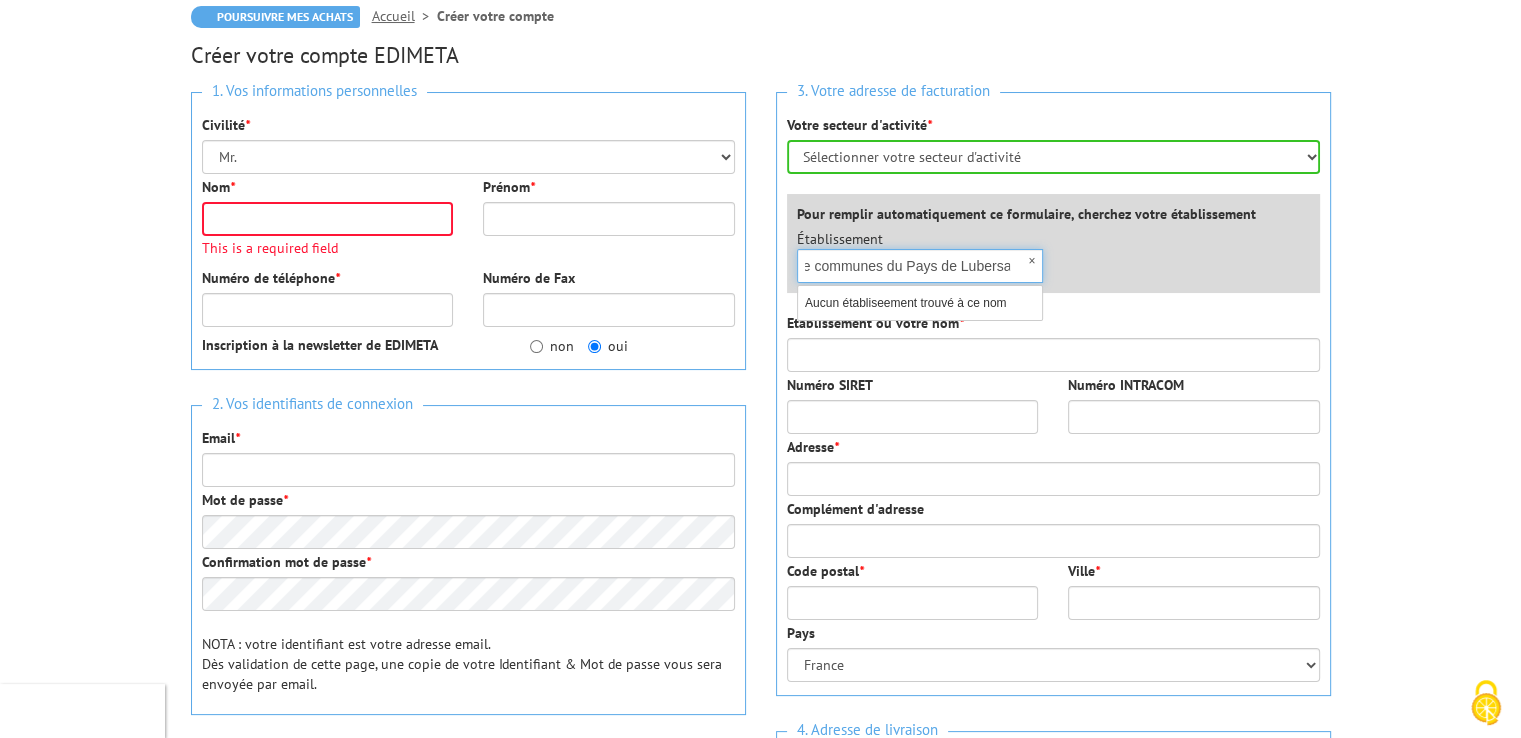 scroll, scrollTop: 0, scrollLeft: 104, axis: horizontal 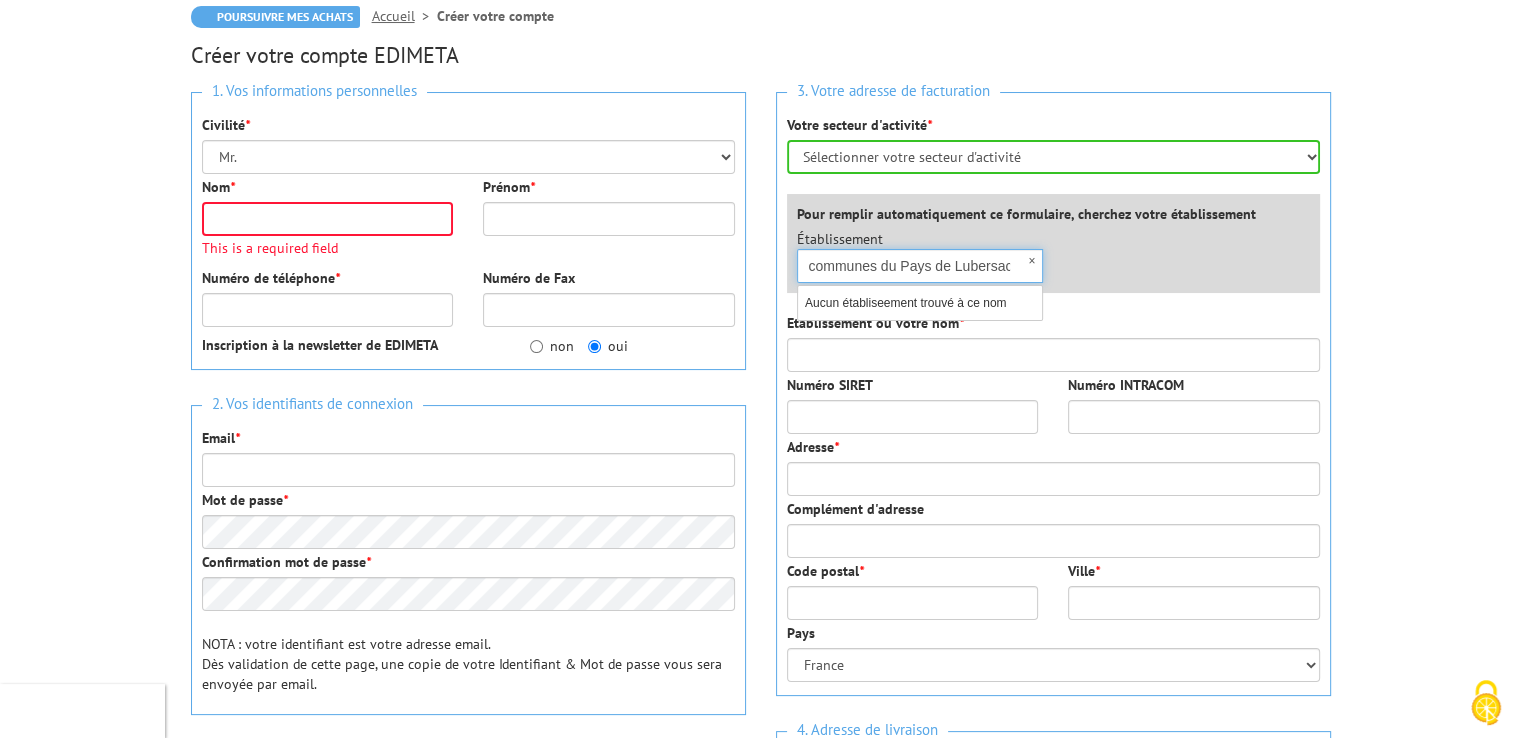 click on "Créer mon compte" at bounding box center (1245, 1154) 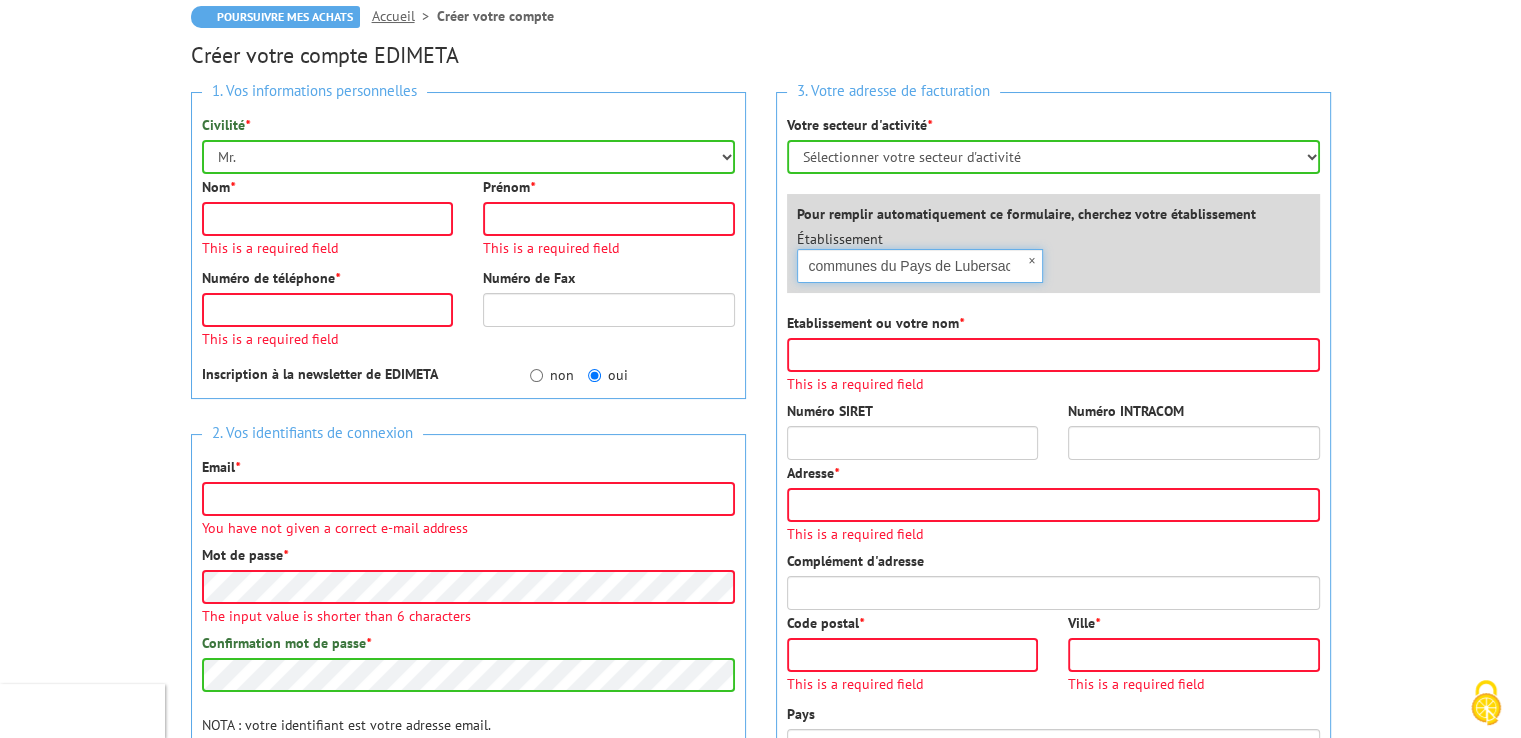scroll, scrollTop: 257, scrollLeft: 0, axis: vertical 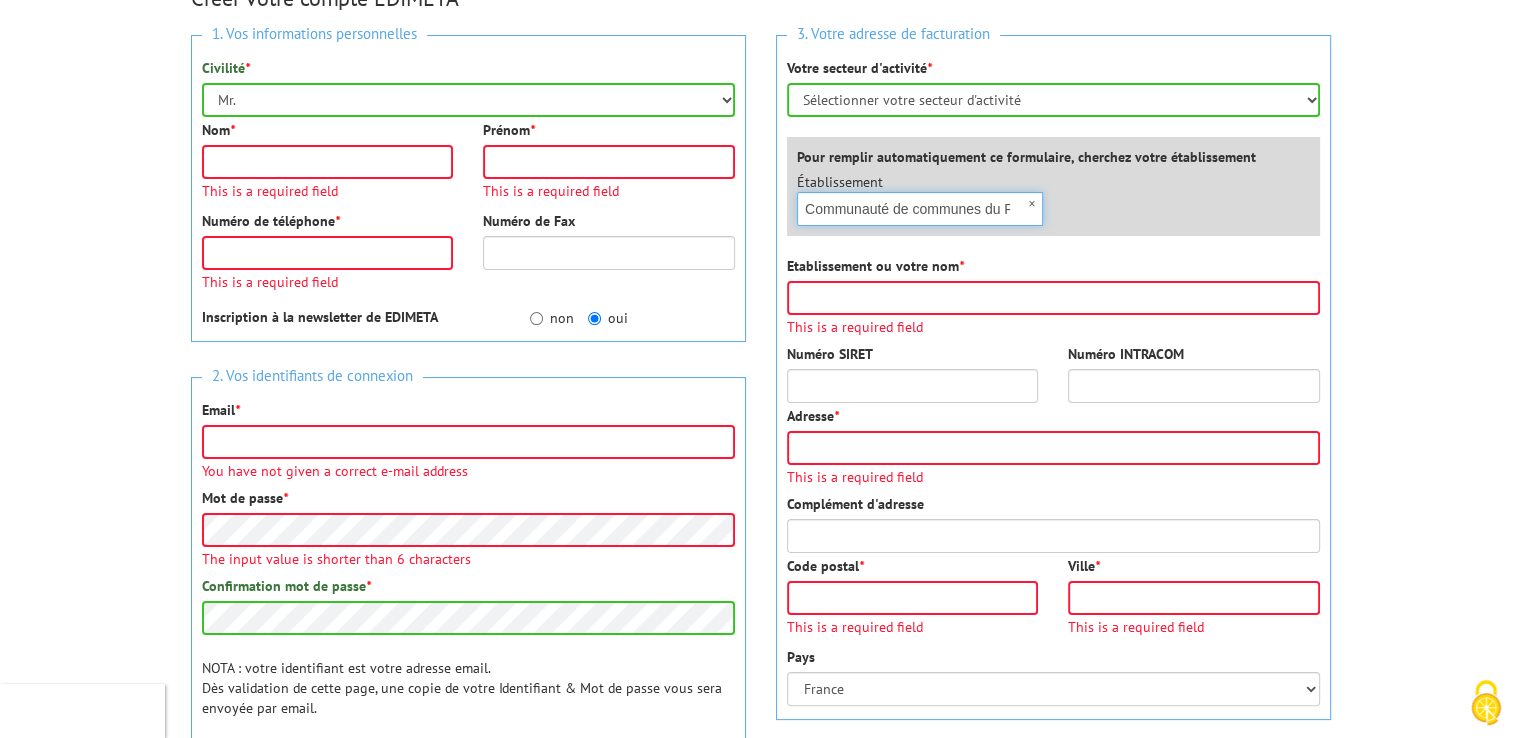 click on "Communauté de communes du Pays de Lubersac" at bounding box center (920, 209) 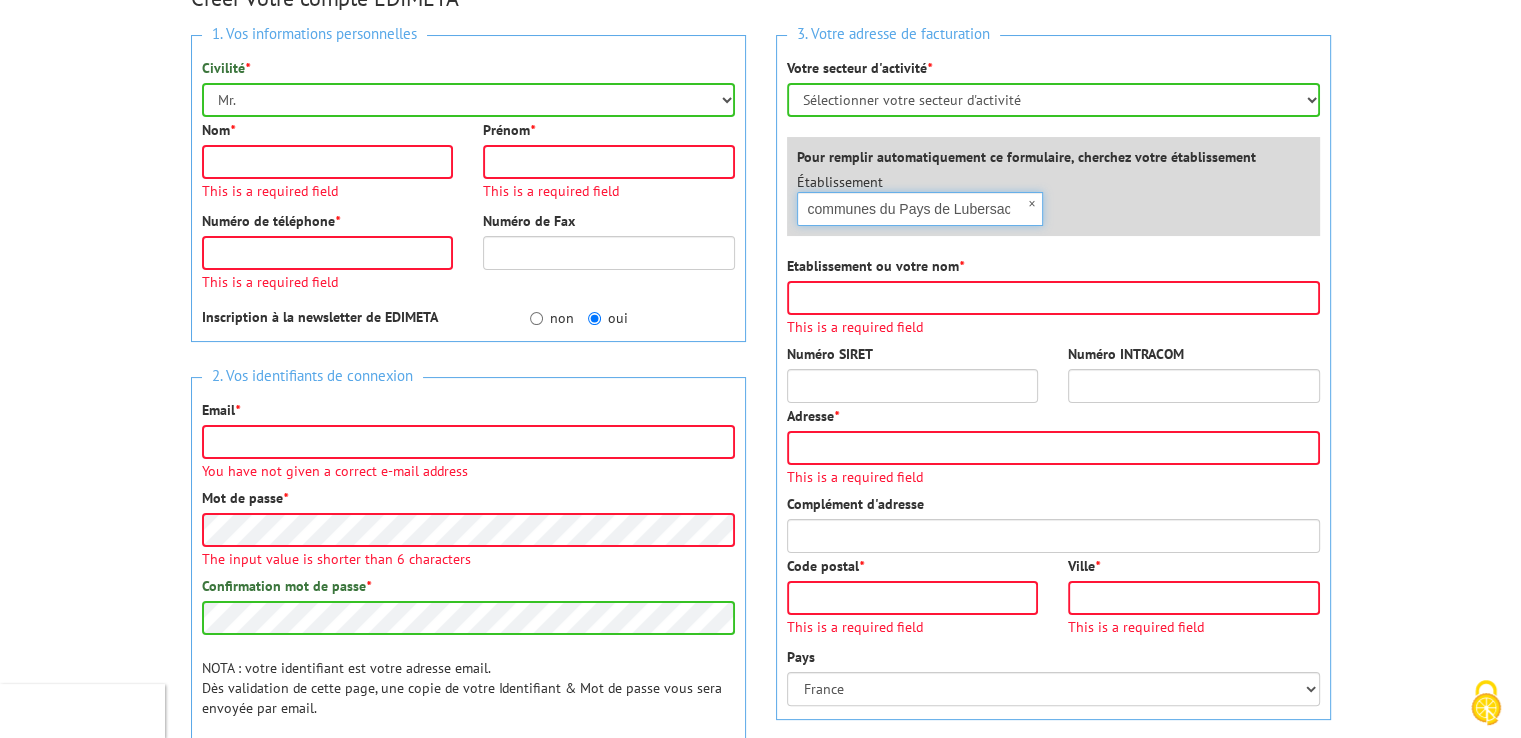 drag, startPoint x: 1006, startPoint y: 208, endPoint x: 1019, endPoint y: 206, distance: 13.152946 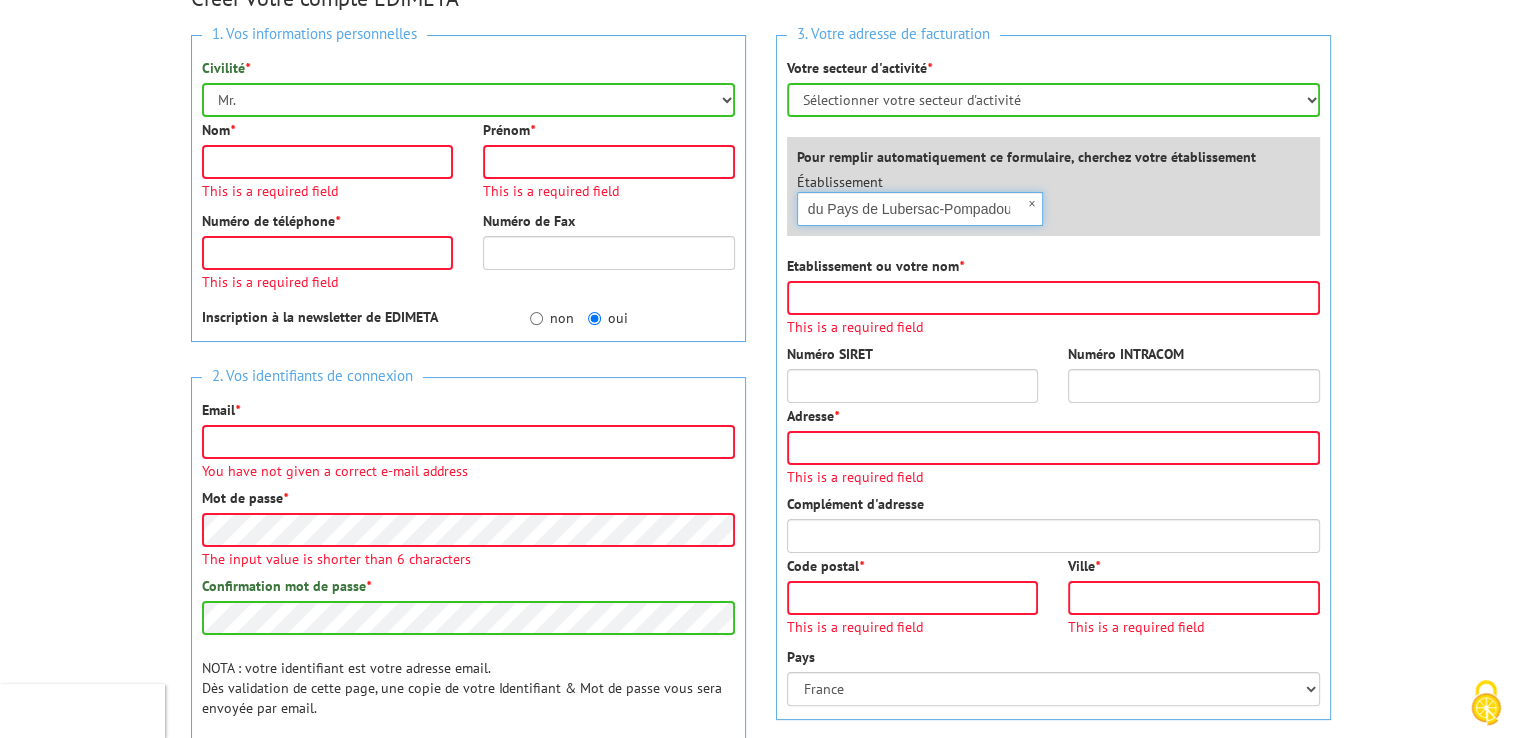 scroll, scrollTop: 0, scrollLeft: 182, axis: horizontal 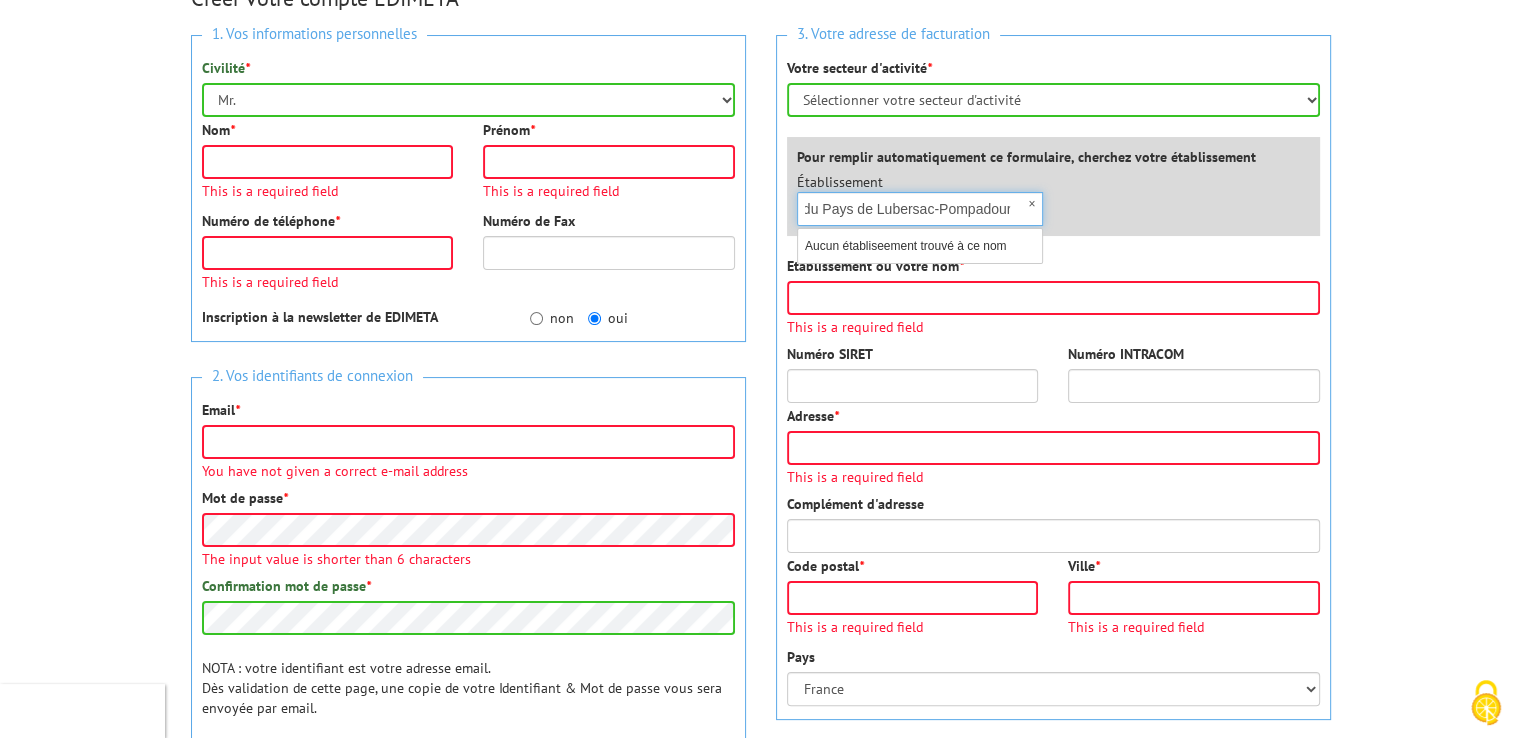 type on "Communauté de communes du Pays de Lubersac-Pompadour" 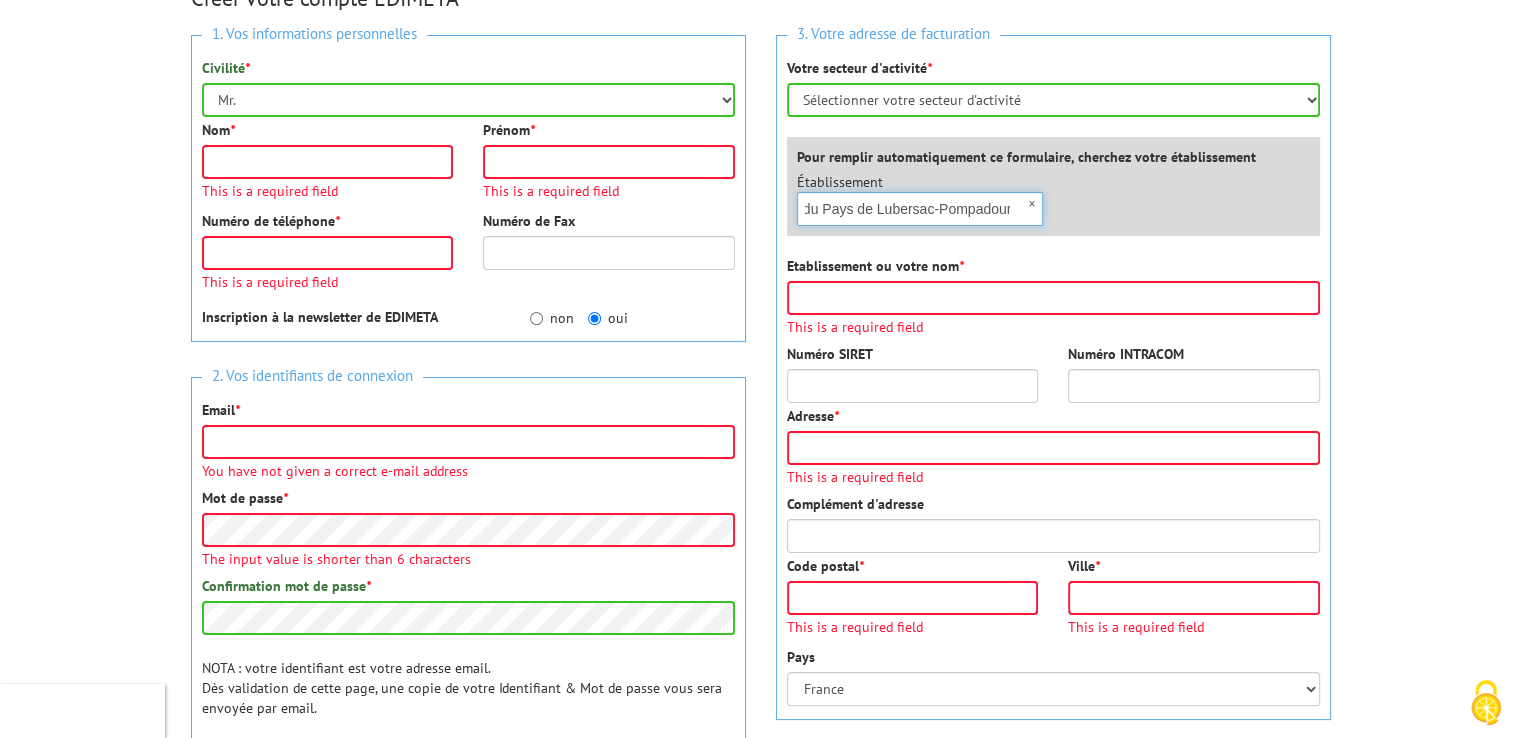 scroll, scrollTop: 0, scrollLeft: 0, axis: both 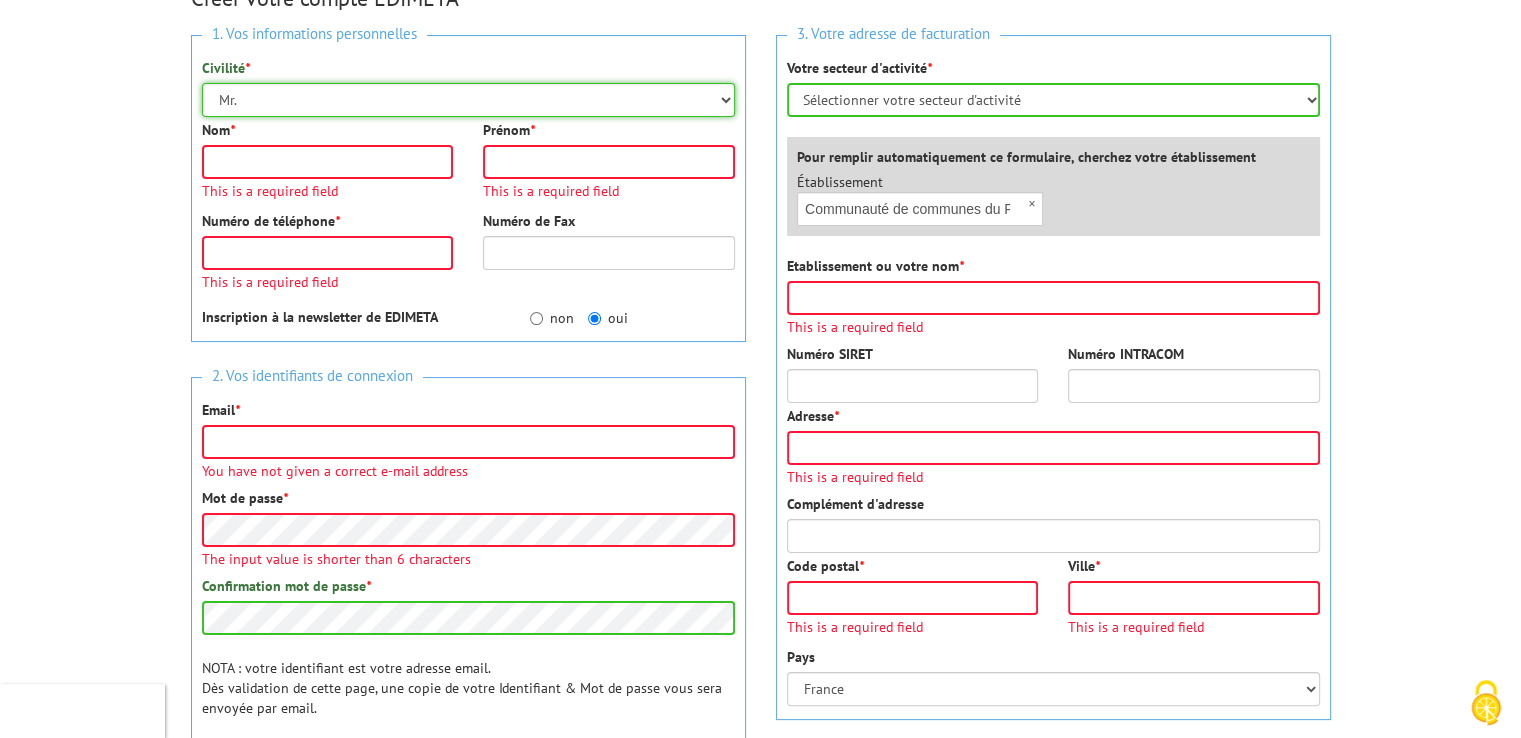 click on "Mr.
Mme.
Mlle." at bounding box center (468, 100) 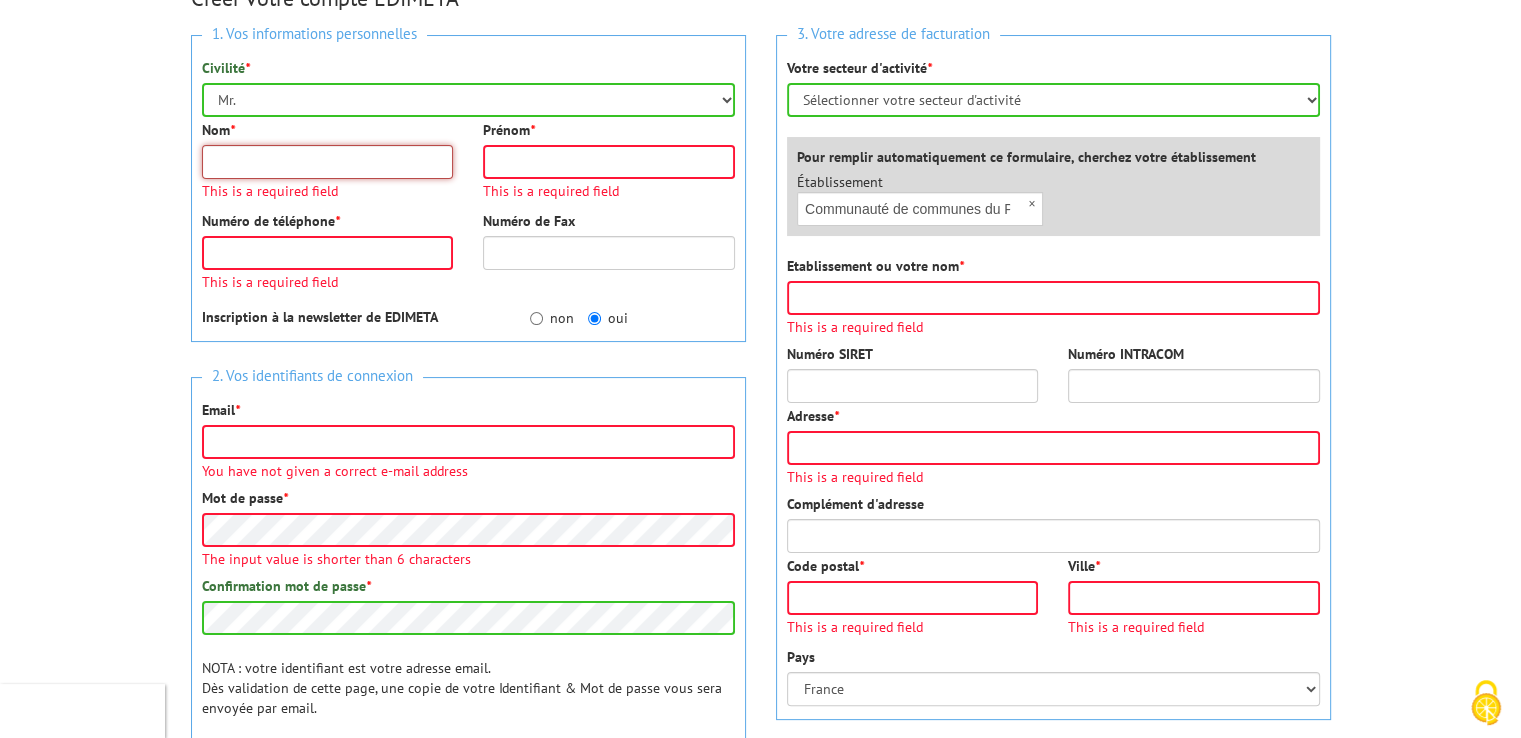 click on "Nom  *" at bounding box center [328, 162] 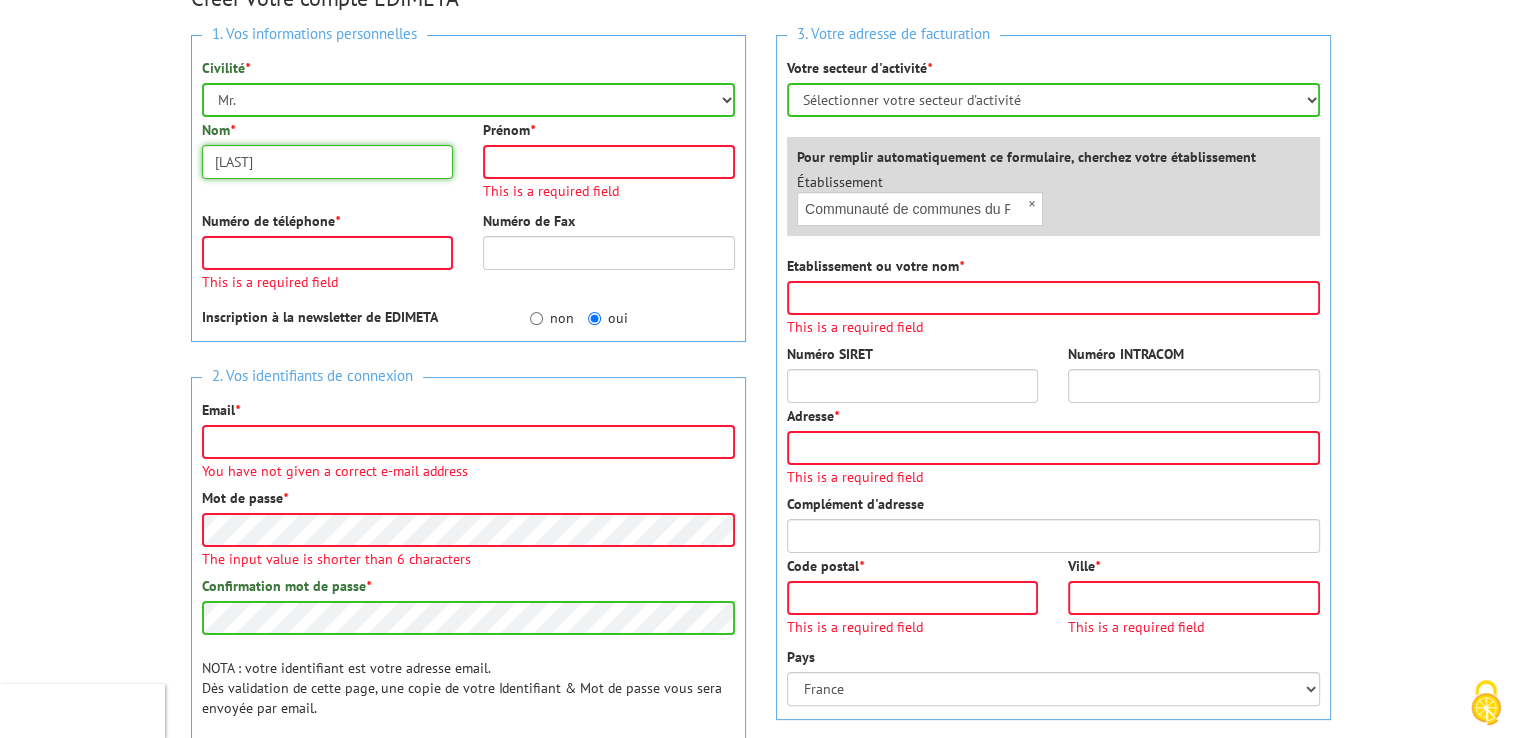 type on "[LAST]" 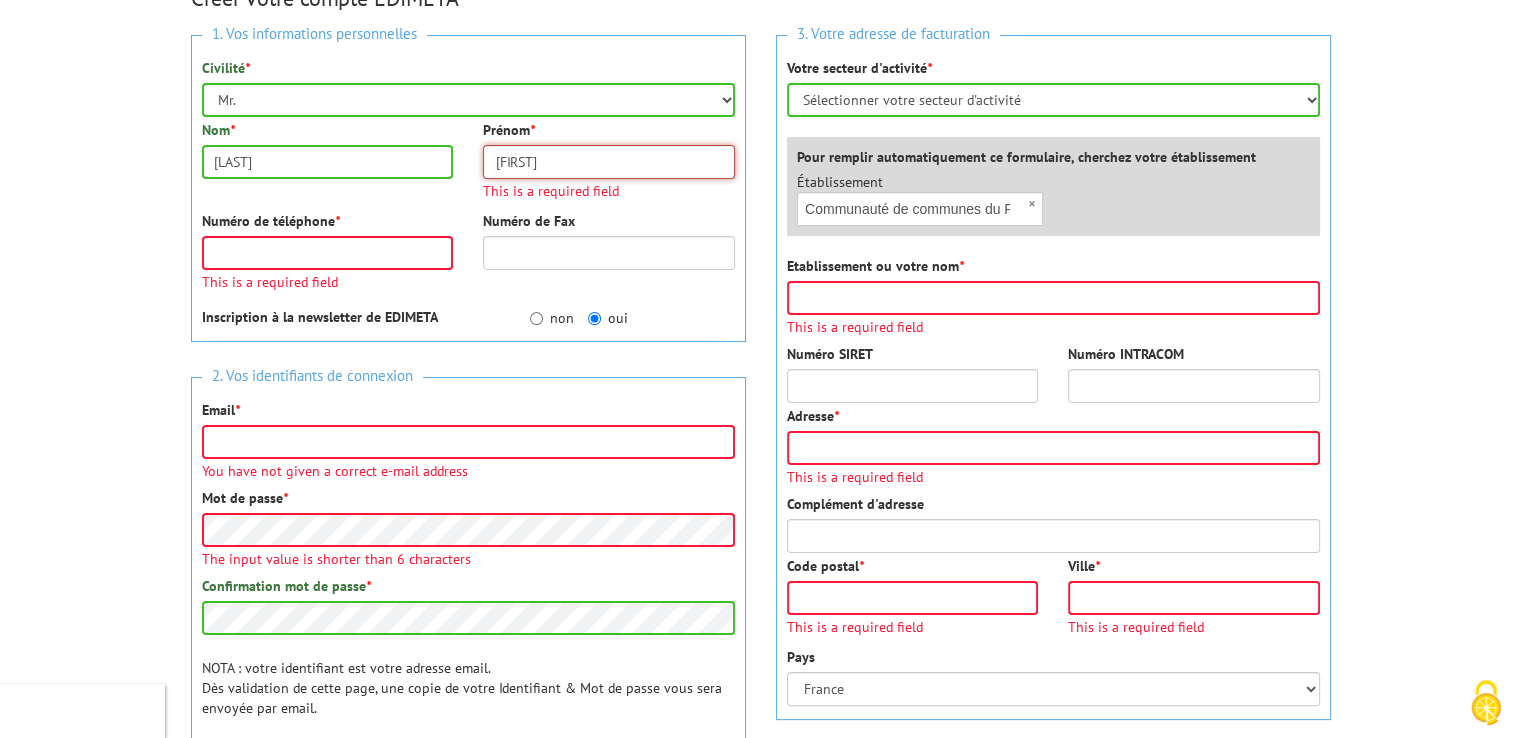 type on "[FIRST]" 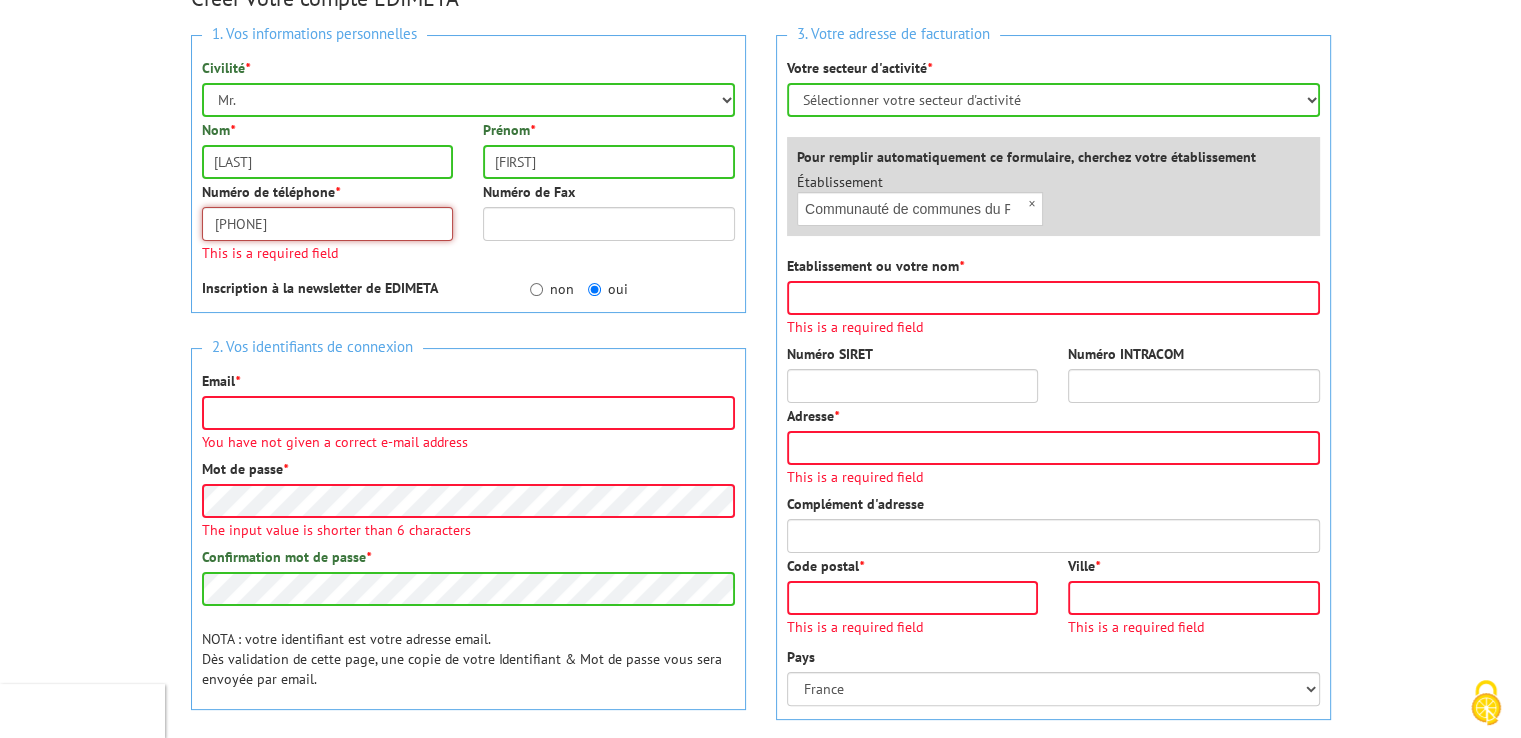 type on "[PHONE]" 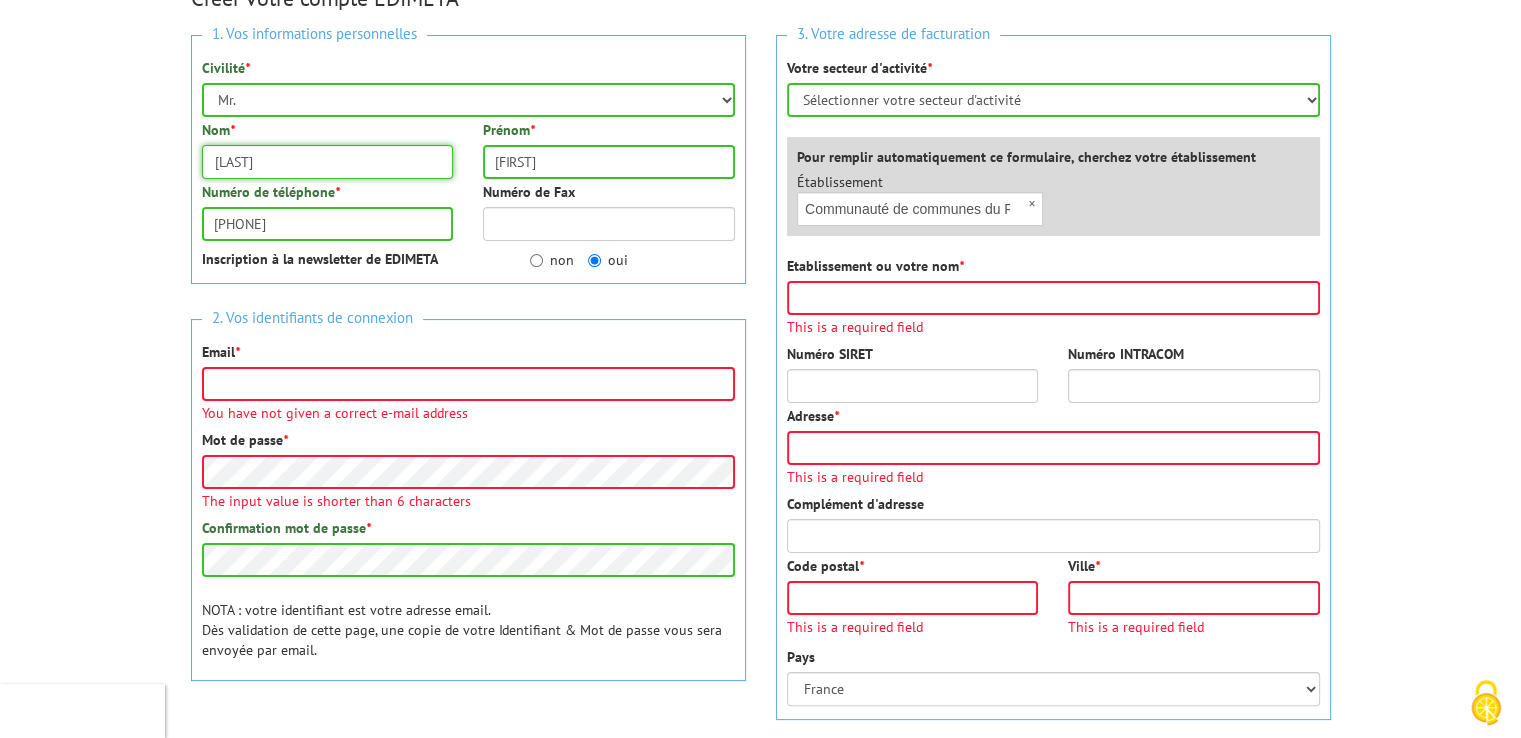 click on "[LAST]" at bounding box center (328, 162) 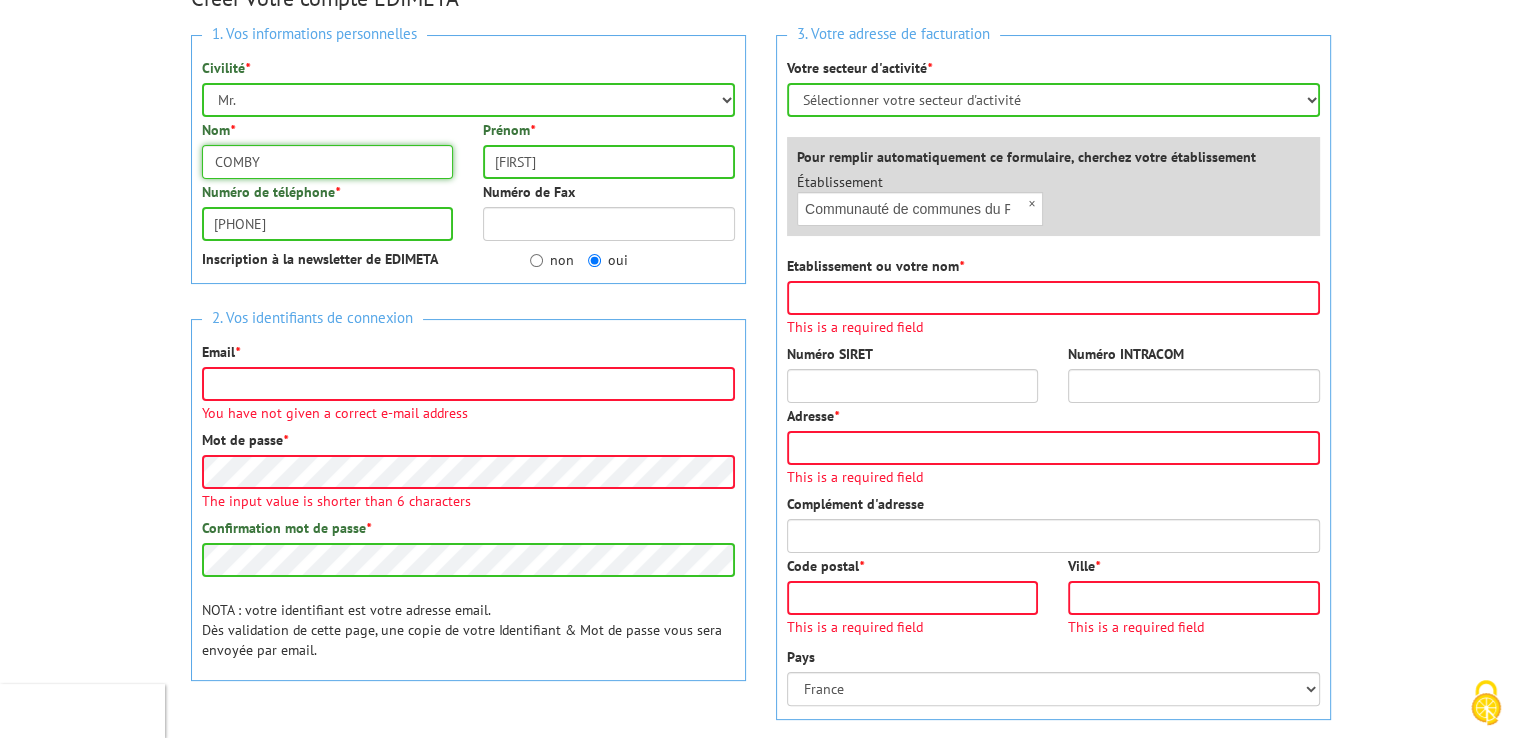 type on "COMBY" 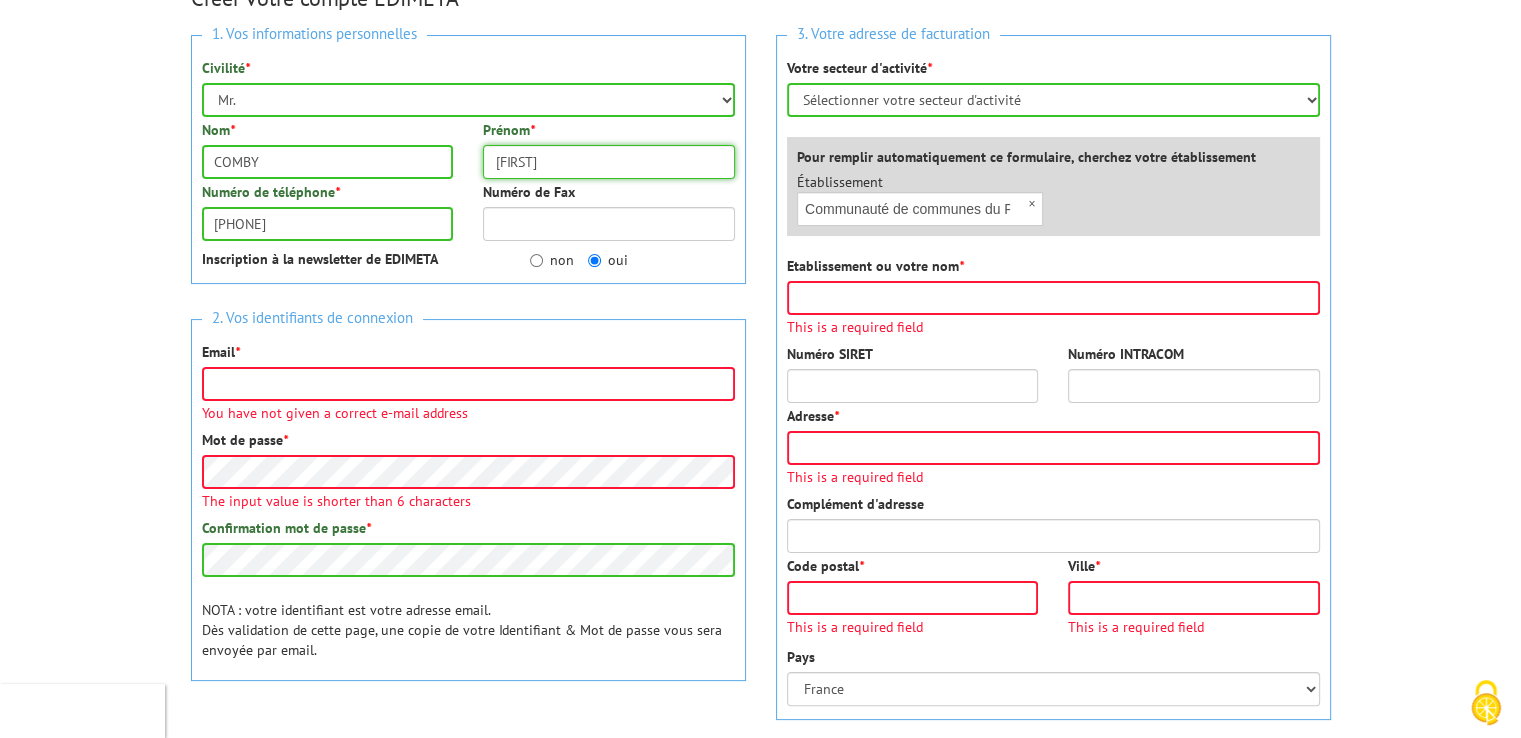 type on "[FIRST]" 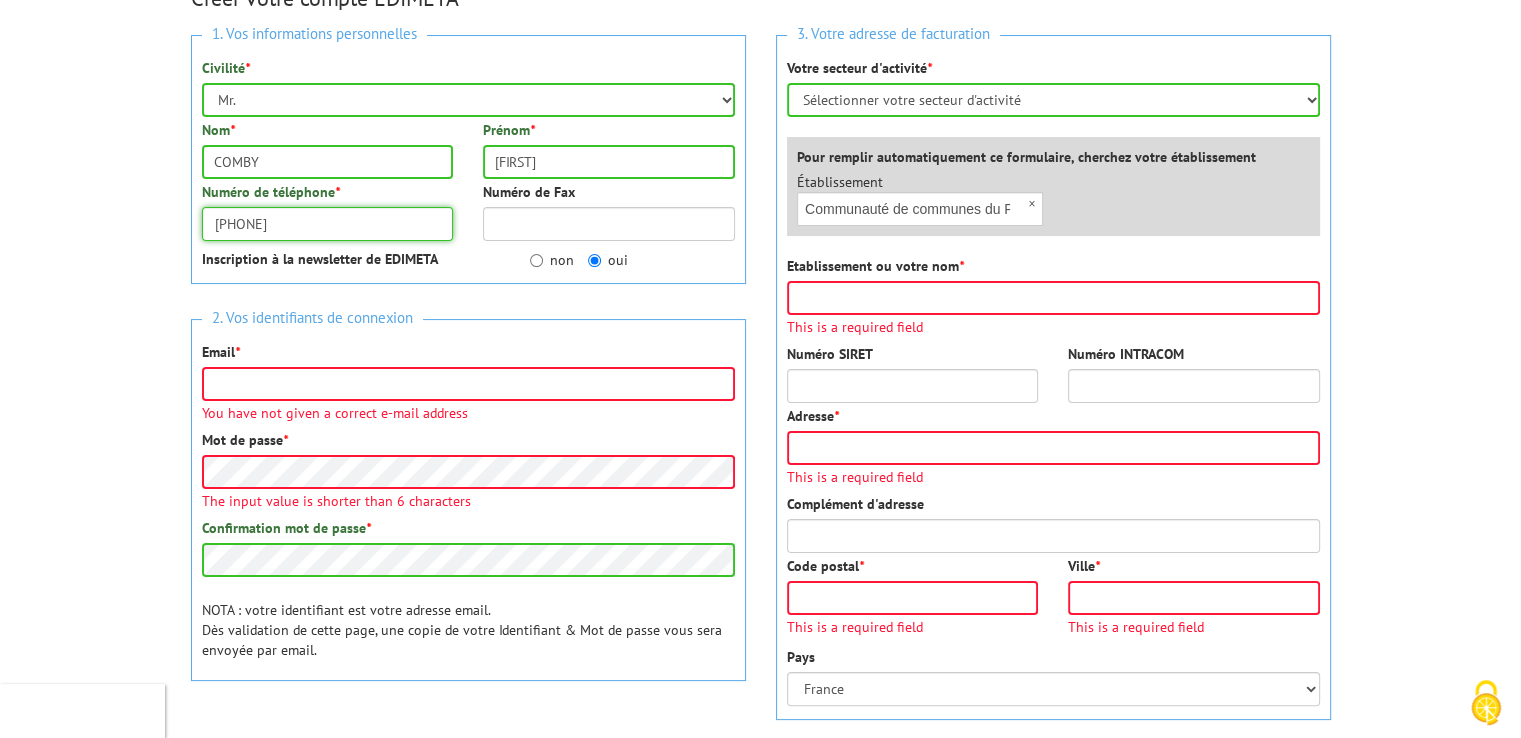 click on "[PHONE]" at bounding box center (328, 224) 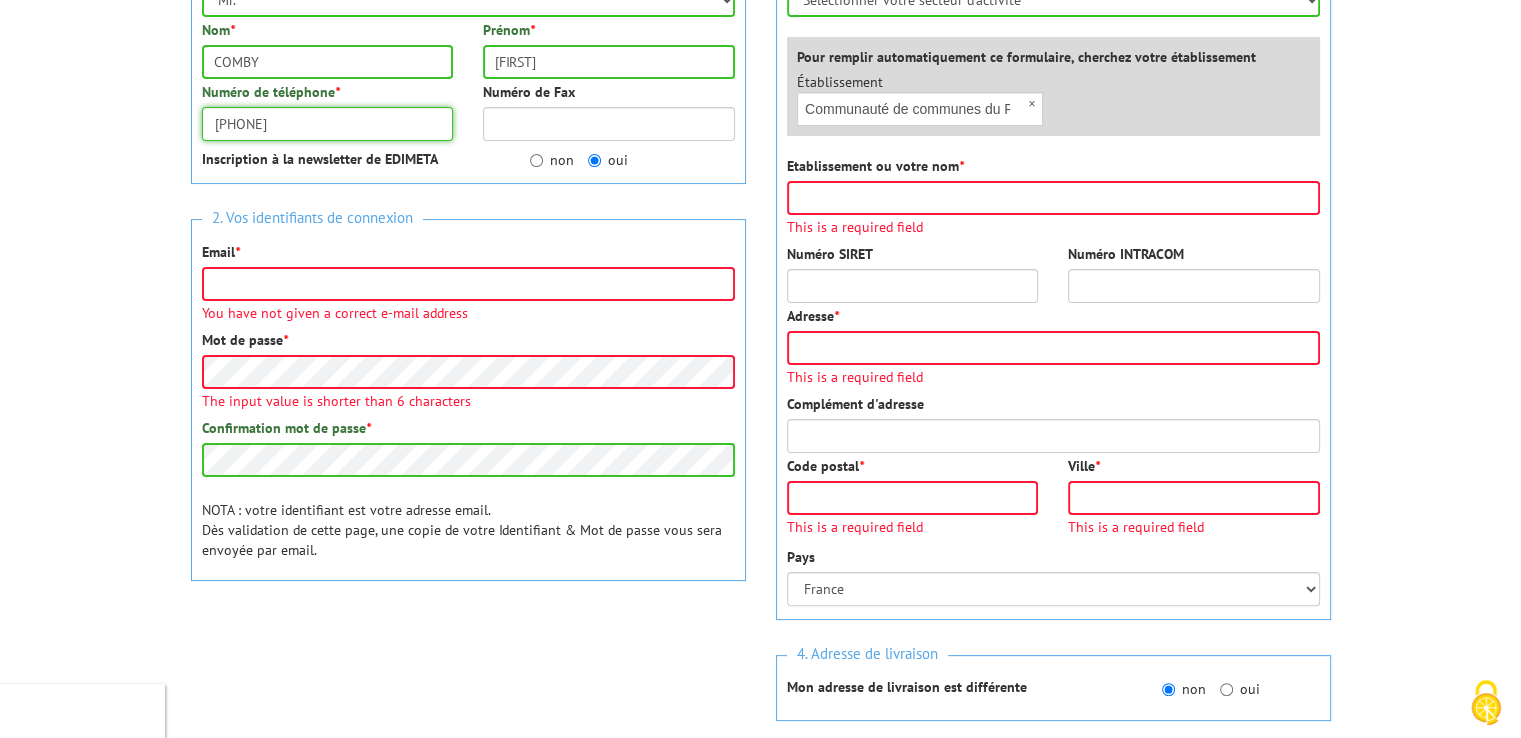 type on "[PHONE]" 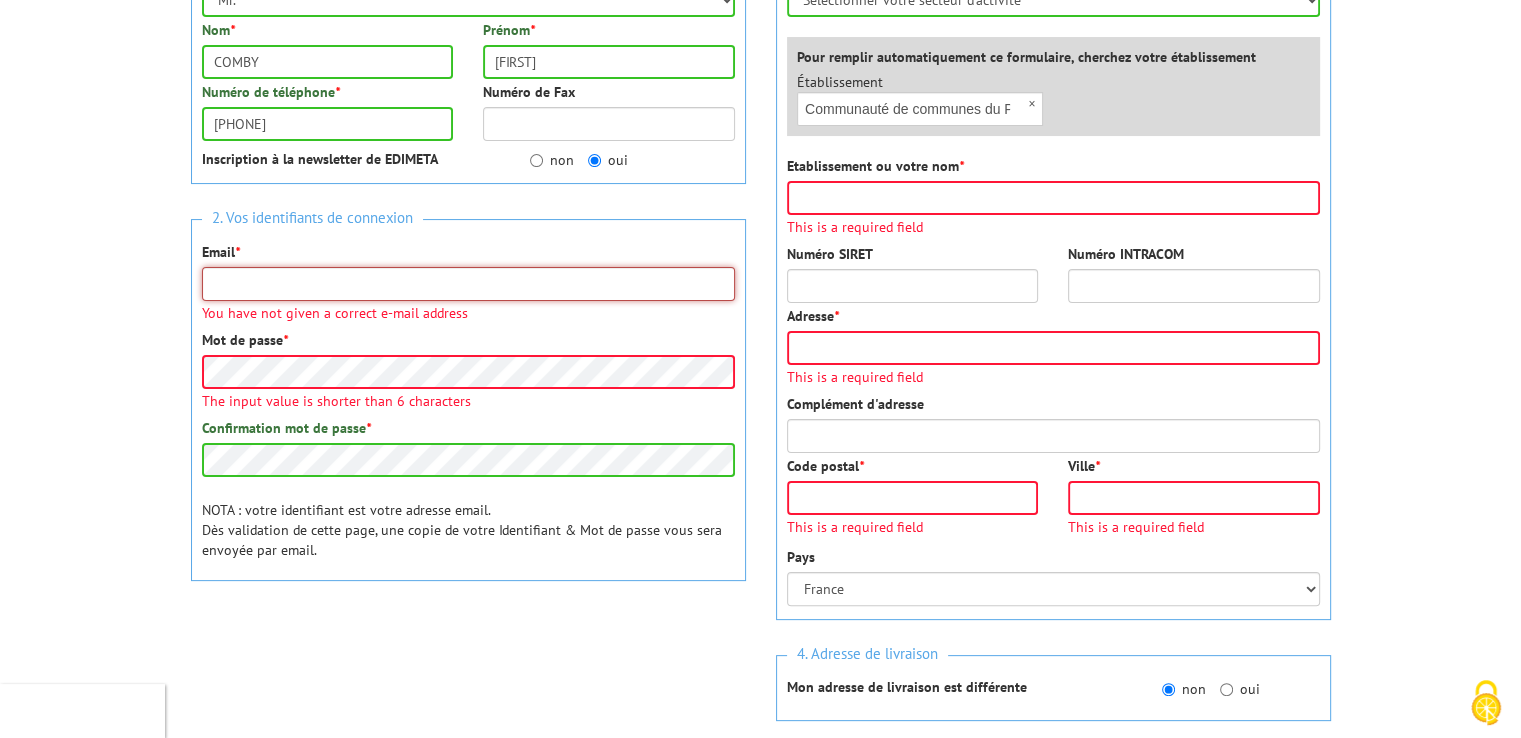 click on "Email  *" at bounding box center [468, 284] 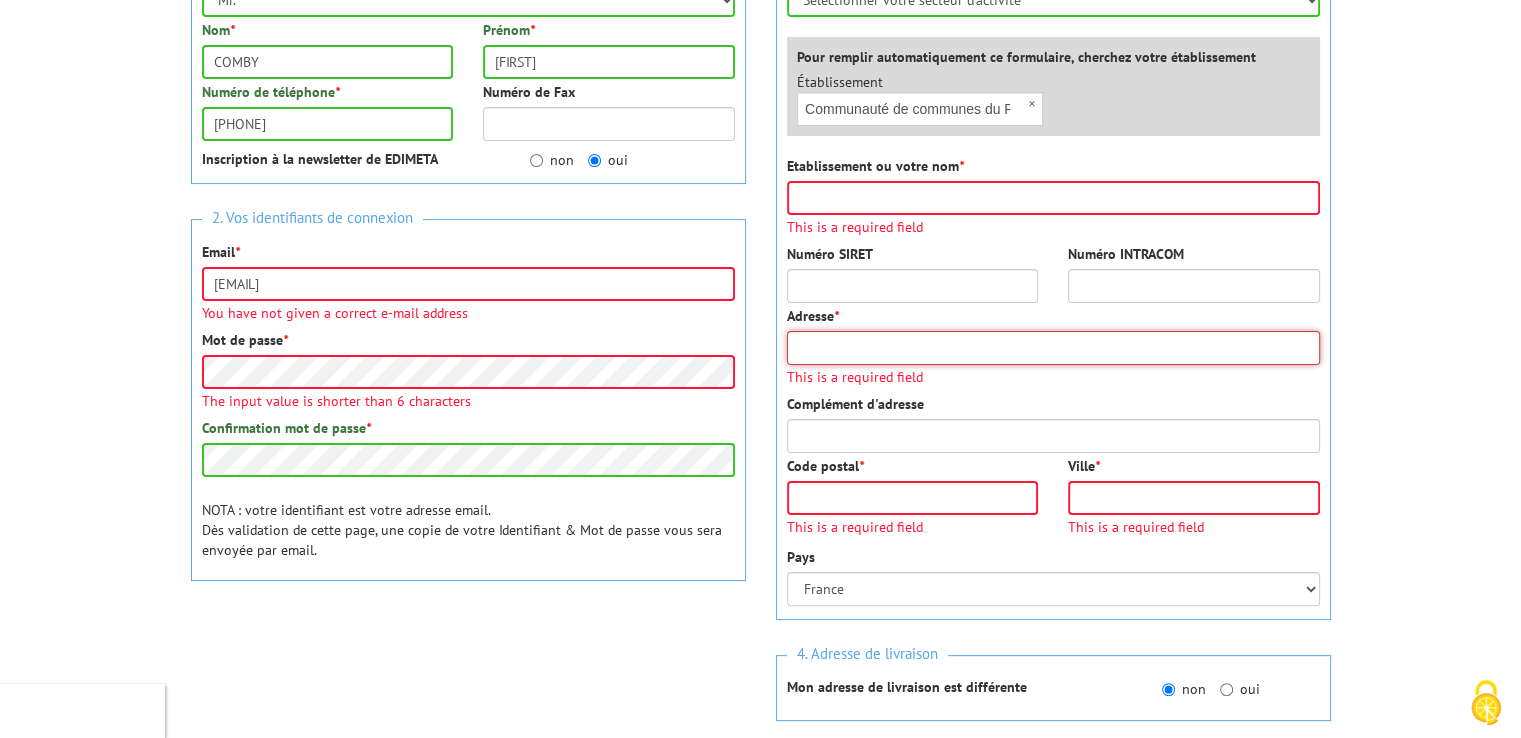 type on "[NUMBER] [STREET]" 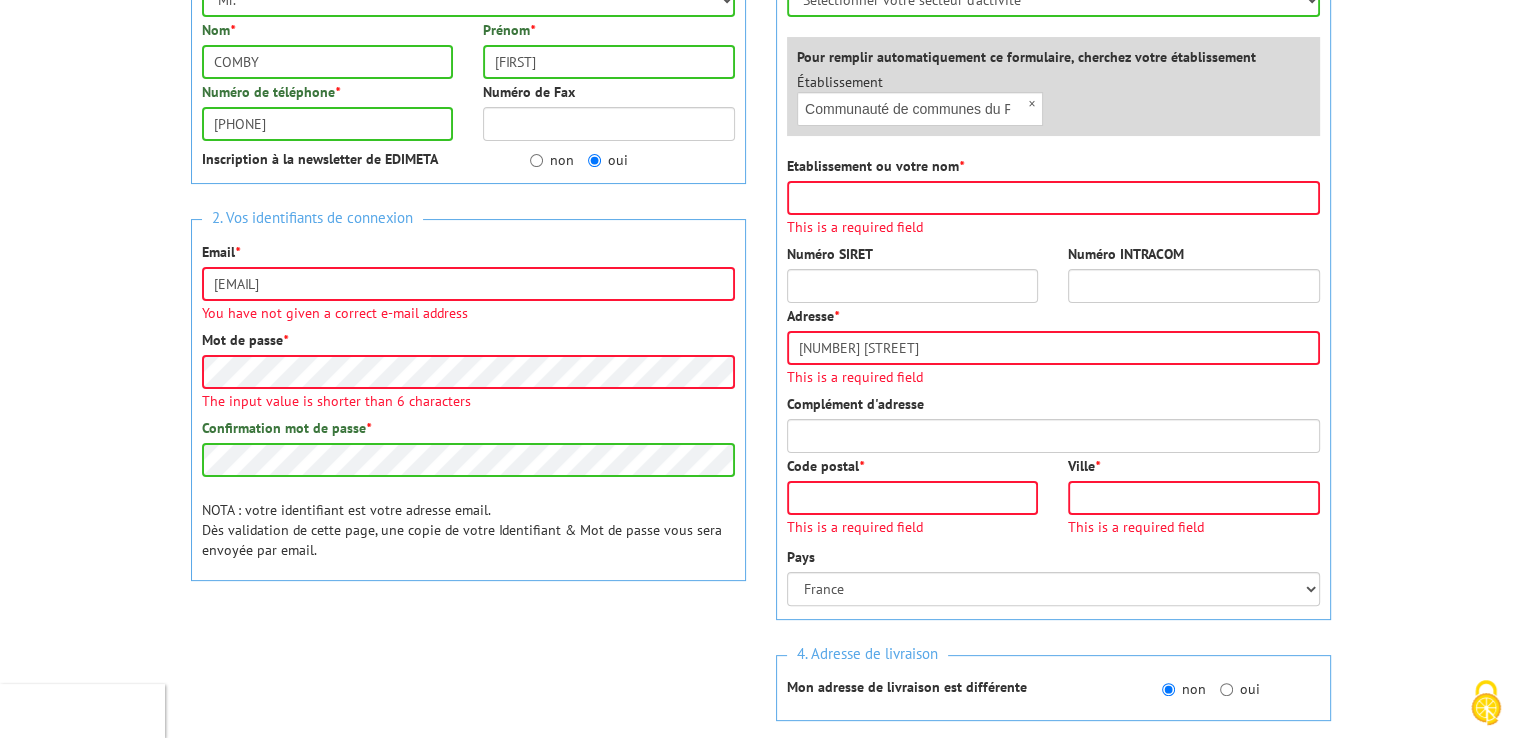type on "19210" 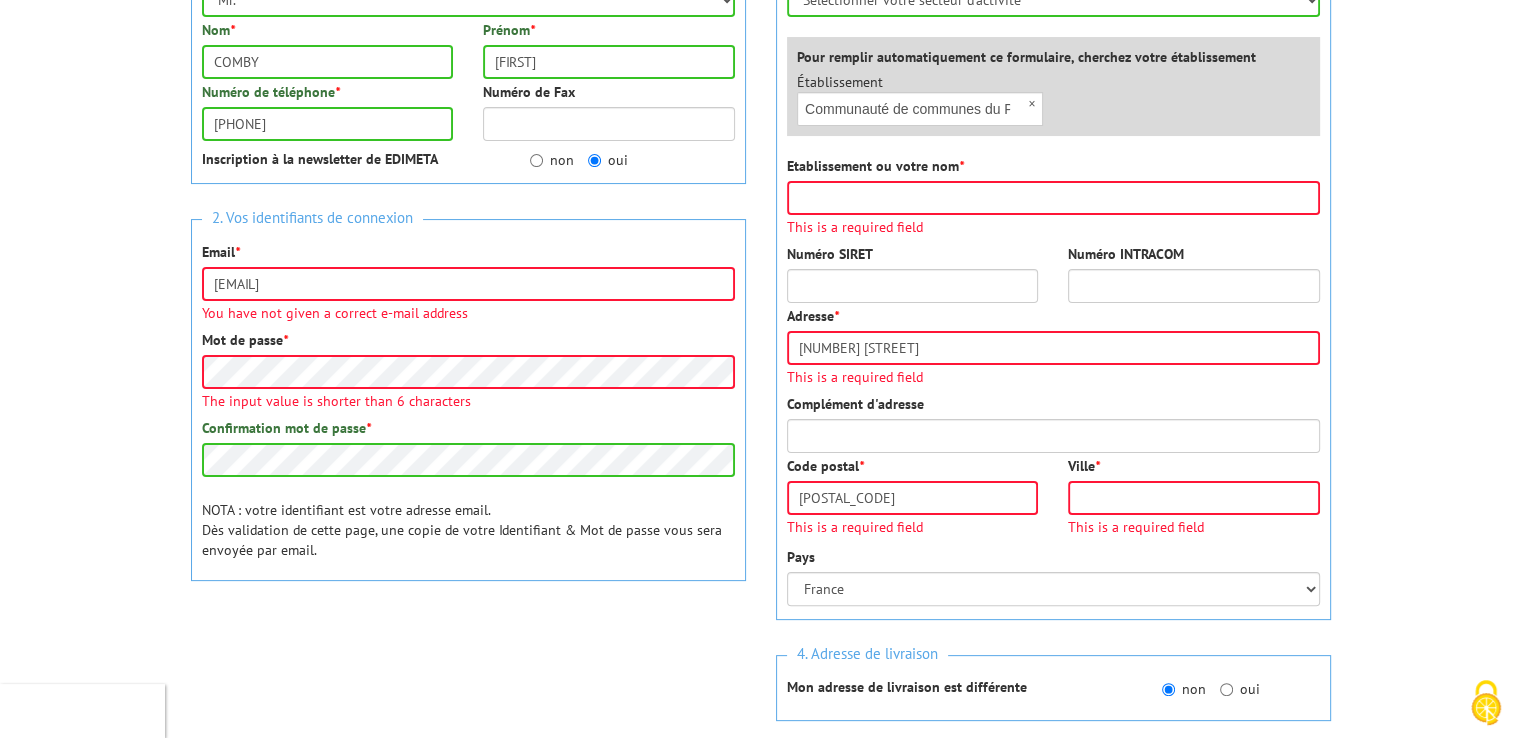 type on "LUBERSAC" 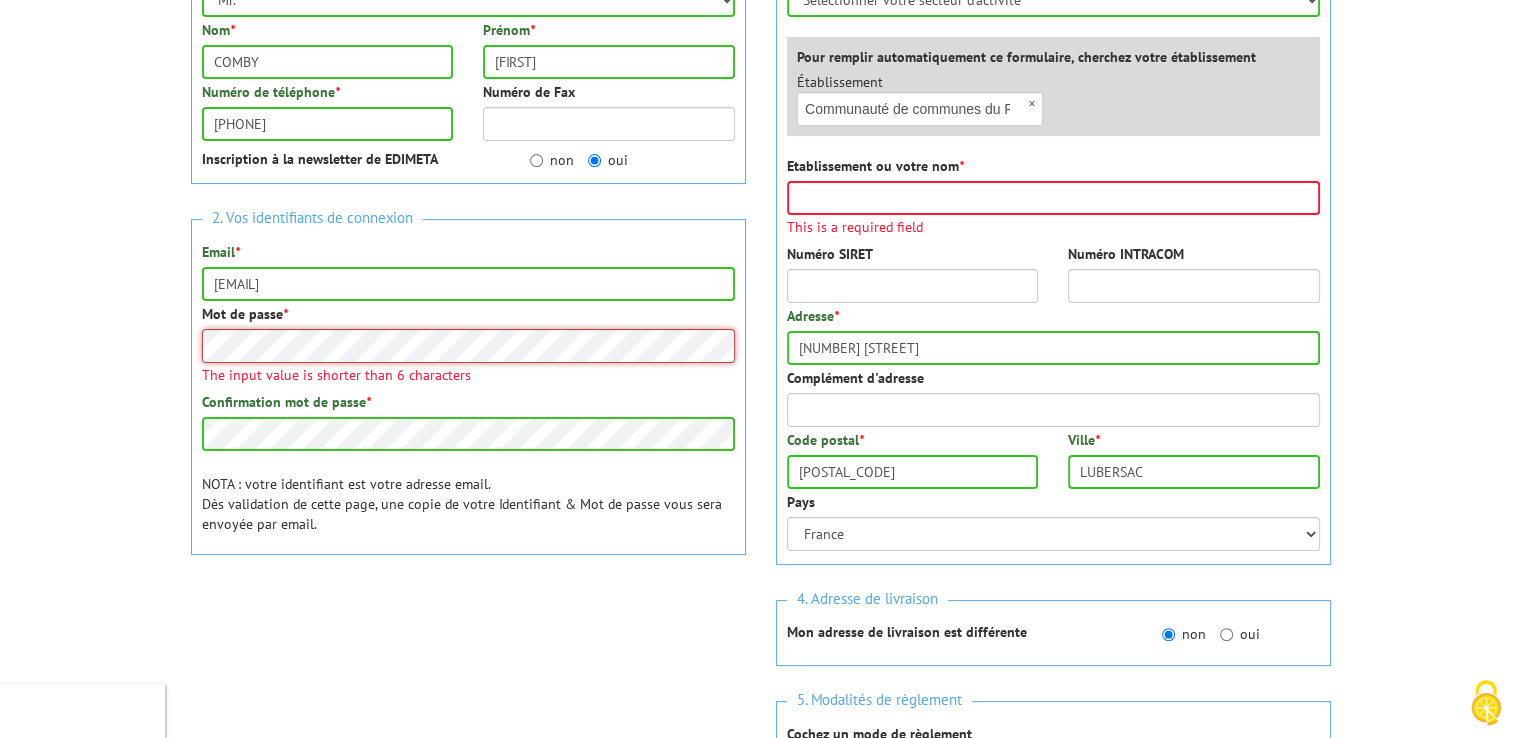 click on "Nos équipes sont à votre service du lundi au vendredi de 8h30 à 12h30 et de 13h30 à 17h30    01 46 81 33 03
Catalogue gratuit  |
Commande rapide
Je me connecte
Nouveau client ? Inscrivez-vous
3
Mon panier
669,12
€ HT" at bounding box center (760, 599) 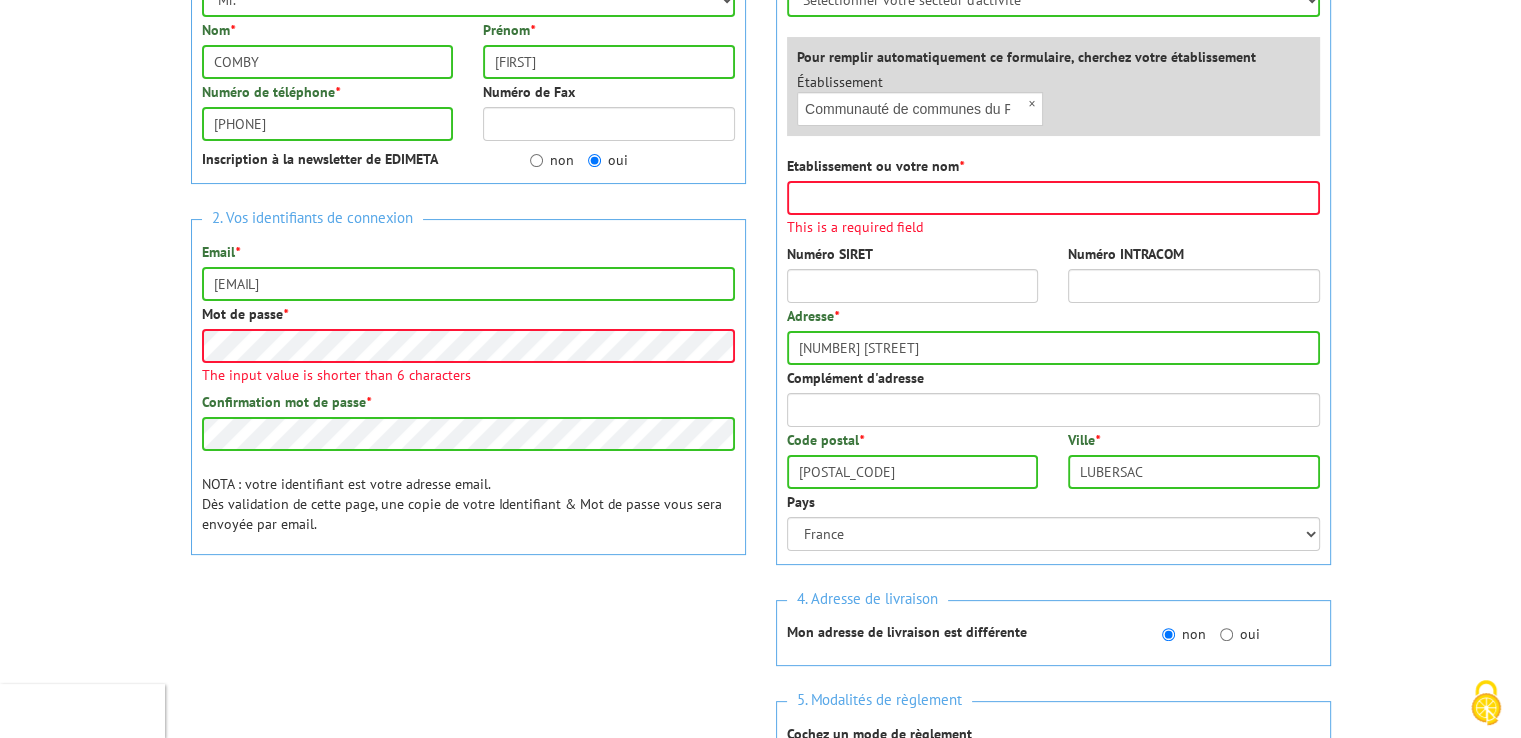 click at bounding box center [468, 629] 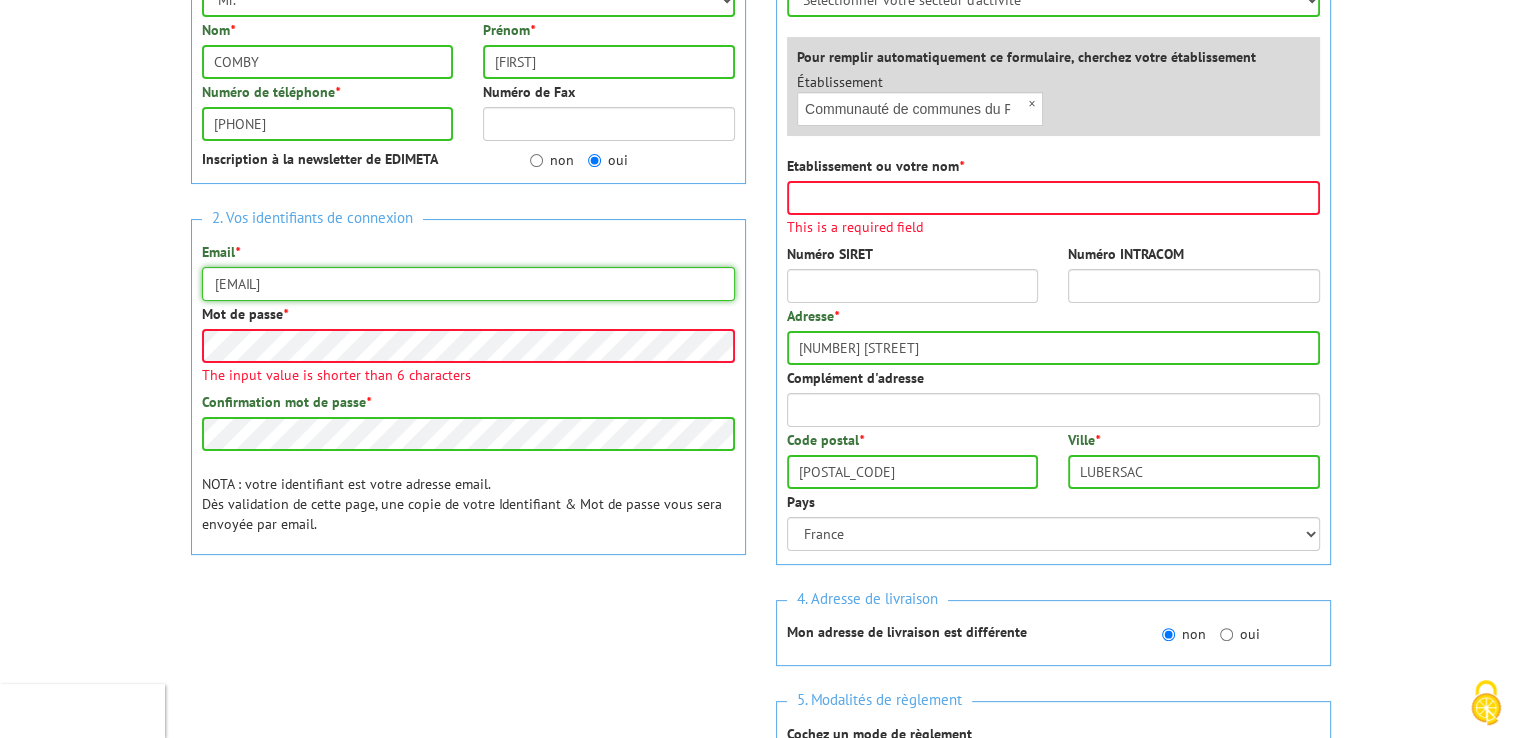 click on "[EMAIL]" at bounding box center (468, 284) 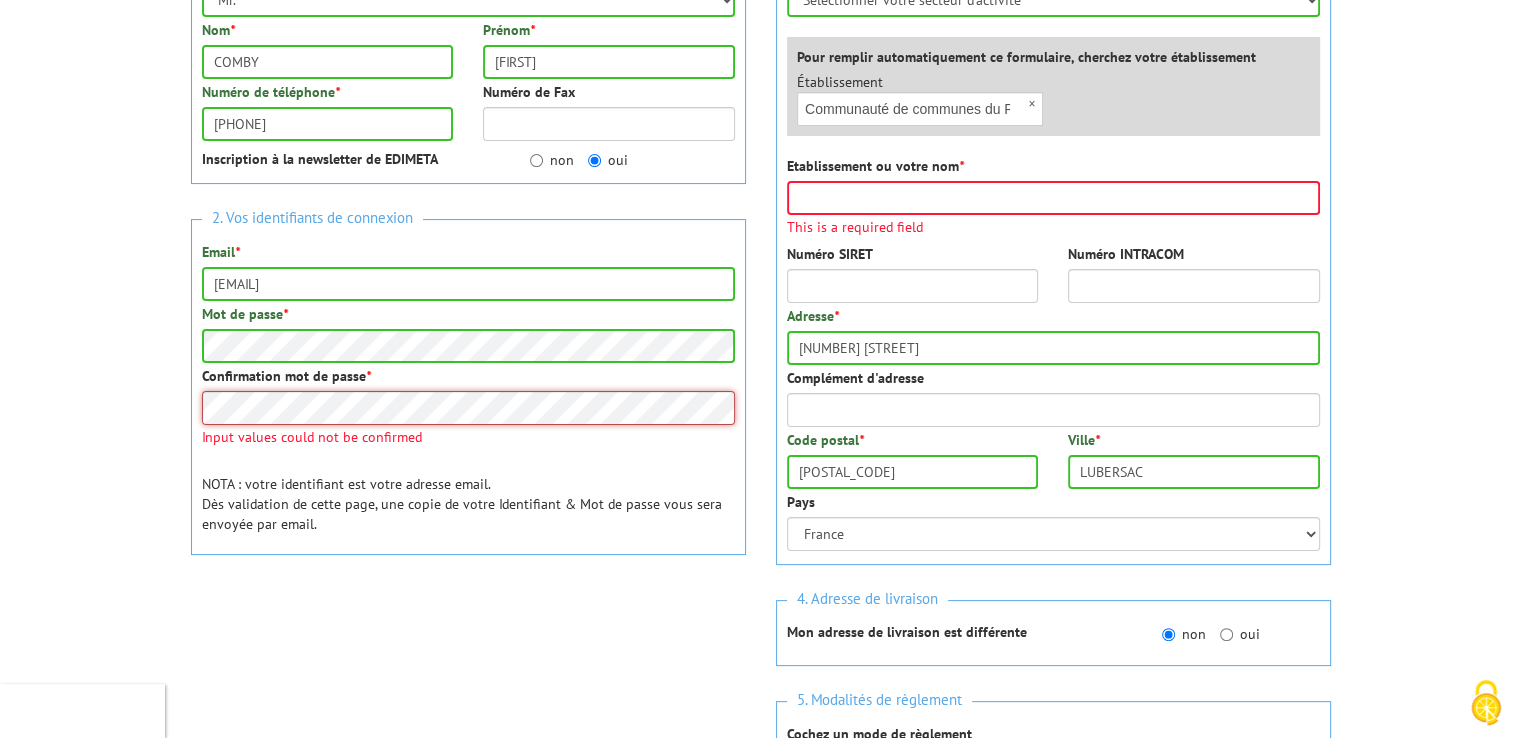 scroll, scrollTop: 157, scrollLeft: 0, axis: vertical 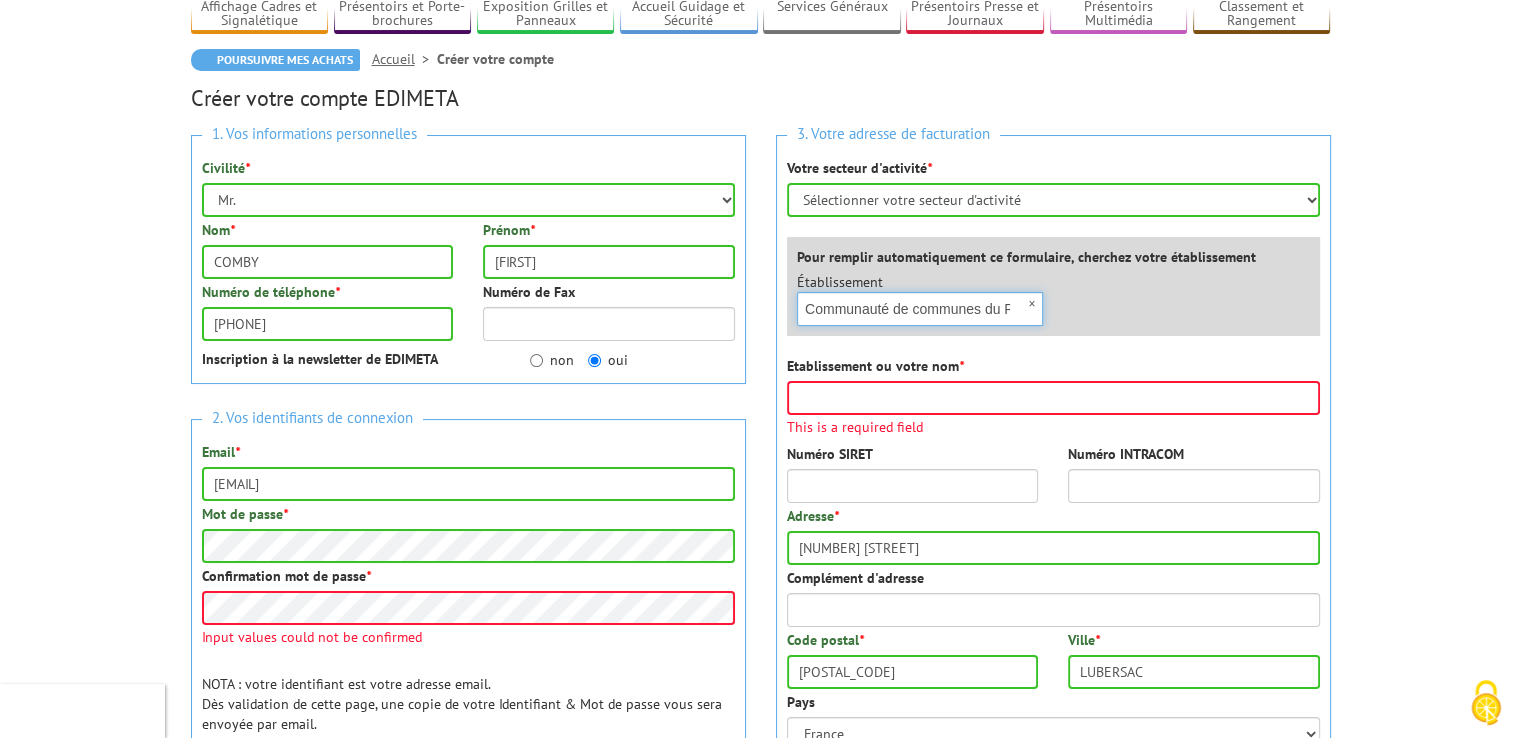 click on "Communauté de communes du Pays de Lubersac-Pompadour" at bounding box center [920, 309] 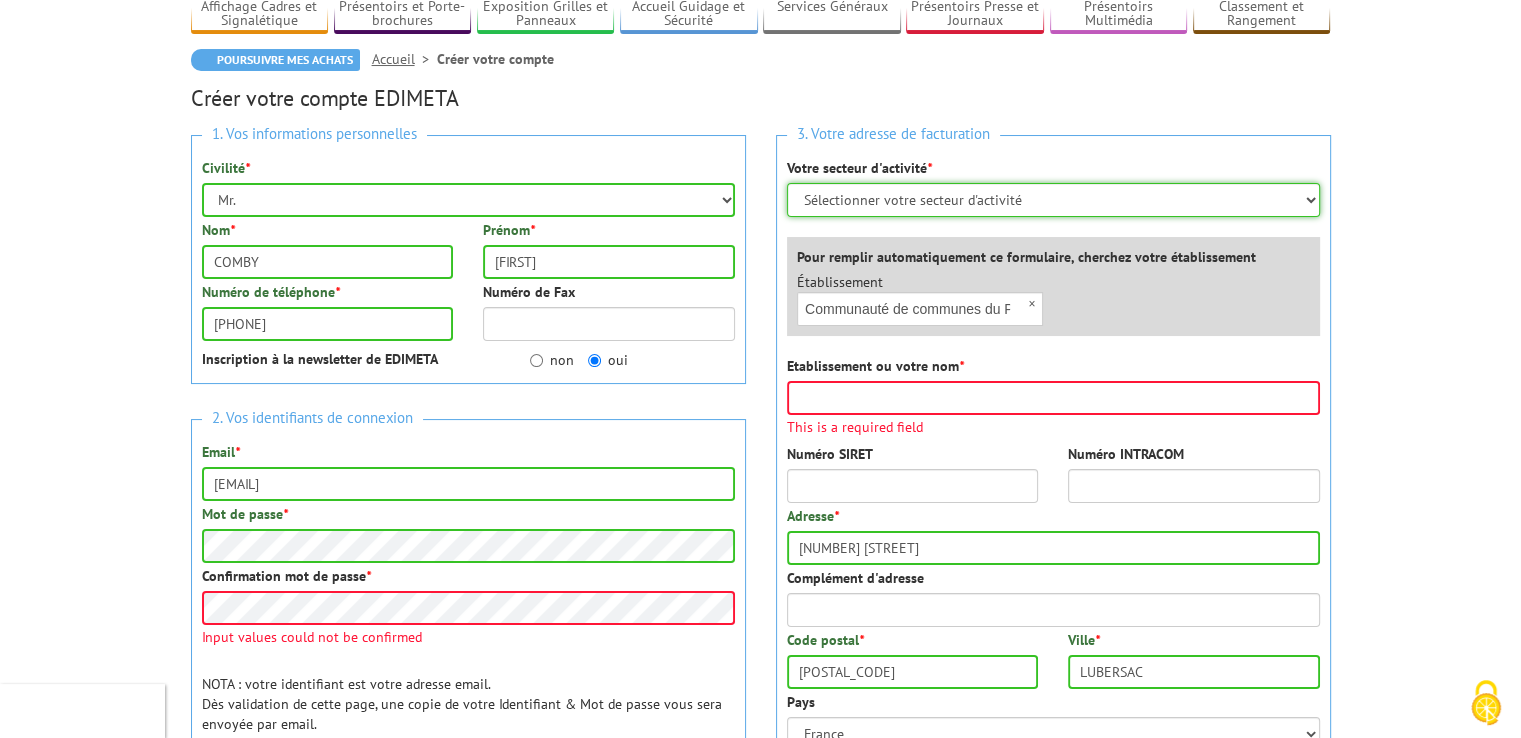 click on "Sélectionner votre secteur d'activité
Administrations et collectivités
Magasins et commerces
Entreprises du secteur privé
Comités d'entreprises" at bounding box center (1053, 200) 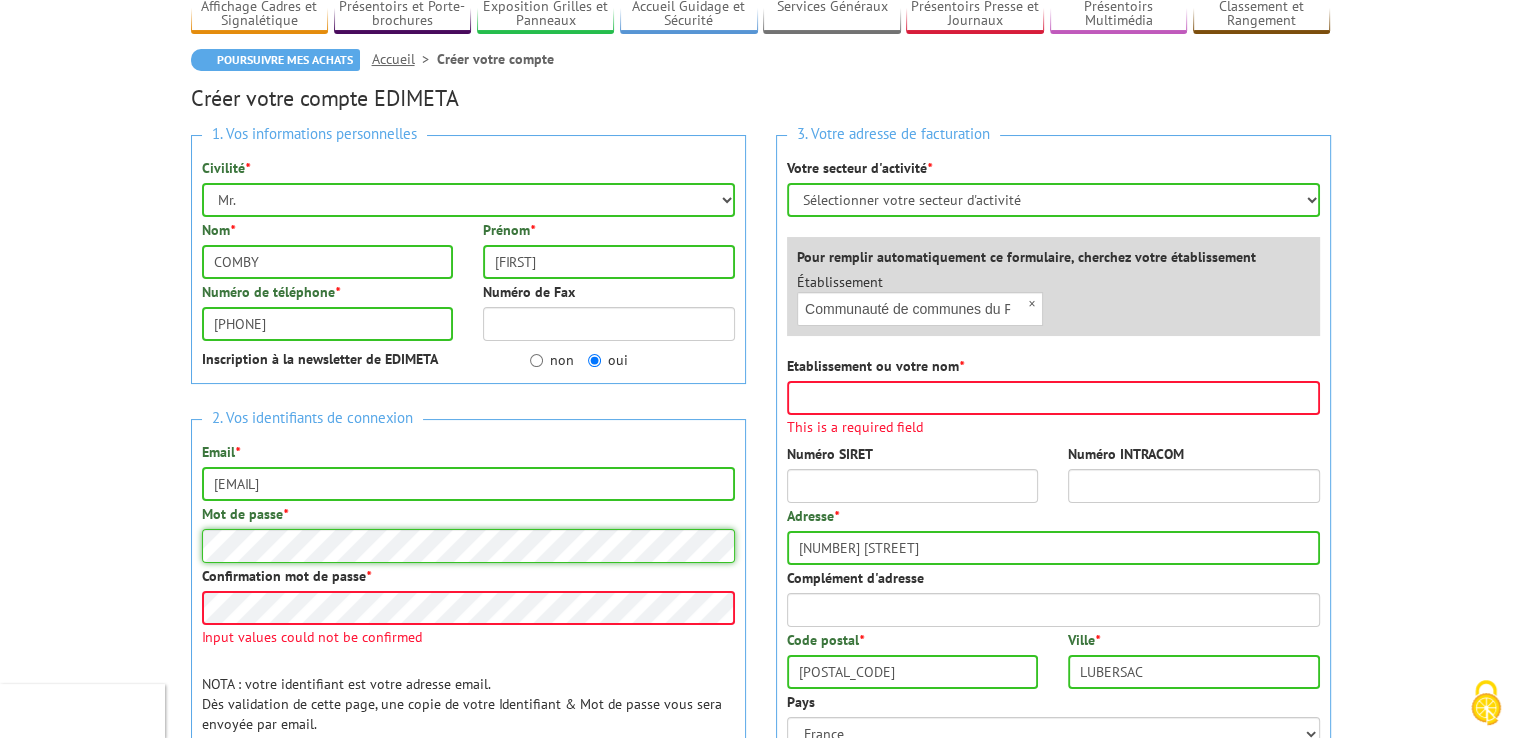 click on "Nos équipes sont à votre service du lundi au vendredi de 8h30 à 12h30 et de 13h30 à 17h30    01 46 81 33 03
Catalogue gratuit  |
Commande rapide
Je me connecte
Nouveau client ? Inscrivez-vous
3
Mon panier
669,12
€ HT" at bounding box center [760, 799] 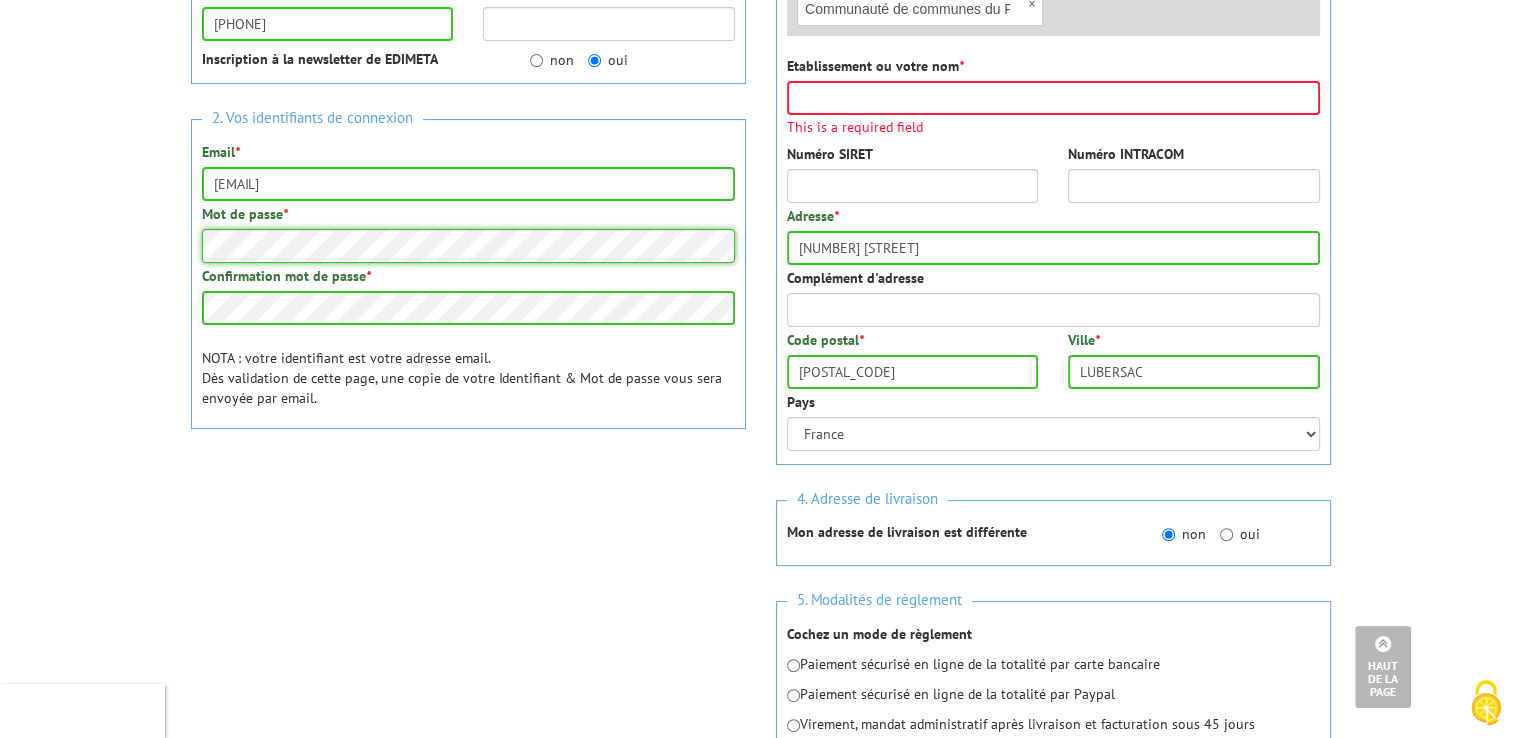 scroll, scrollTop: 357, scrollLeft: 0, axis: vertical 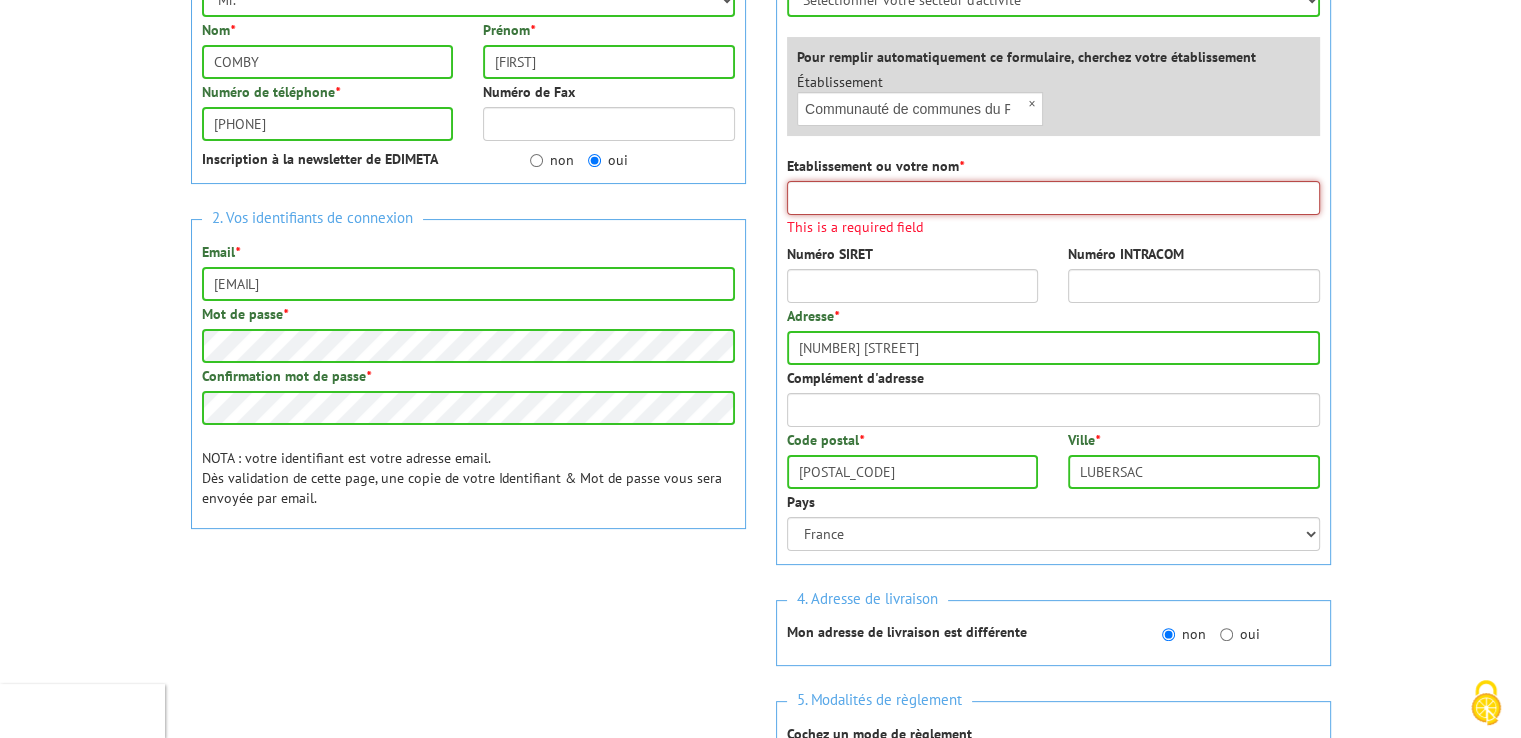 click on "Etablissement ou votre nom  *" at bounding box center (1053, 198) 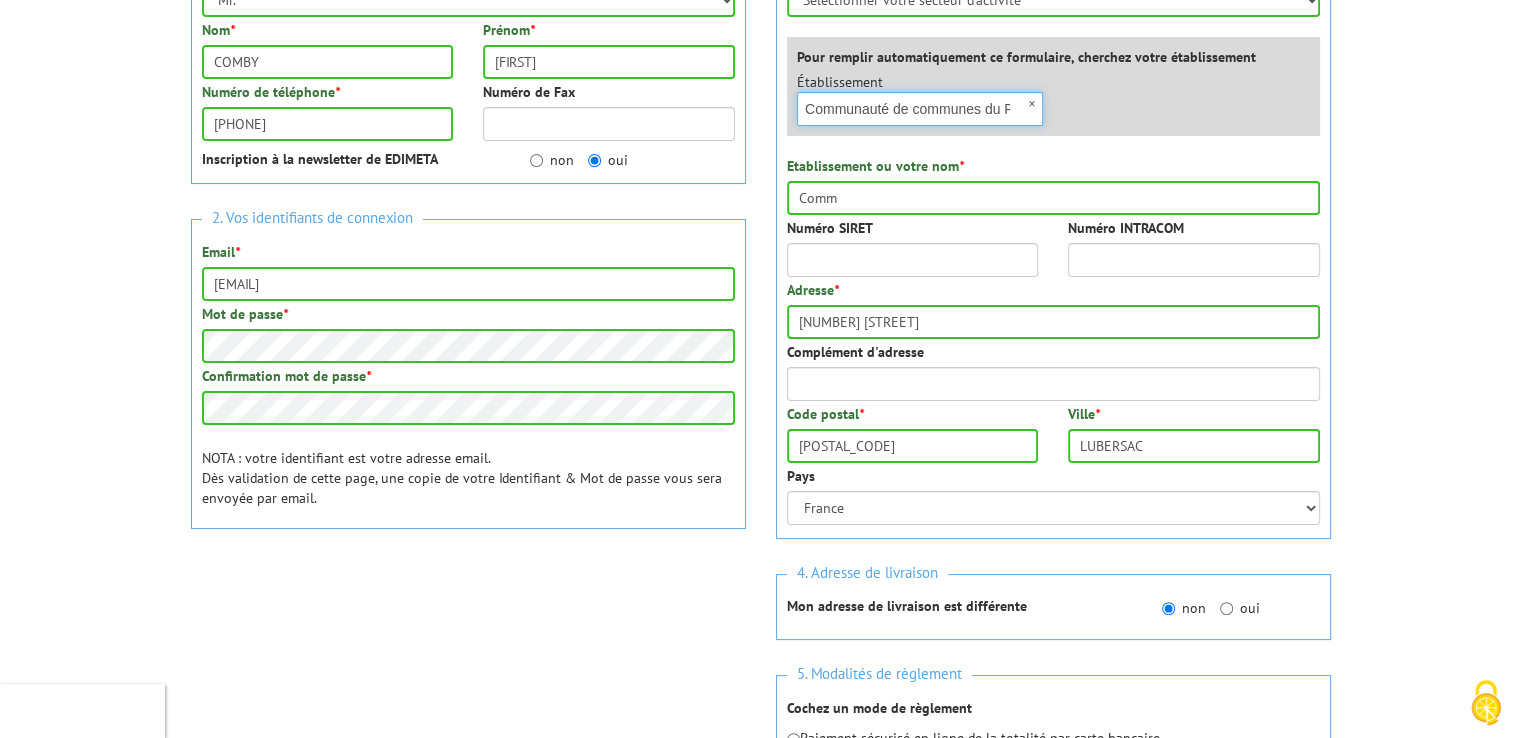 scroll, scrollTop: 0, scrollLeft: 182, axis: horizontal 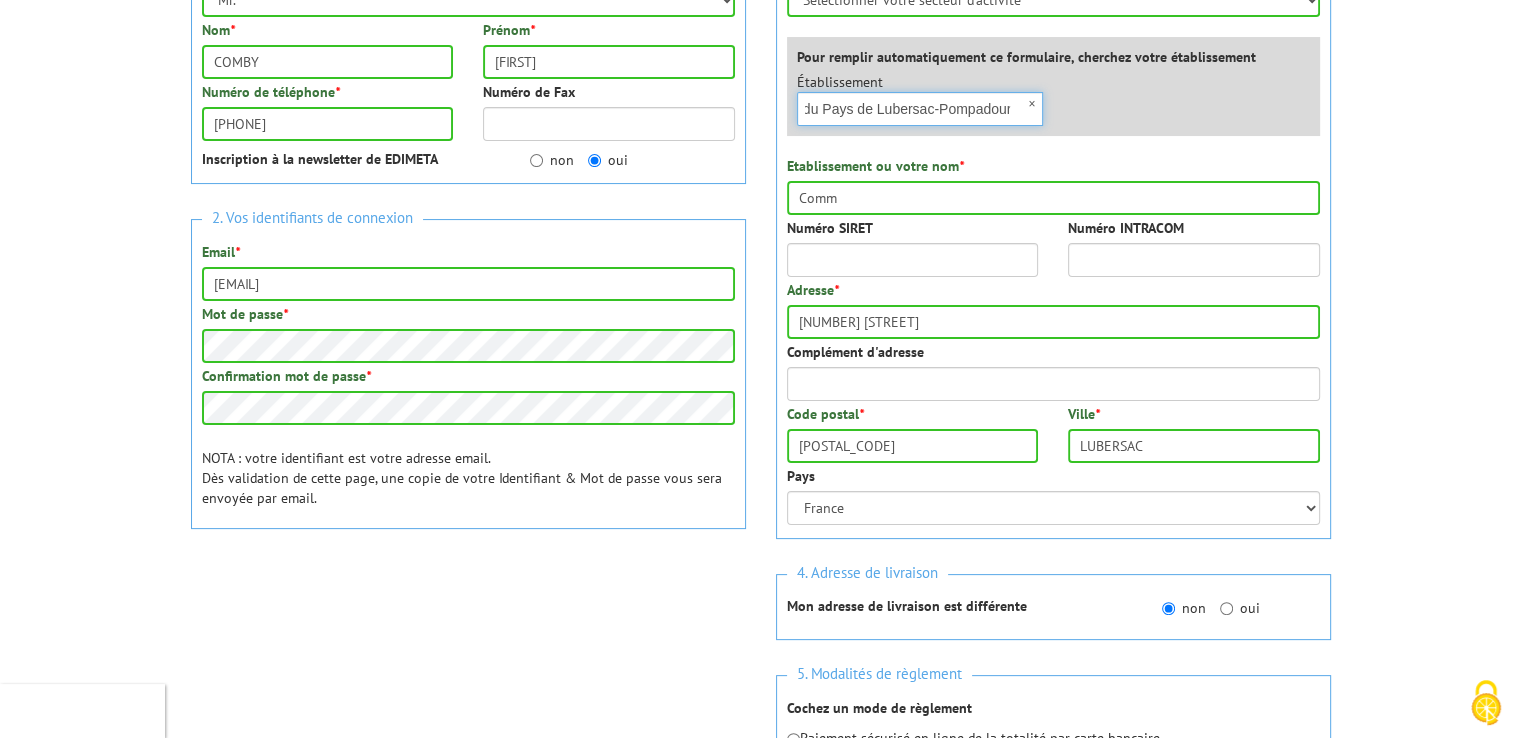drag, startPoint x: 807, startPoint y: 108, endPoint x: 1188, endPoint y: 109, distance: 381.0013 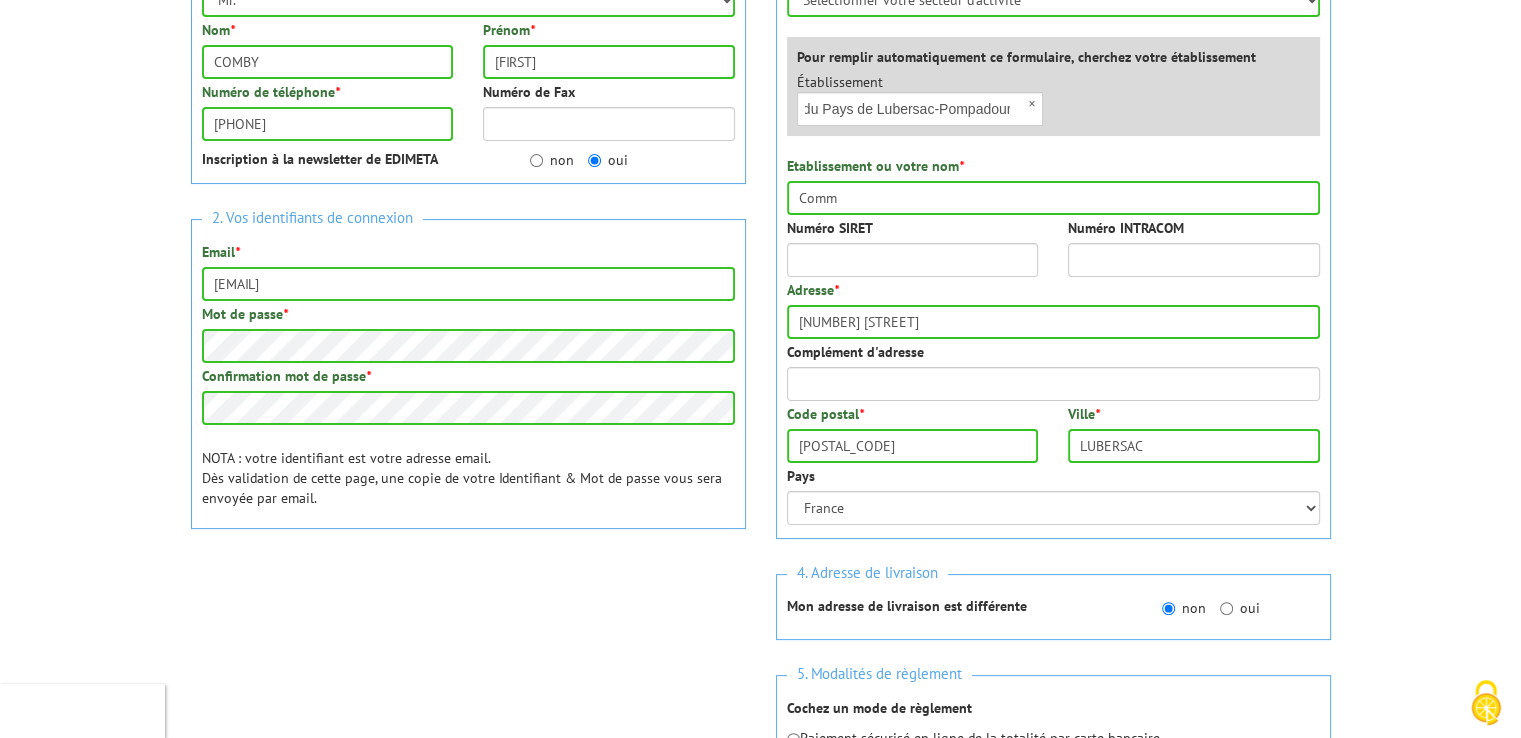 scroll, scrollTop: 0, scrollLeft: 0, axis: both 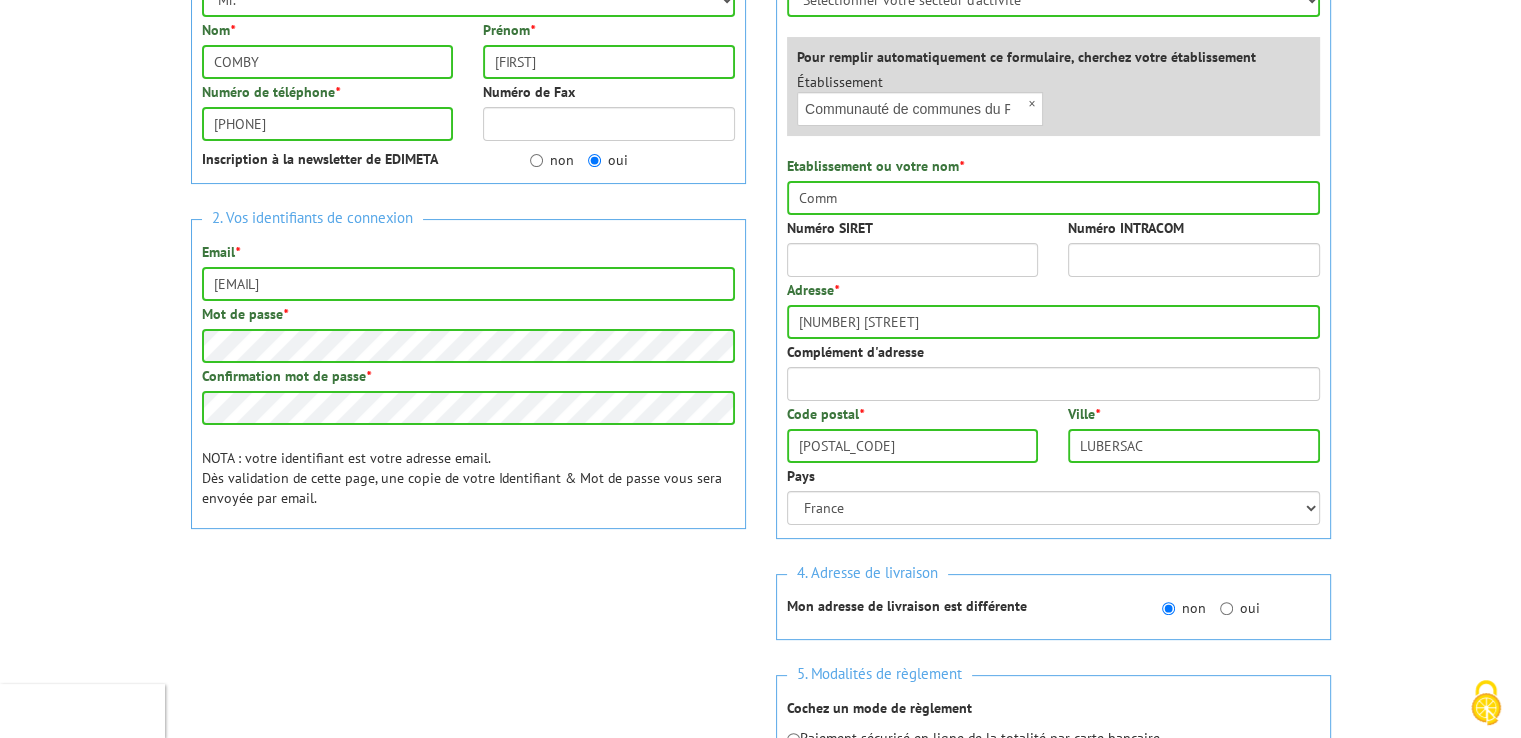 click on "Etablissement ou votre nom  *
Comm" at bounding box center (1053, 185) 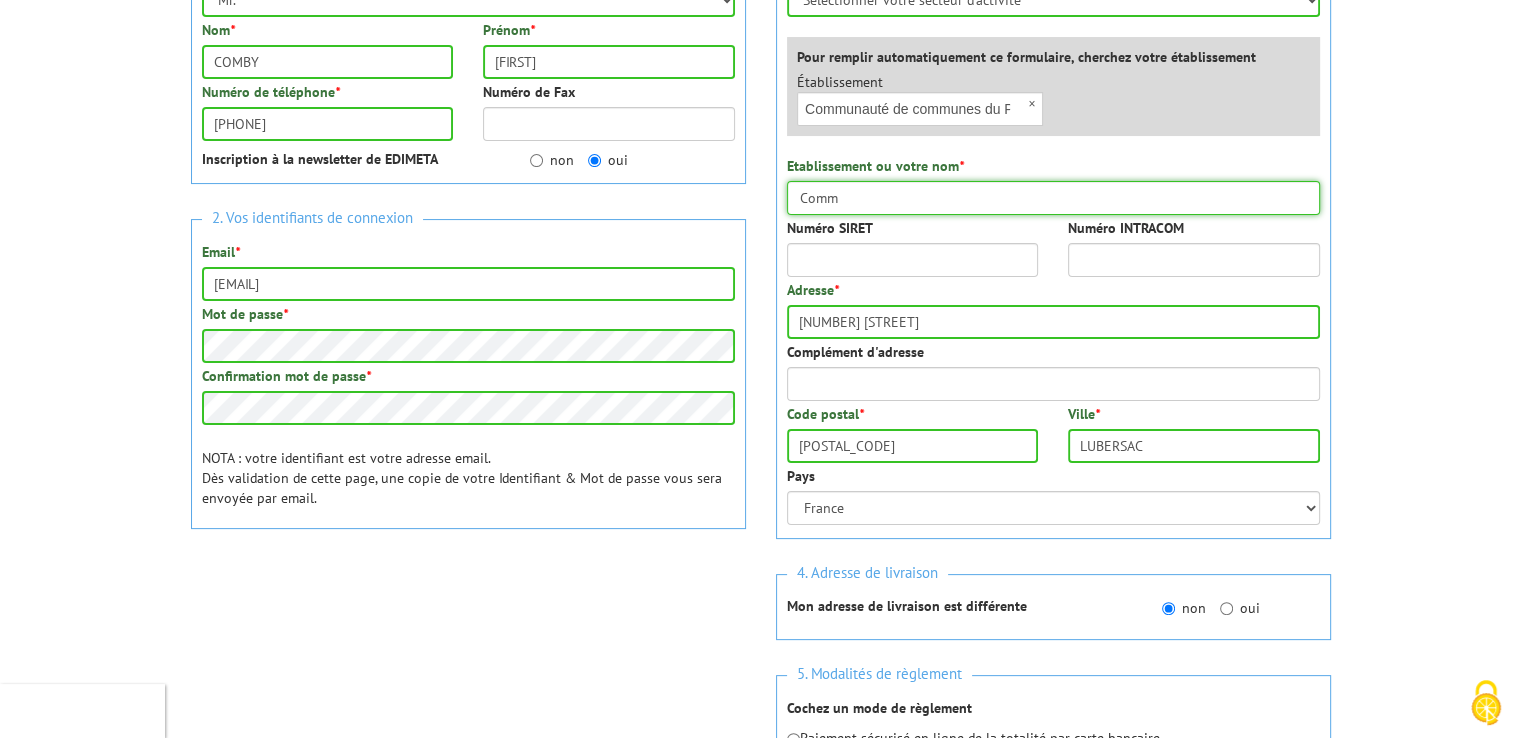 drag, startPoint x: 949, startPoint y: 185, endPoint x: 640, endPoint y: 218, distance: 310.75714 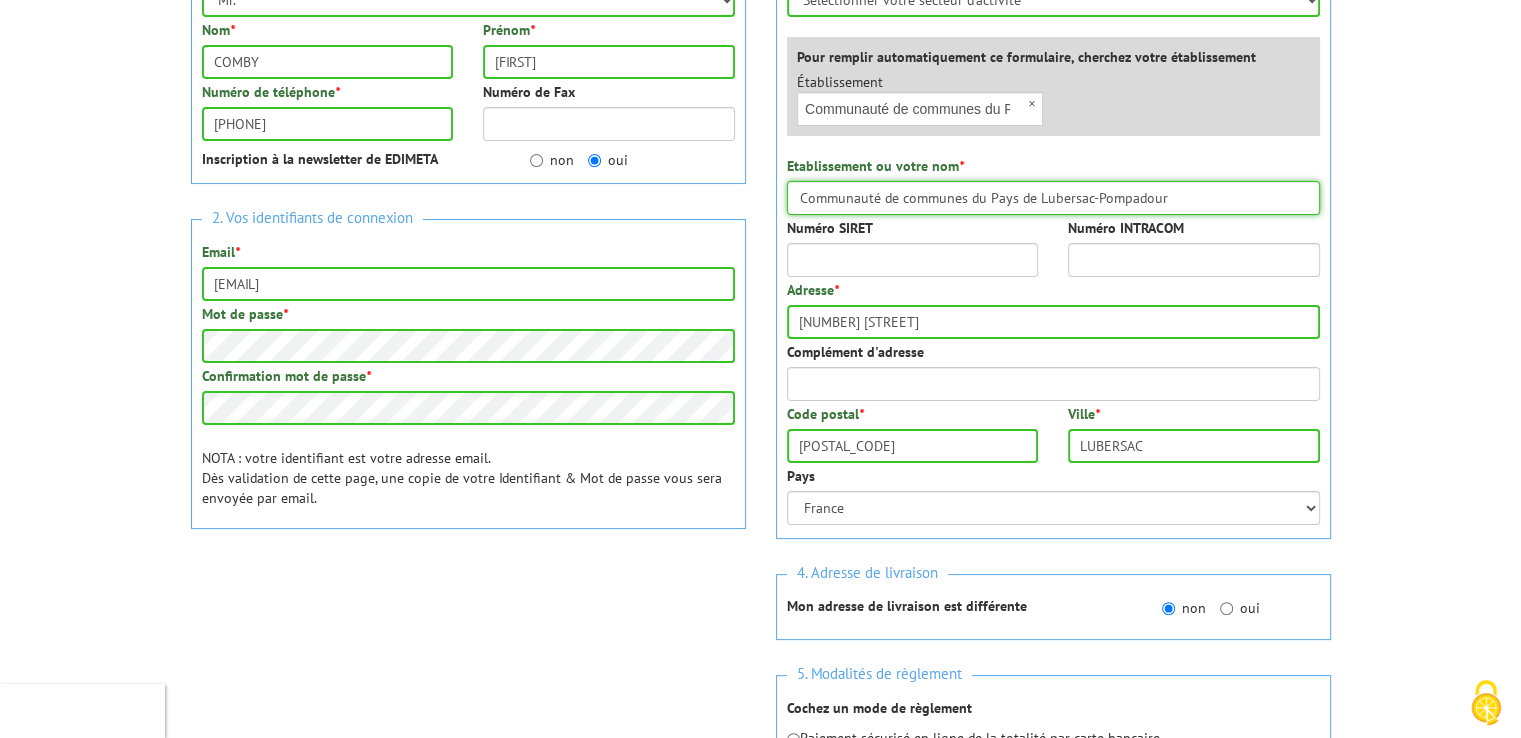 type on "Communauté de communes du Pays de Lubersac-Pompadour" 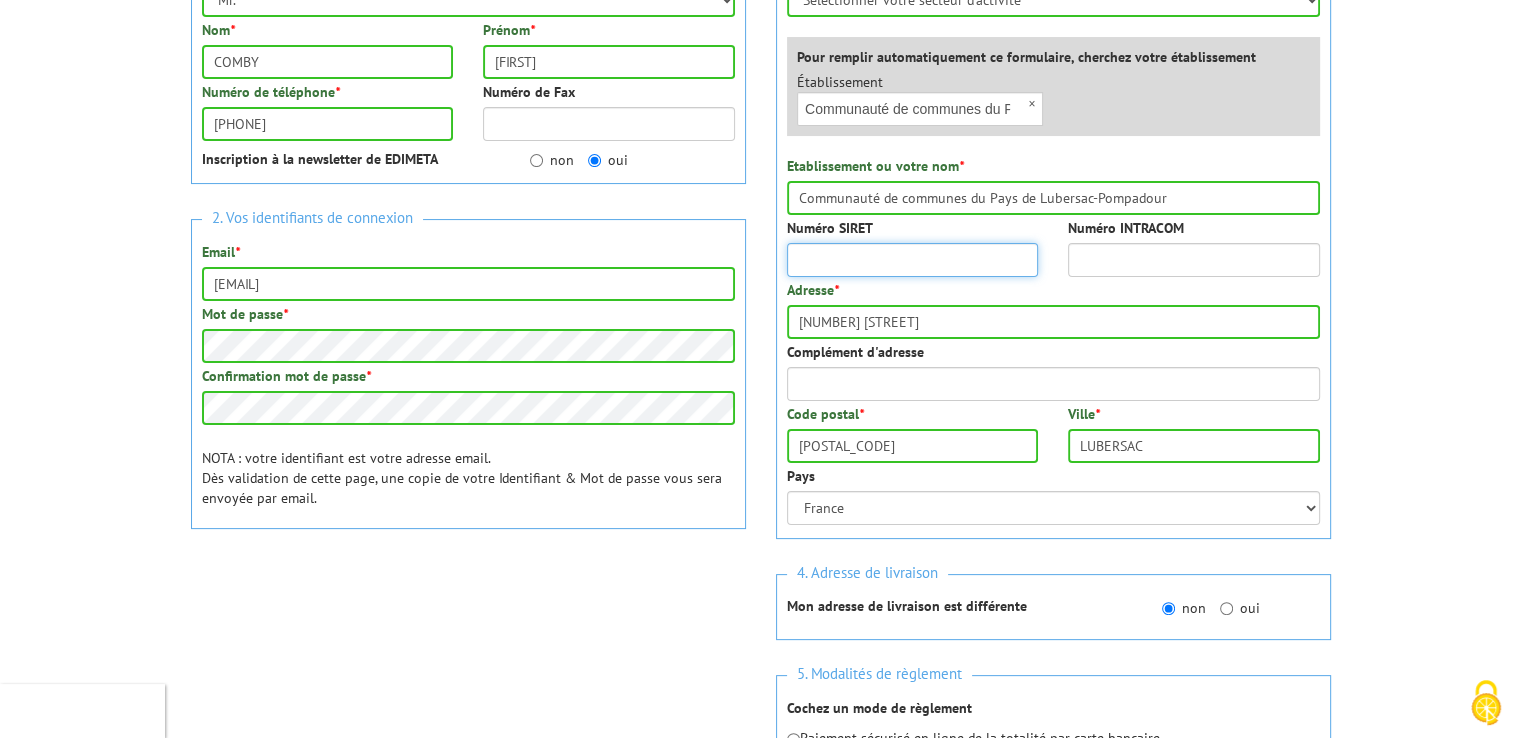 click on "Numéro SIRET" at bounding box center [913, 260] 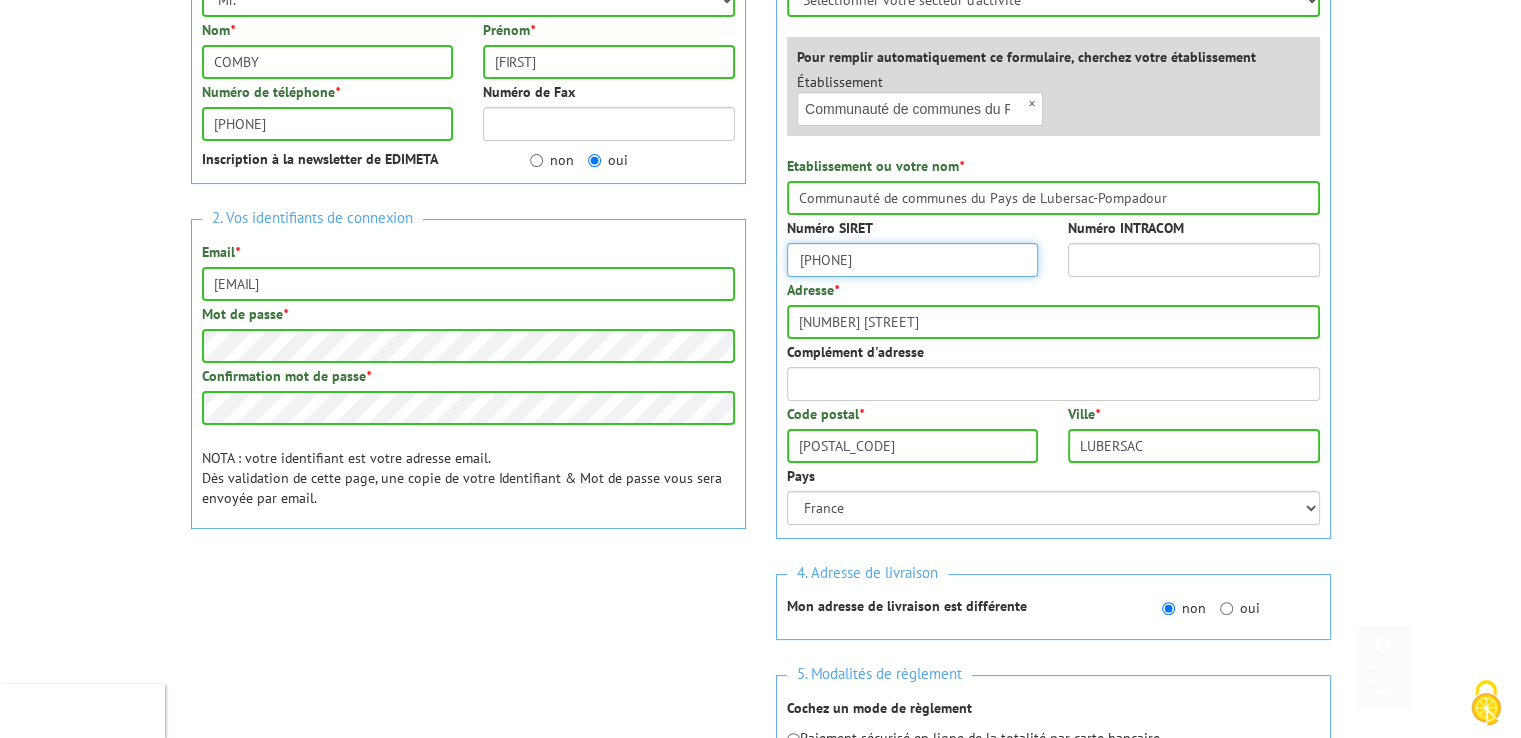 scroll, scrollTop: 657, scrollLeft: 0, axis: vertical 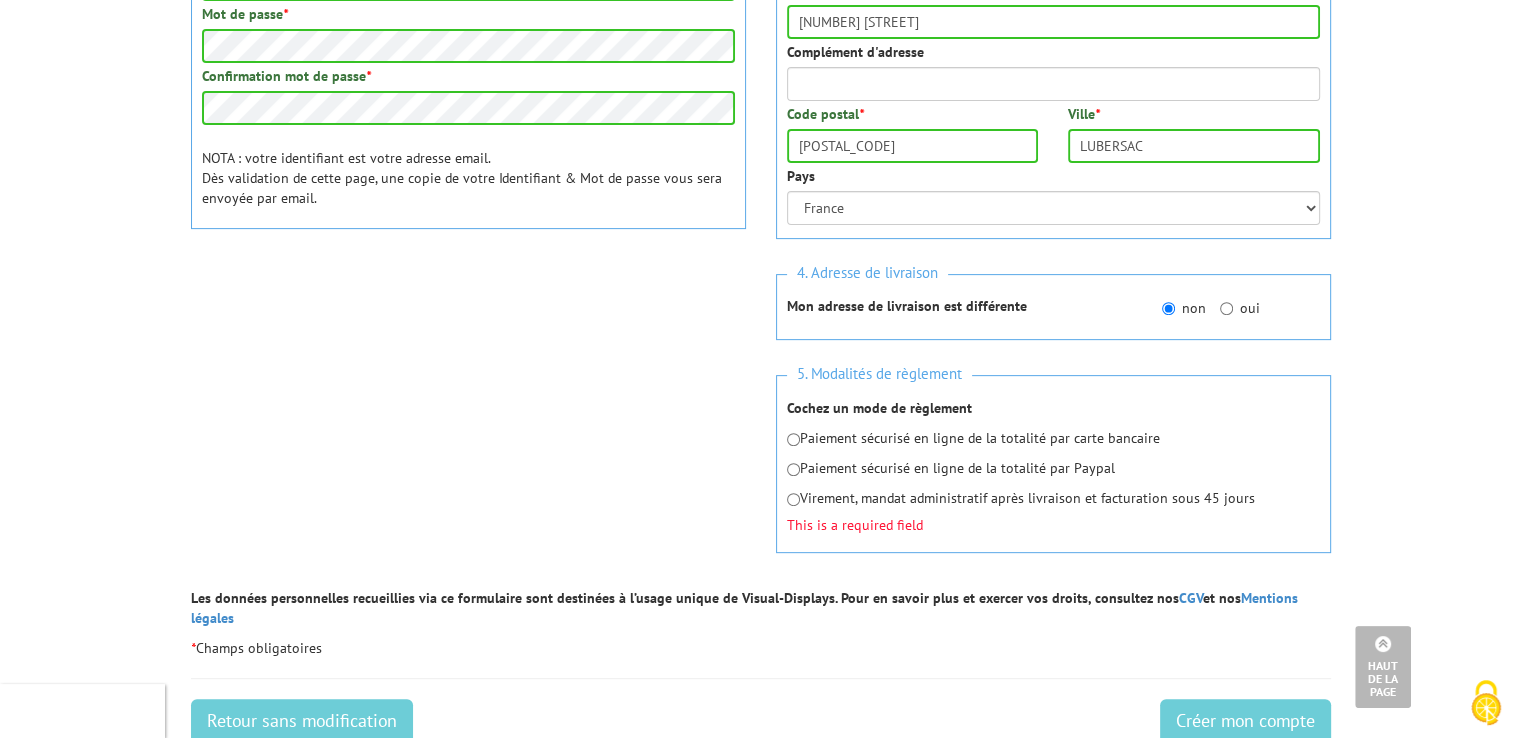 type on "[NUMBER]" 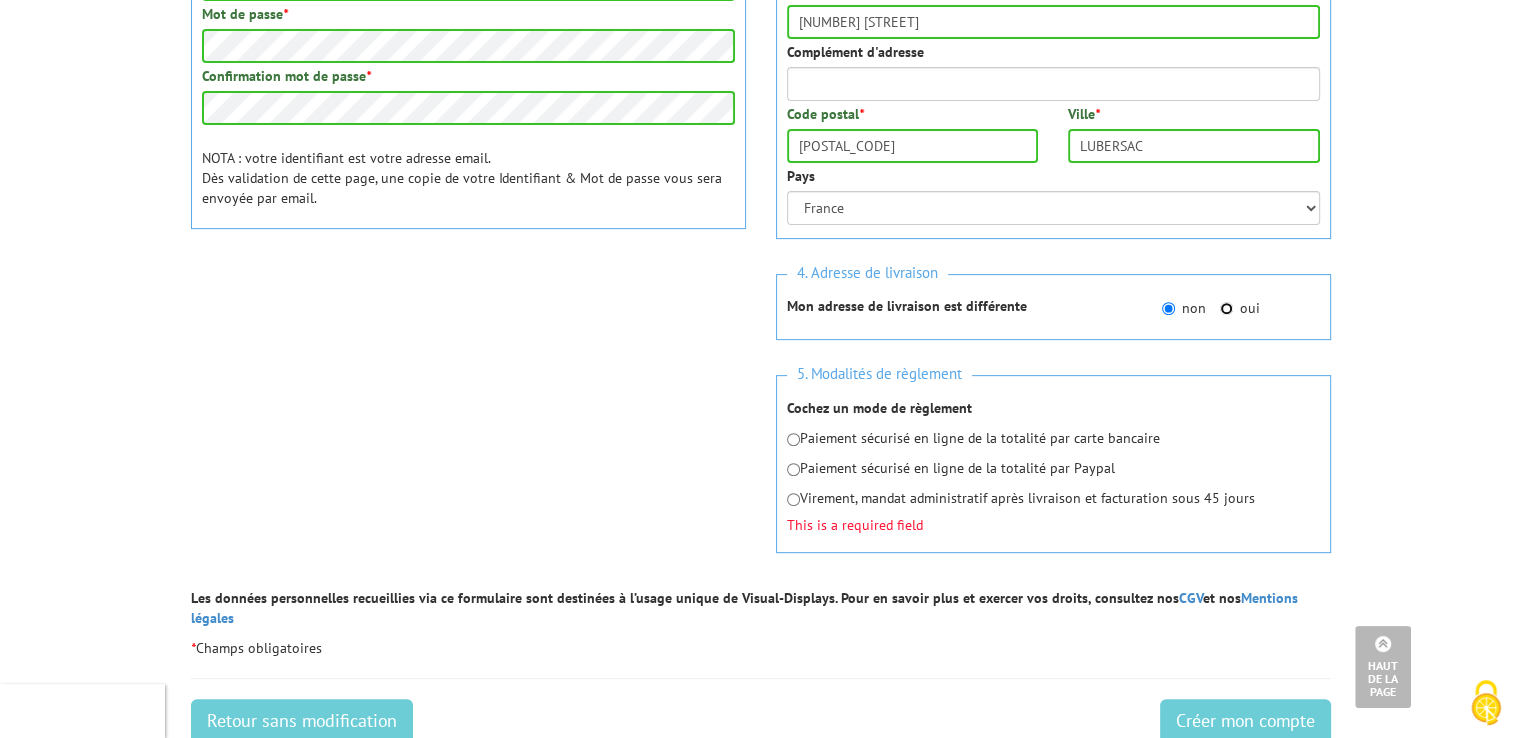 click on "oui" at bounding box center [1226, 308] 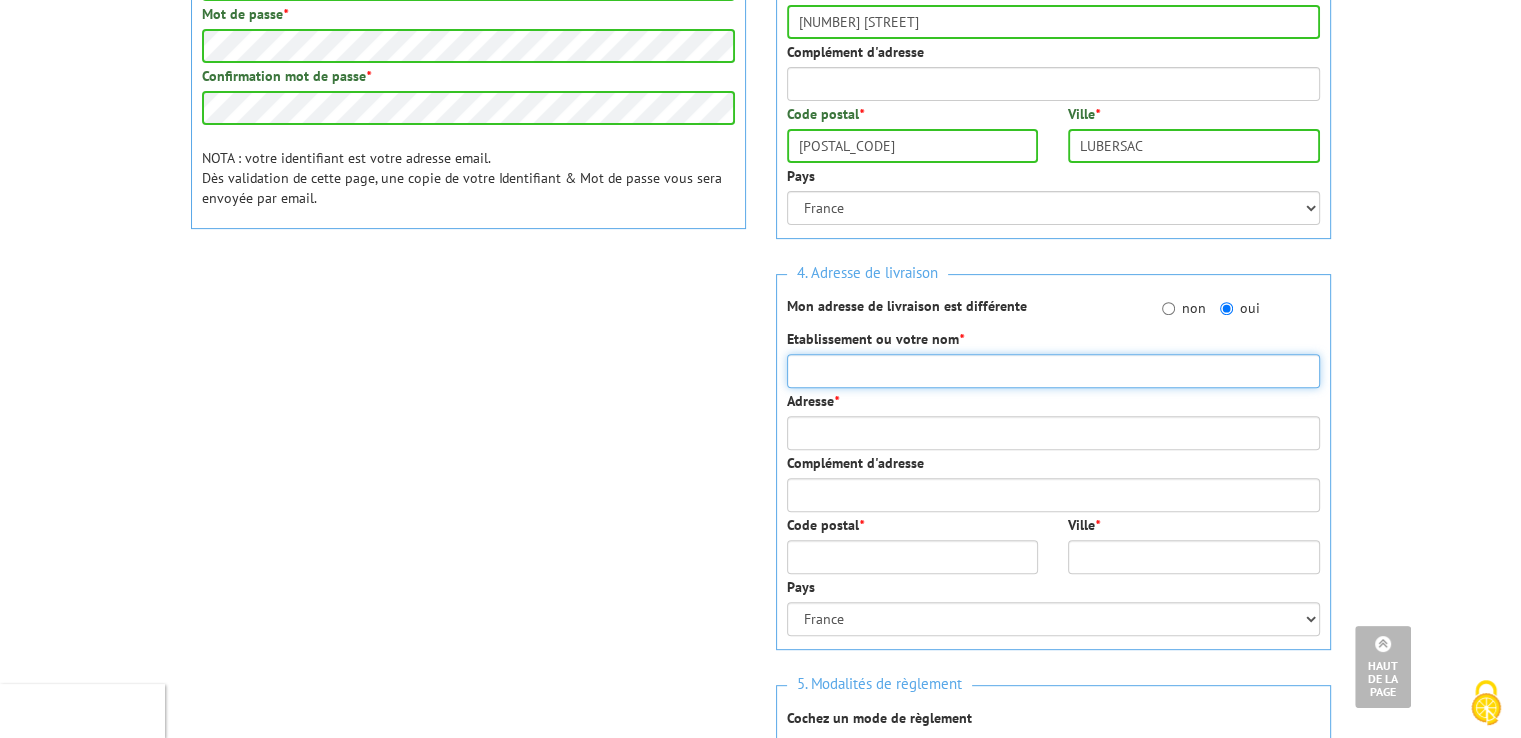 click on "Etablissement ou votre nom
*" at bounding box center [1053, 371] 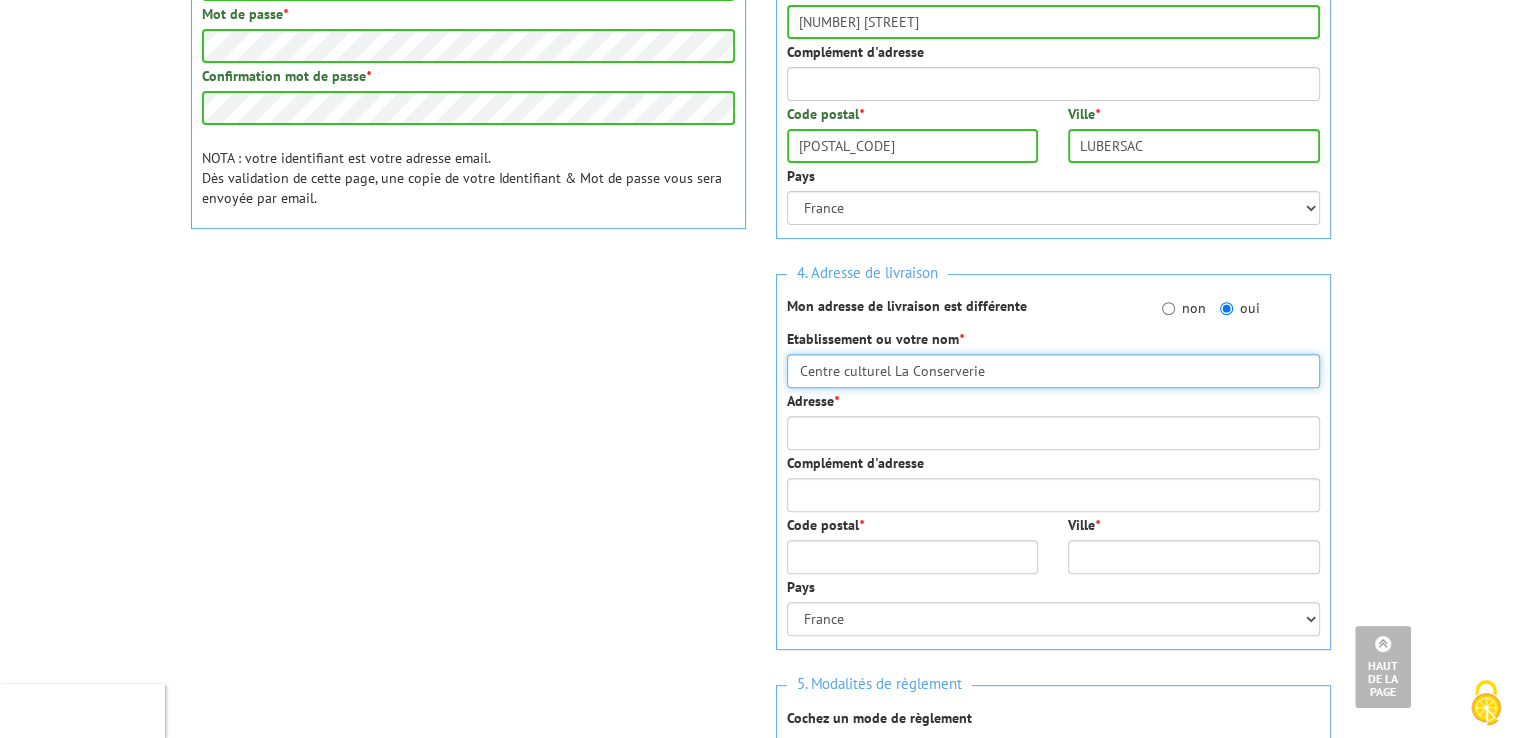 type on "Centre culturel La Conserverie" 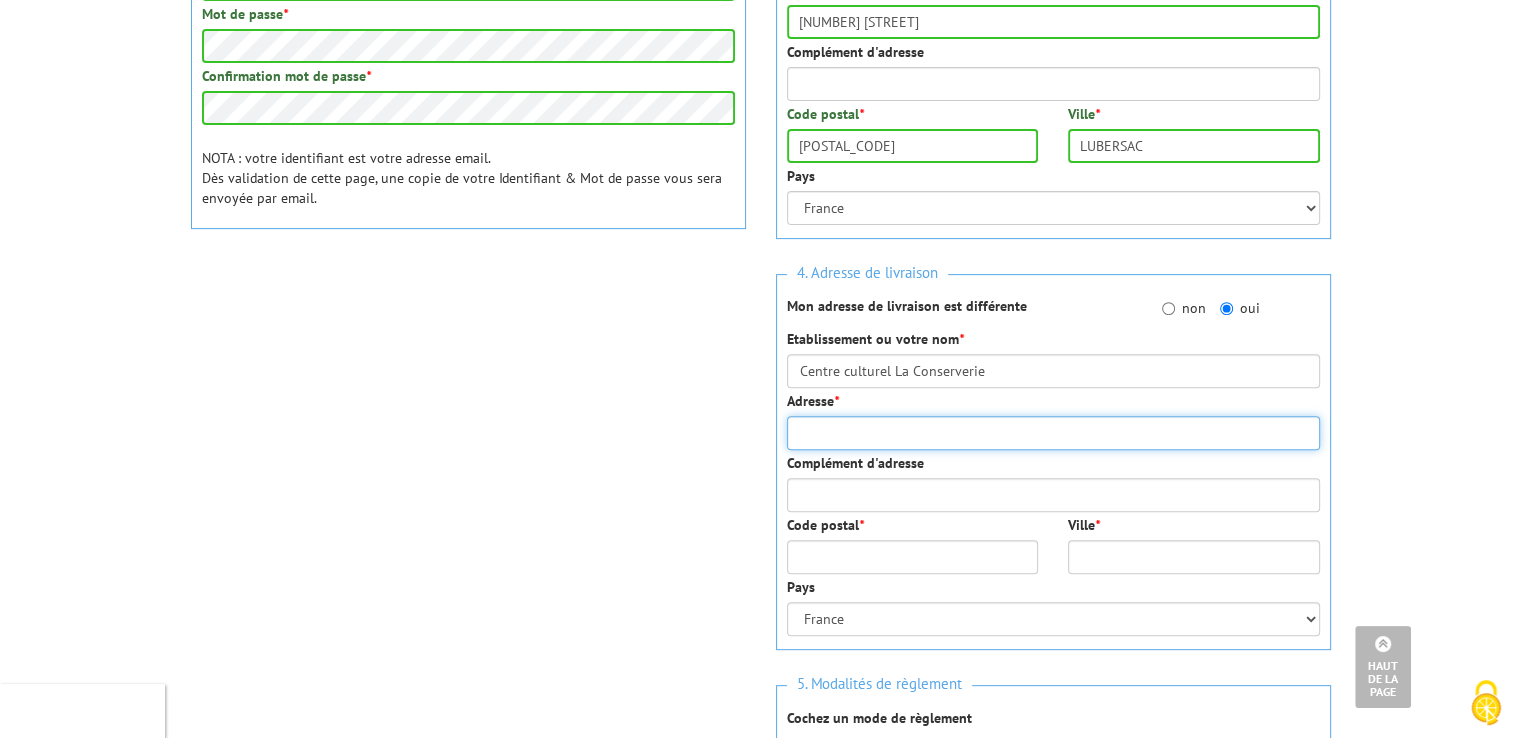 click on "Adresse  *" at bounding box center (1053, 433) 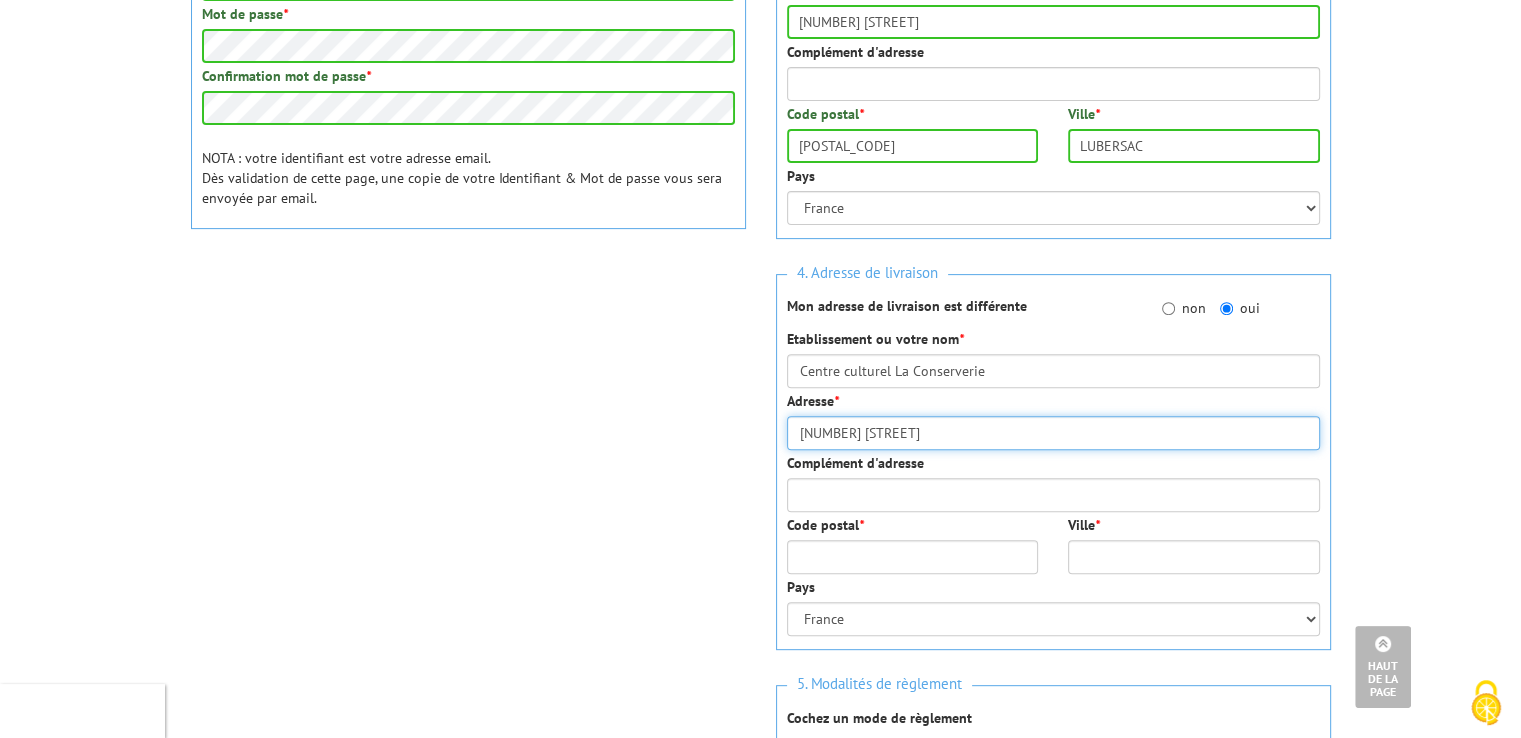 type on "6 avenue du Château" 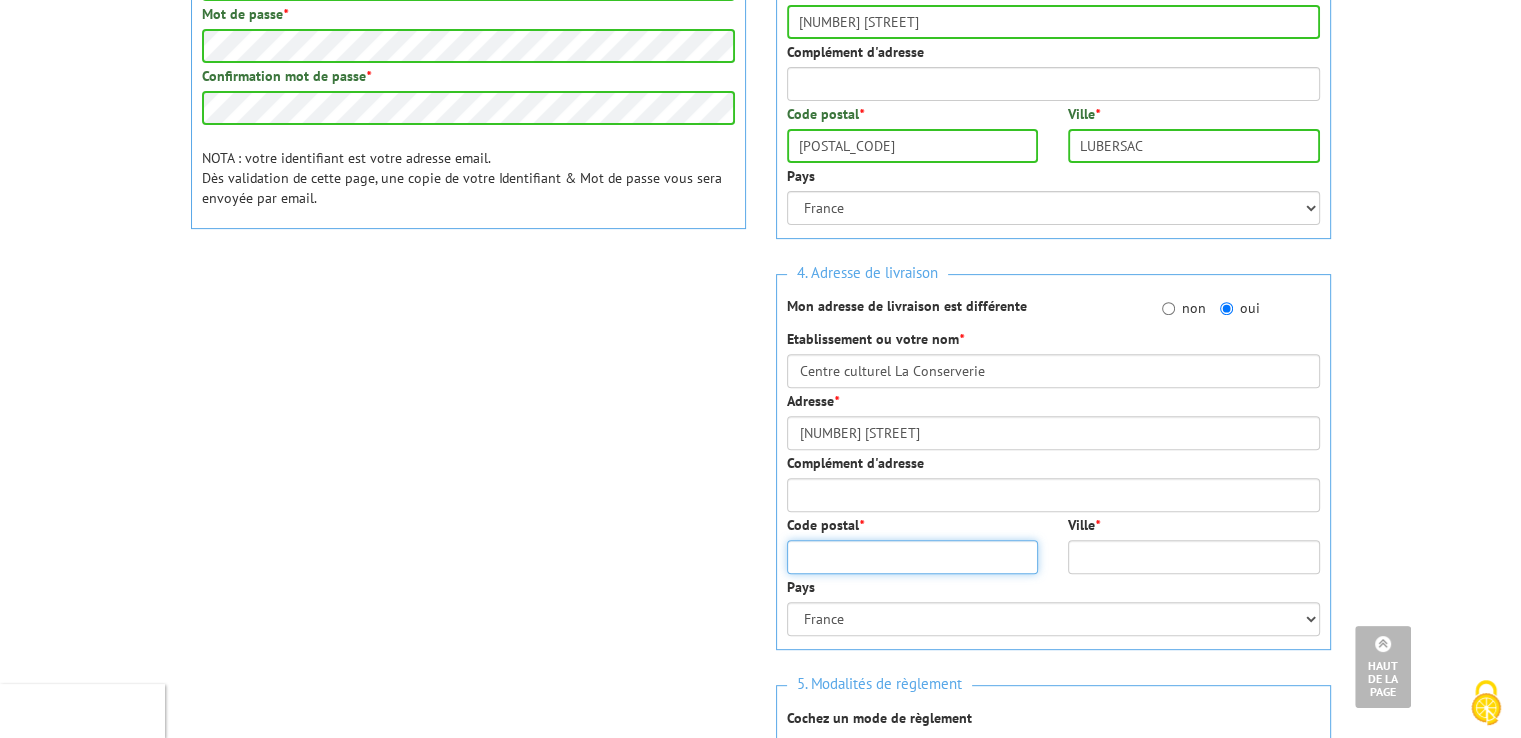 click on "Code postal
*" at bounding box center (913, 557) 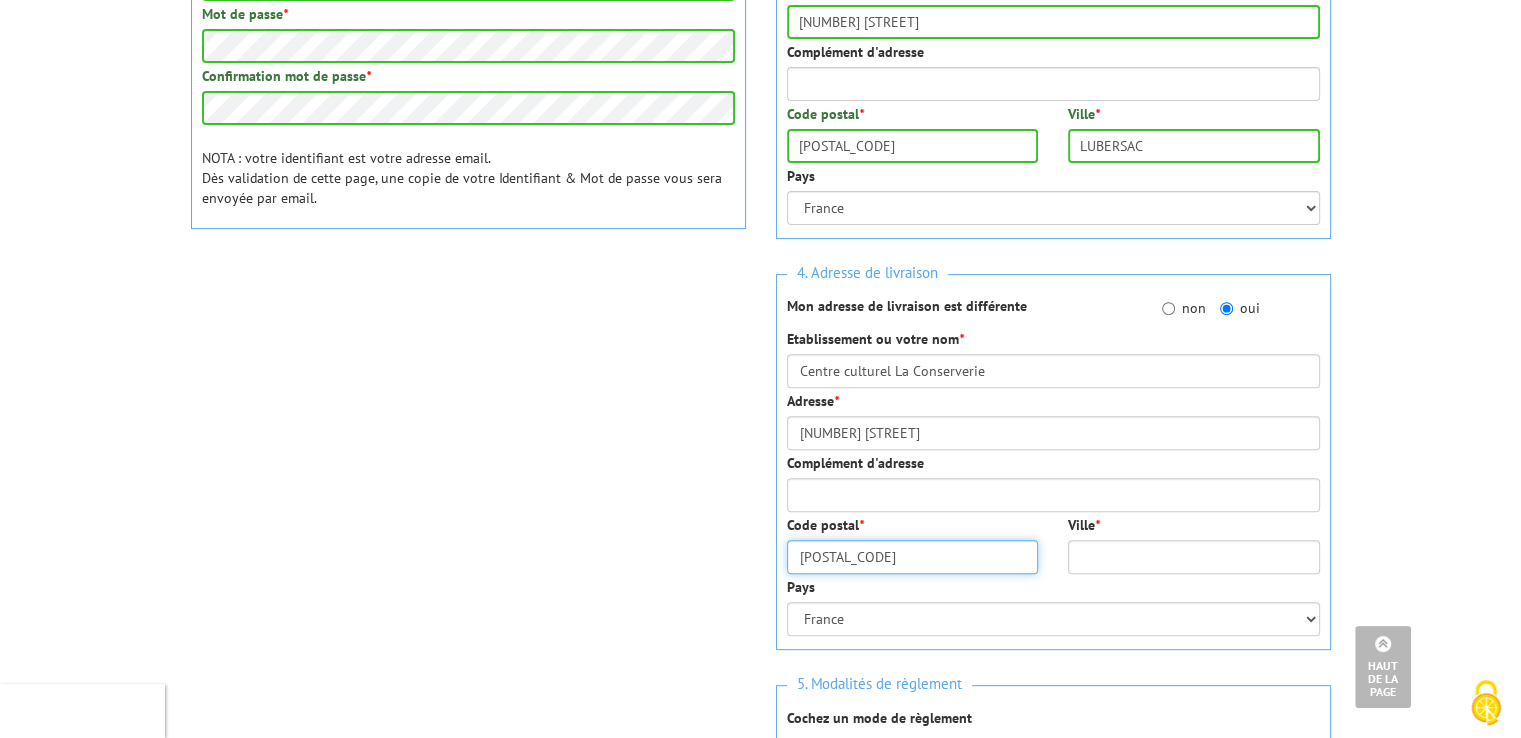type on "19210" 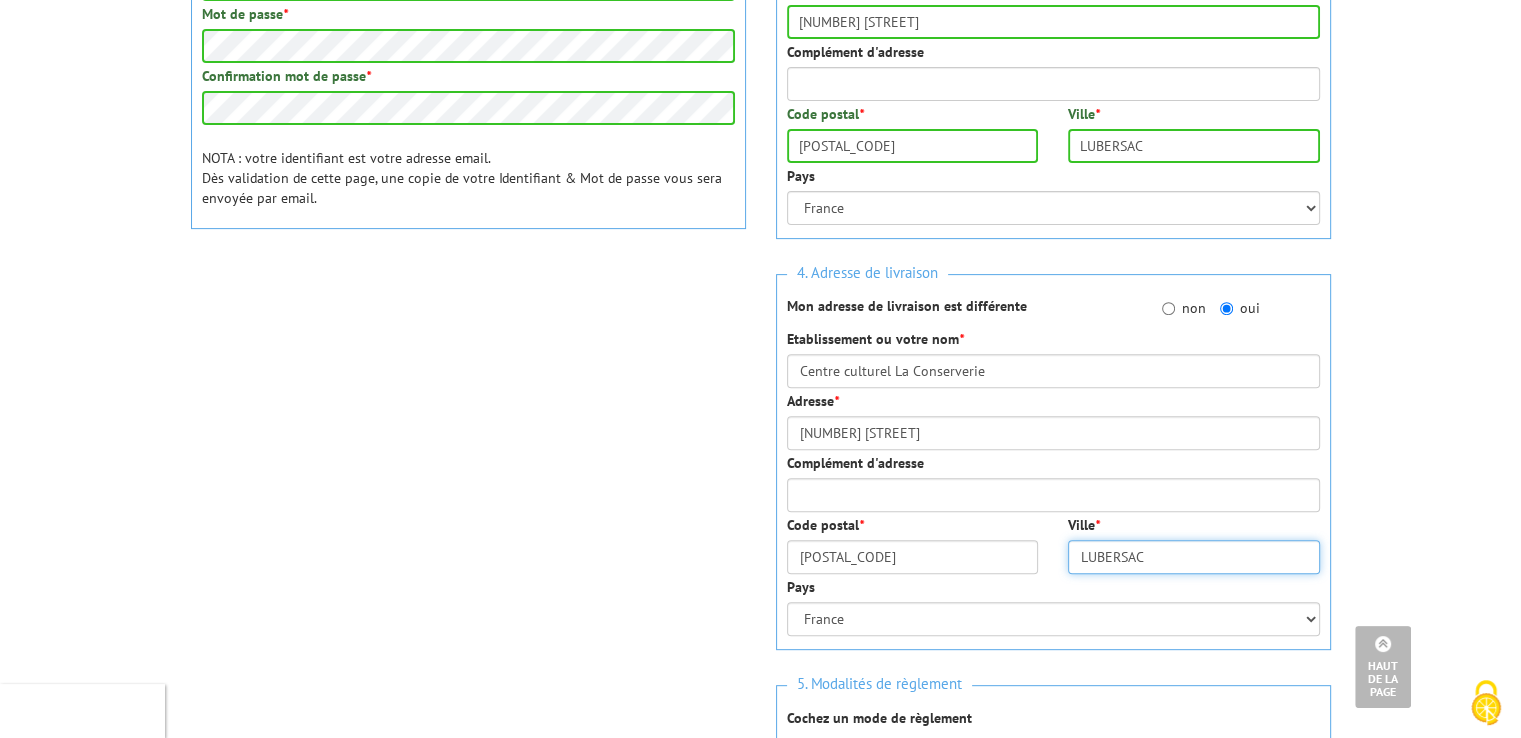 type on "LUBERSAC" 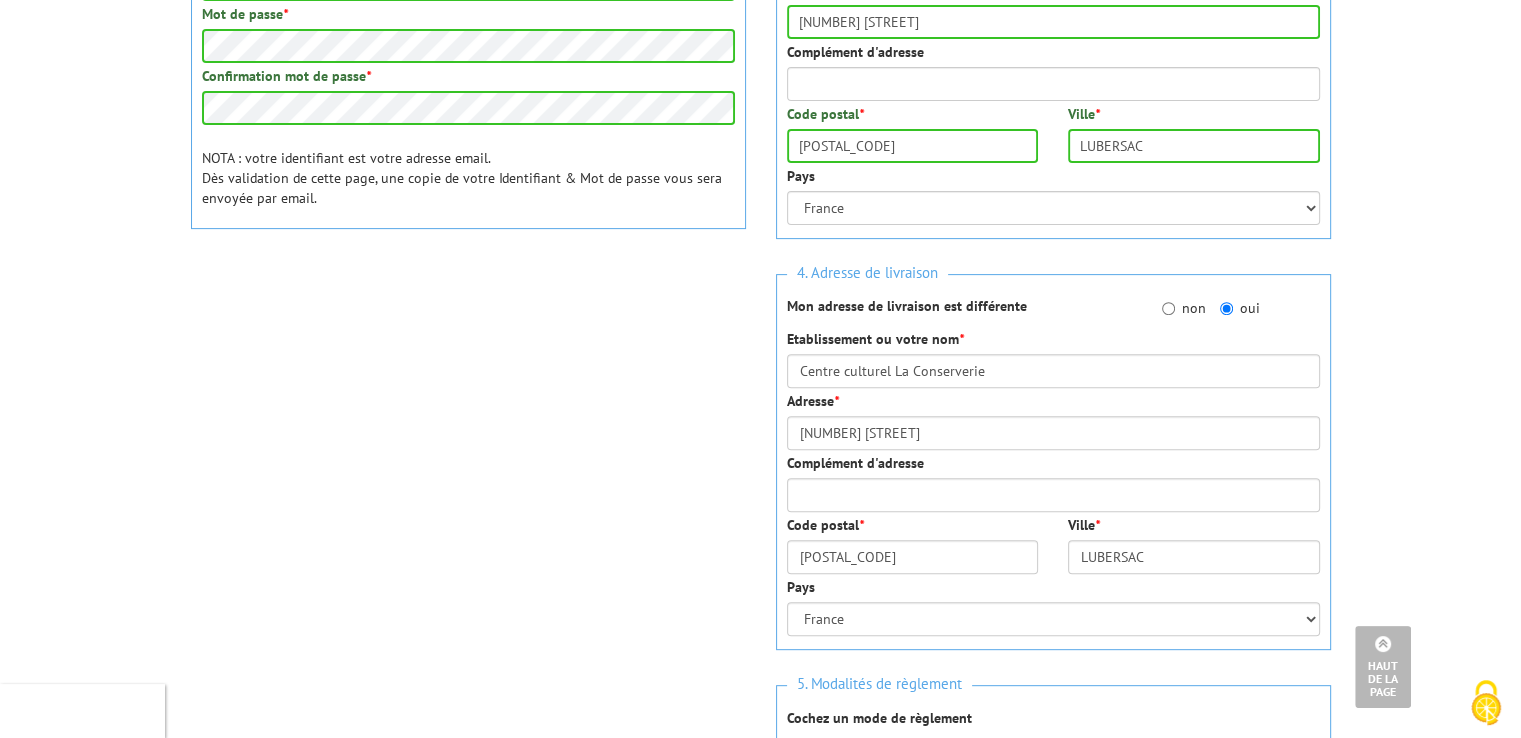 click on "Nos équipes sont à votre service du lundi au vendredi de 8h30 à 12h30 et de 13h30 à 17h30    01 46 81 33 03
Catalogue gratuit  |
Commande rapide
Je me connecte
Nouveau client ? Inscrivez-vous
3
Mon panier
669,12
€ HT" at bounding box center (760, 441) 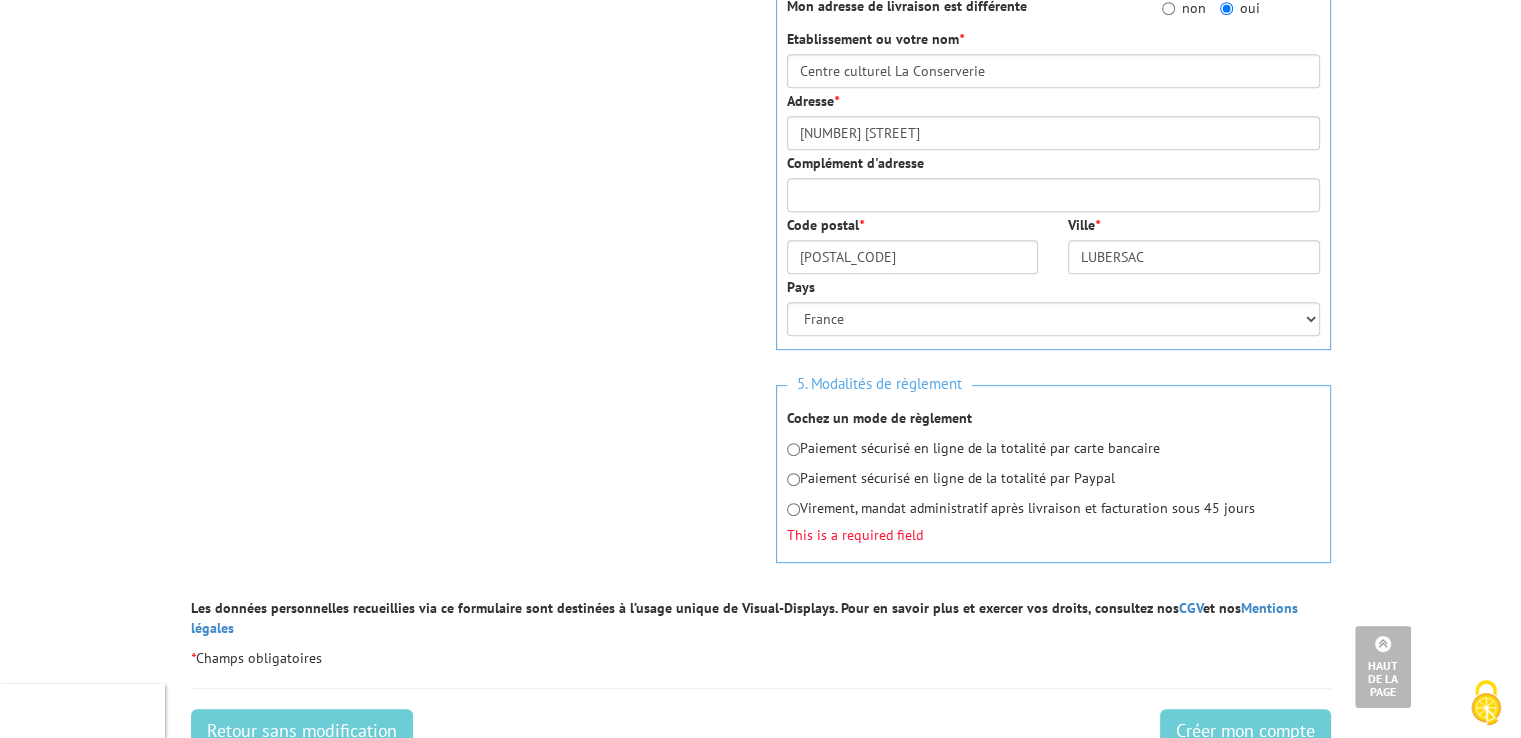 scroll, scrollTop: 1057, scrollLeft: 0, axis: vertical 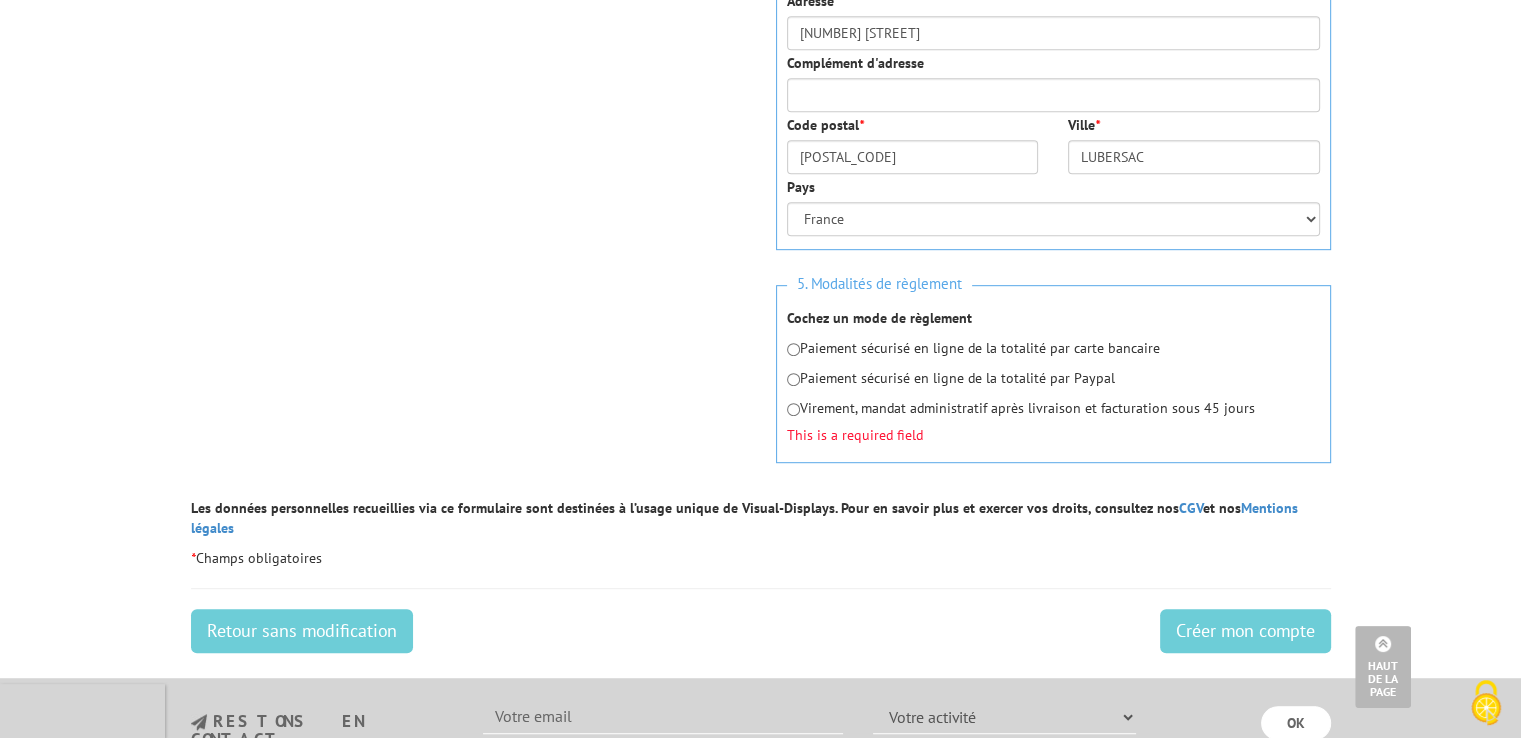 click on "Paiement sécurisé en ligne de la totalité par carte bancaire      Paiement sécurisé en ligne de la totalité par Paypal      Virement, mandat administratif après livraison et facturation sous 45 jours This is a required field" at bounding box center [1053, 390] 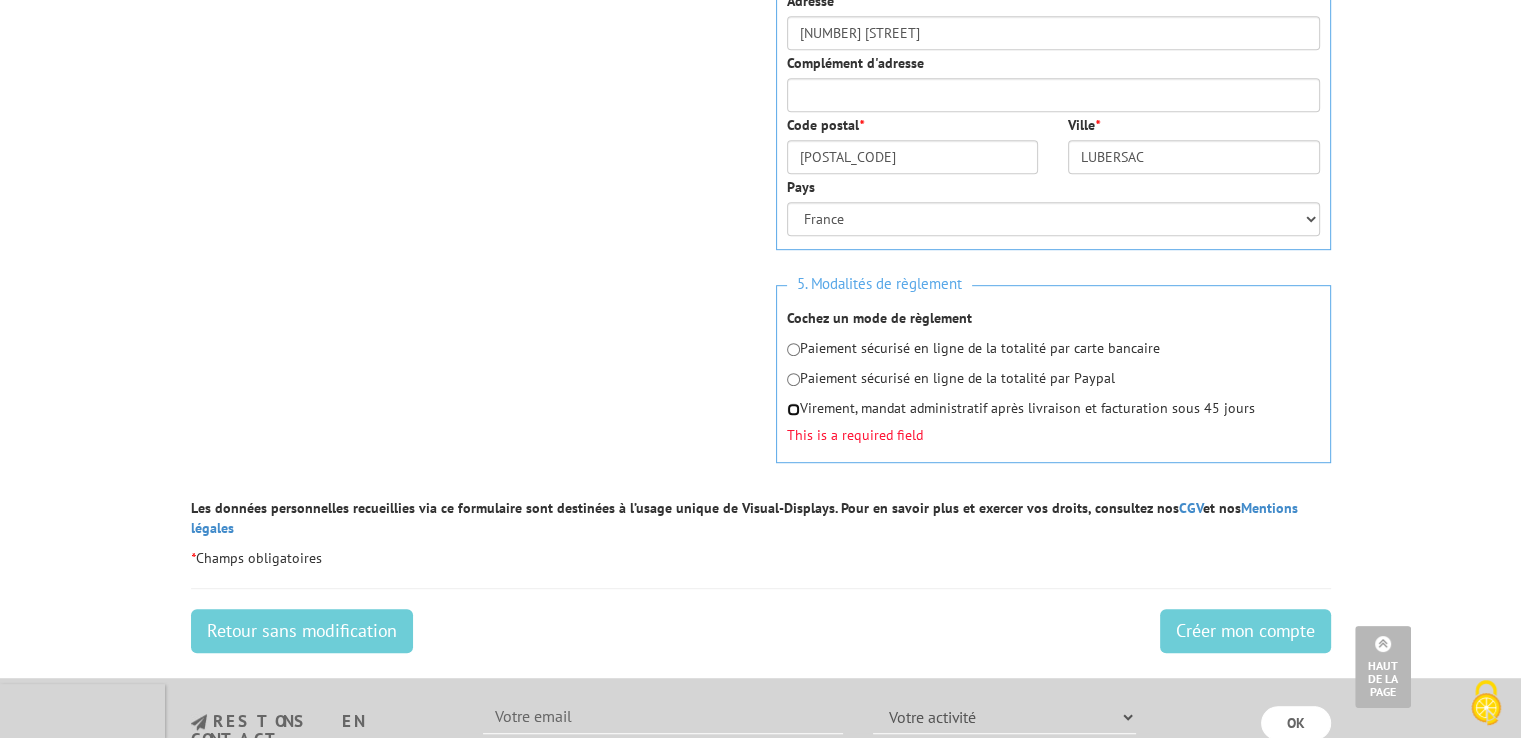click at bounding box center (793, 409) 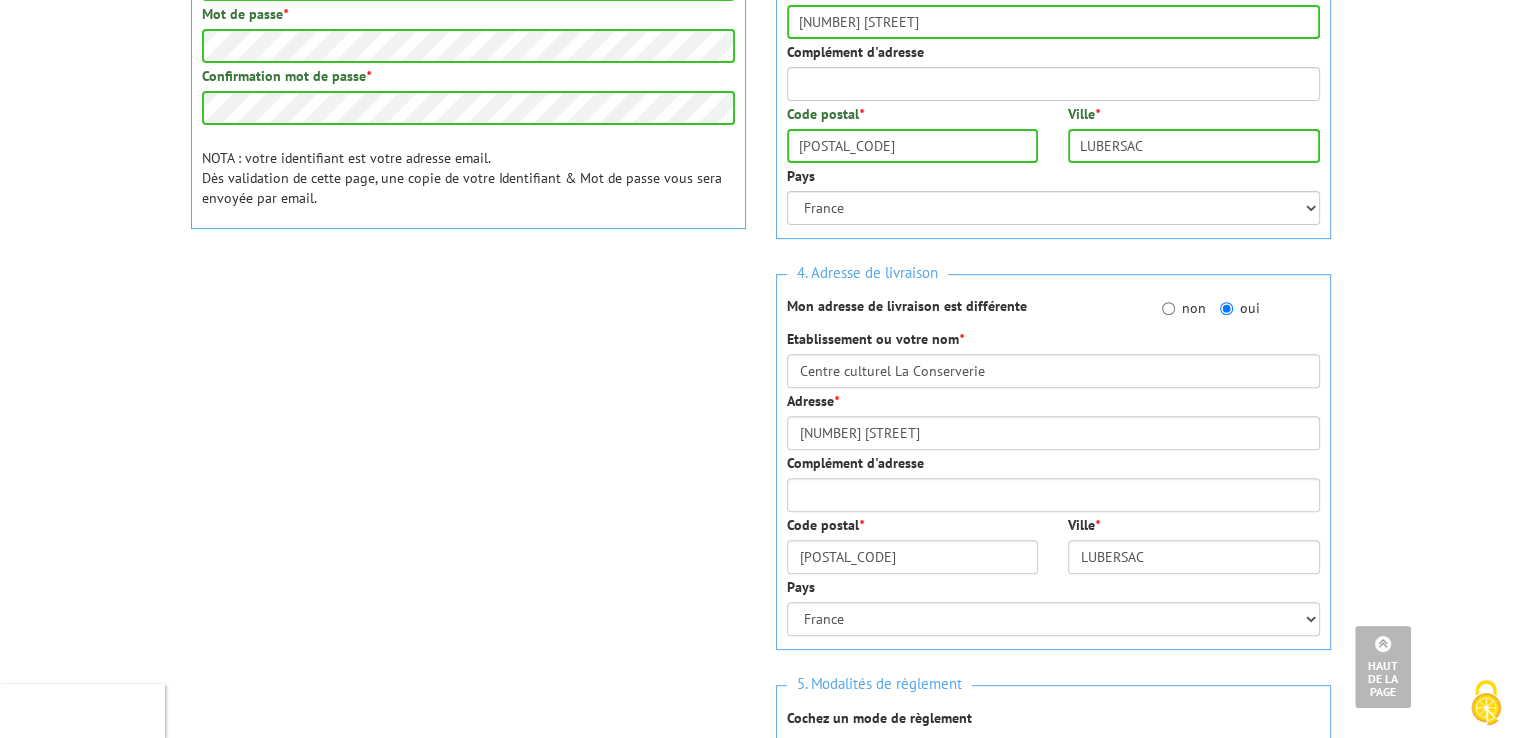 scroll, scrollTop: 457, scrollLeft: 0, axis: vertical 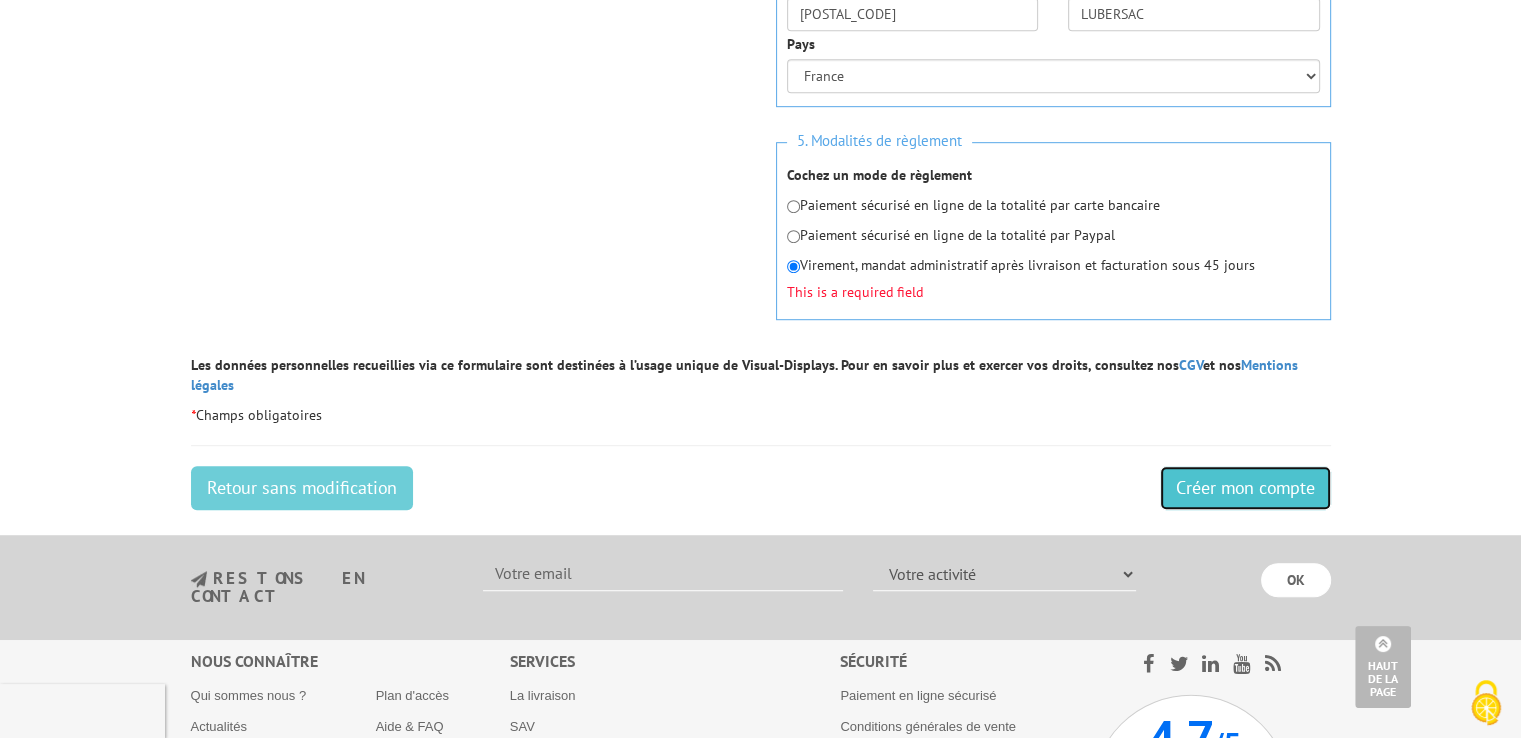 click on "Créer mon compte" at bounding box center [1245, 488] 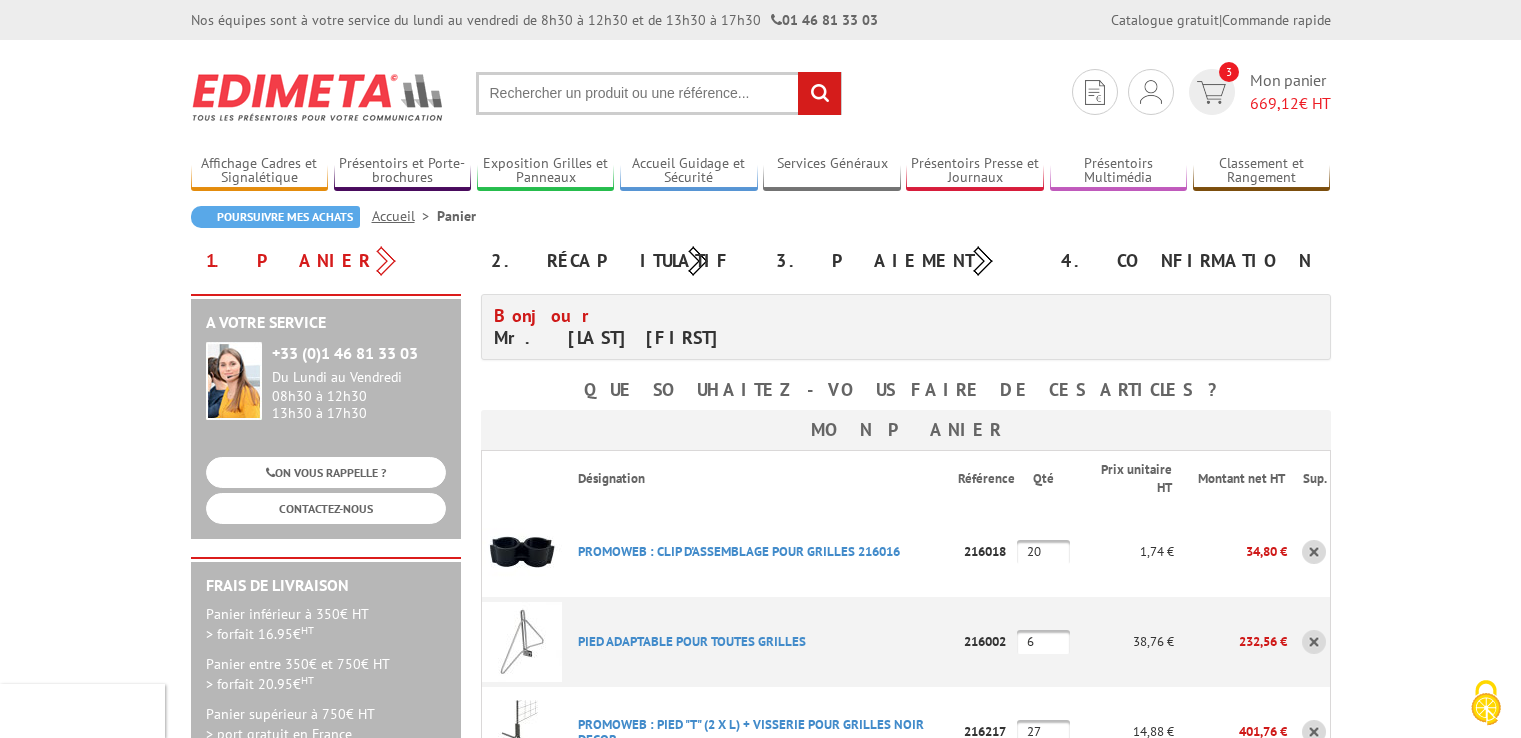 scroll, scrollTop: 0, scrollLeft: 0, axis: both 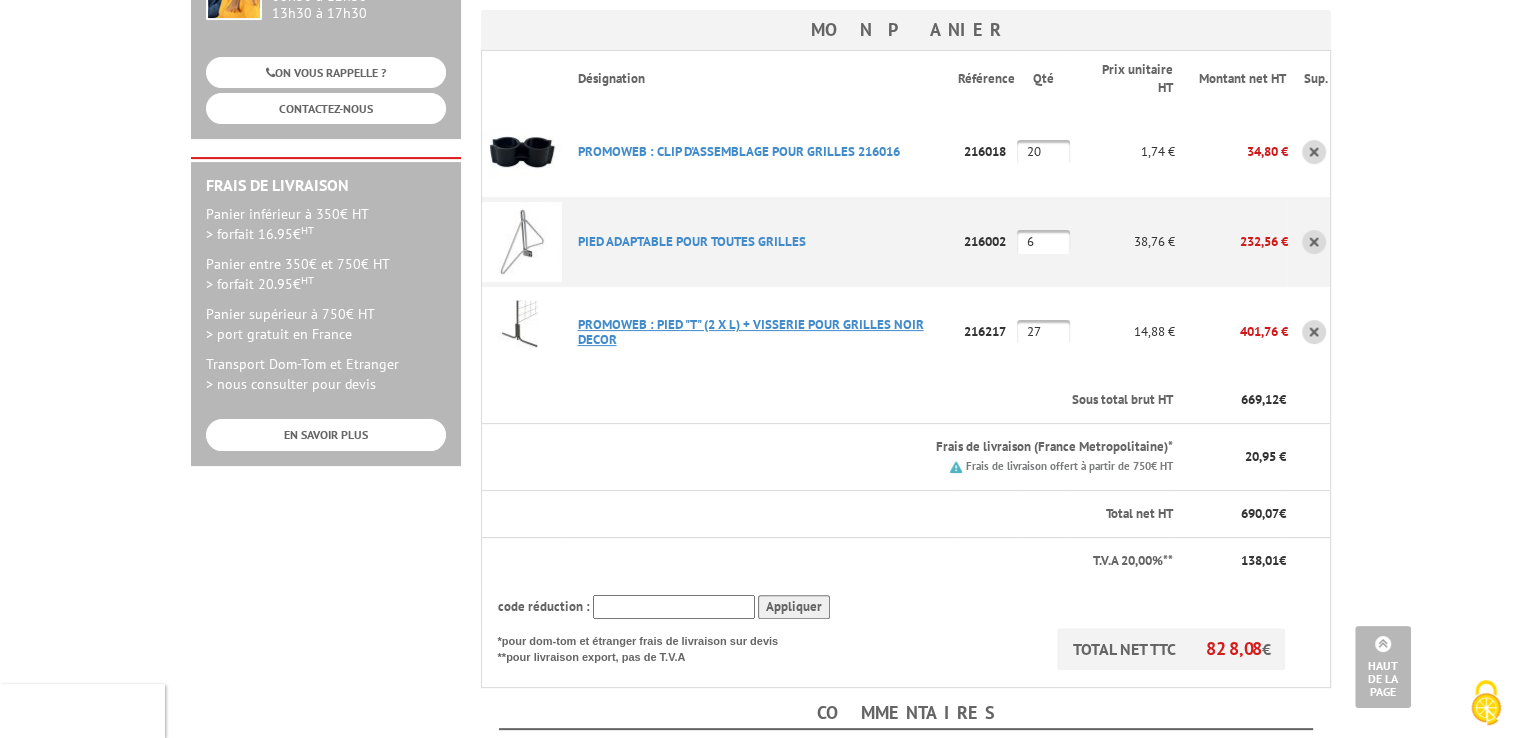 click on "PROMOWEB : PIED "T" (2 X L) + VISSERIE POUR GRILLES NOIR DECOR" at bounding box center [751, 332] 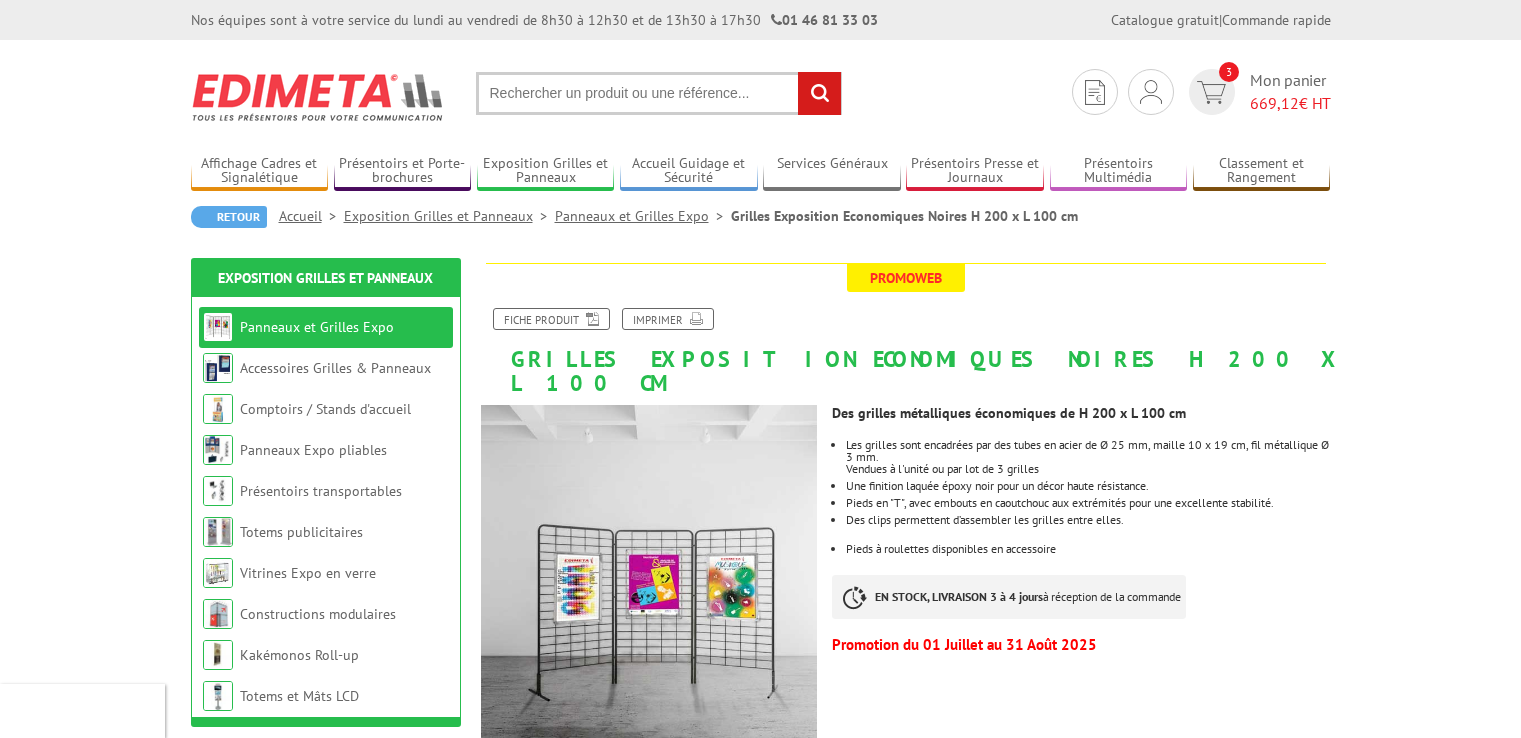 scroll, scrollTop: 0, scrollLeft: 0, axis: both 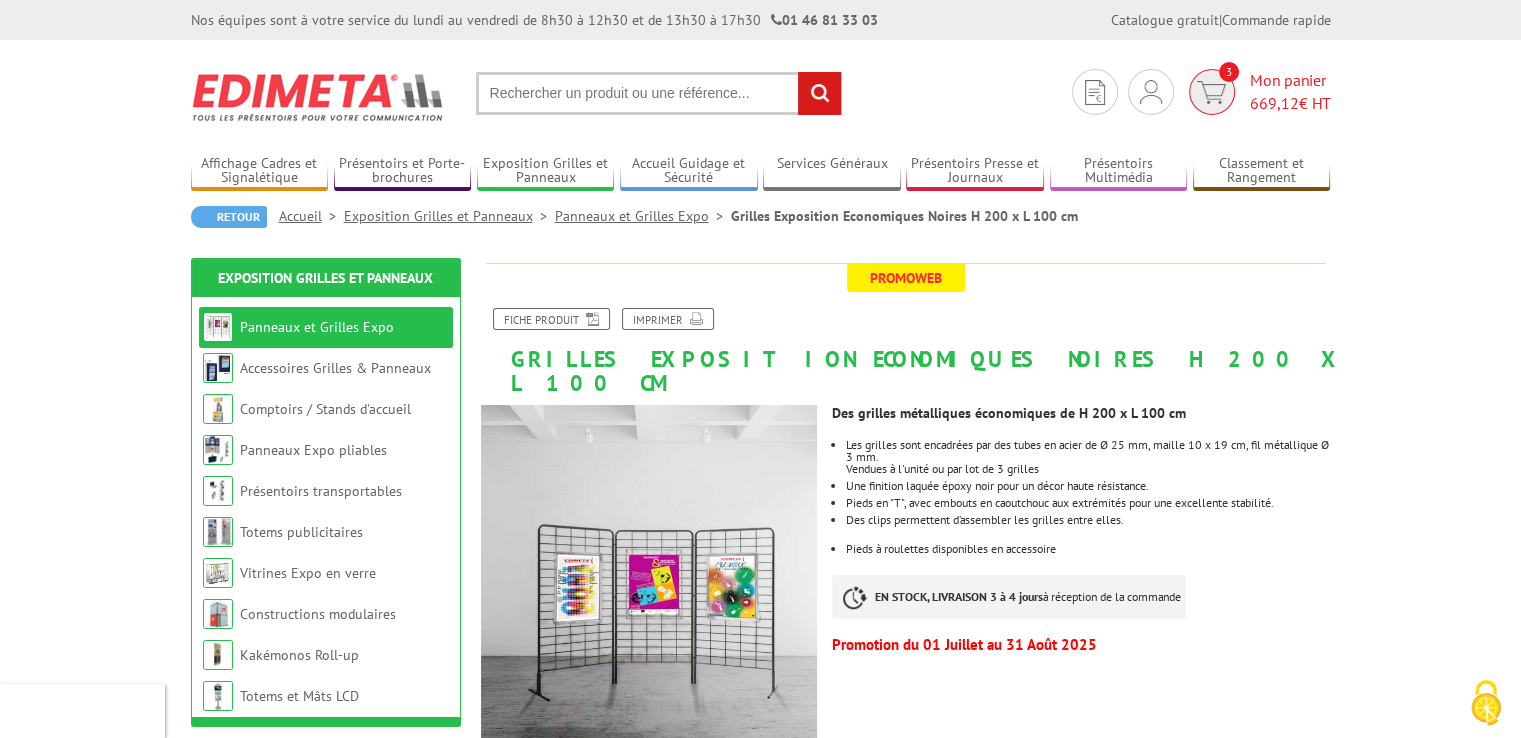 click on "669,12
€ HT" at bounding box center [1290, 103] 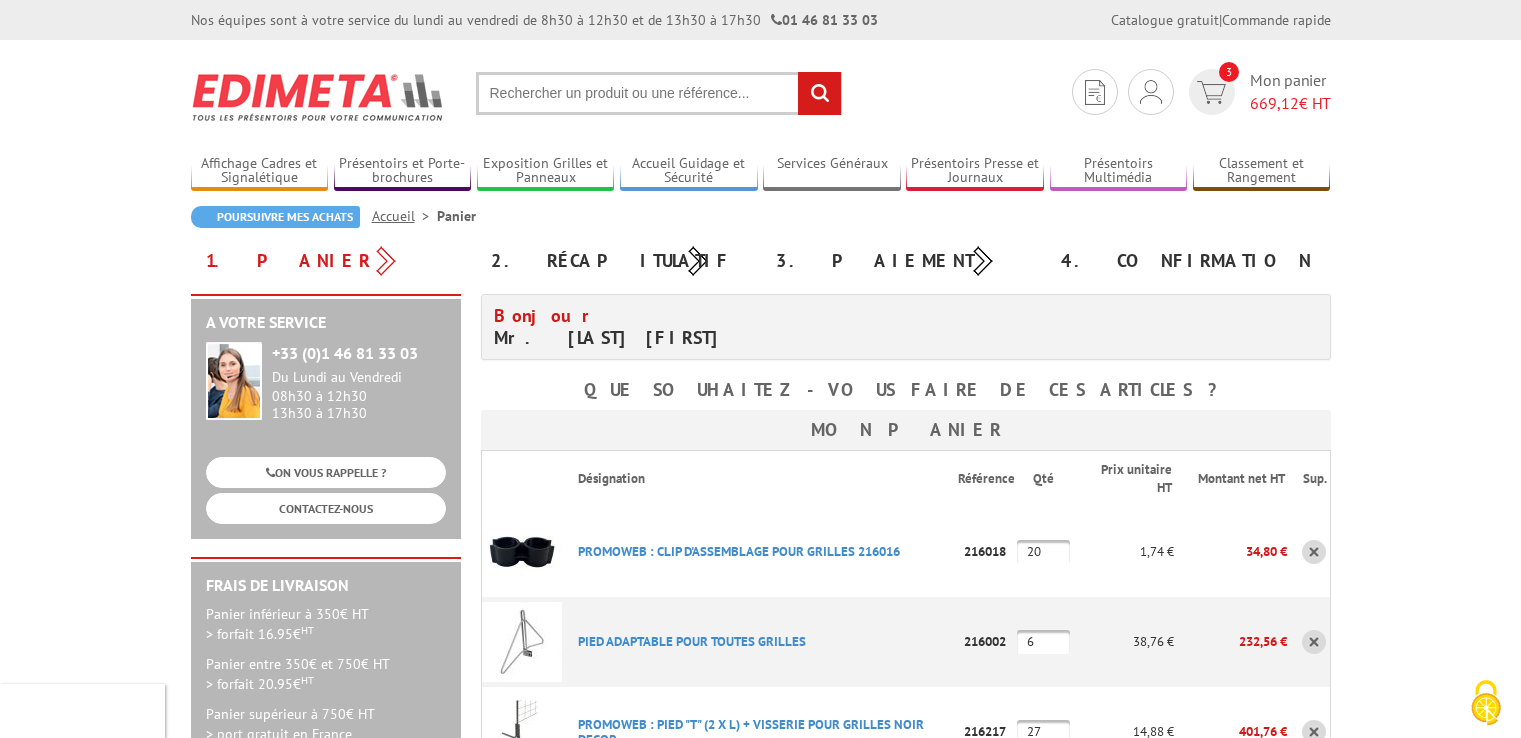 scroll, scrollTop: 0, scrollLeft: 0, axis: both 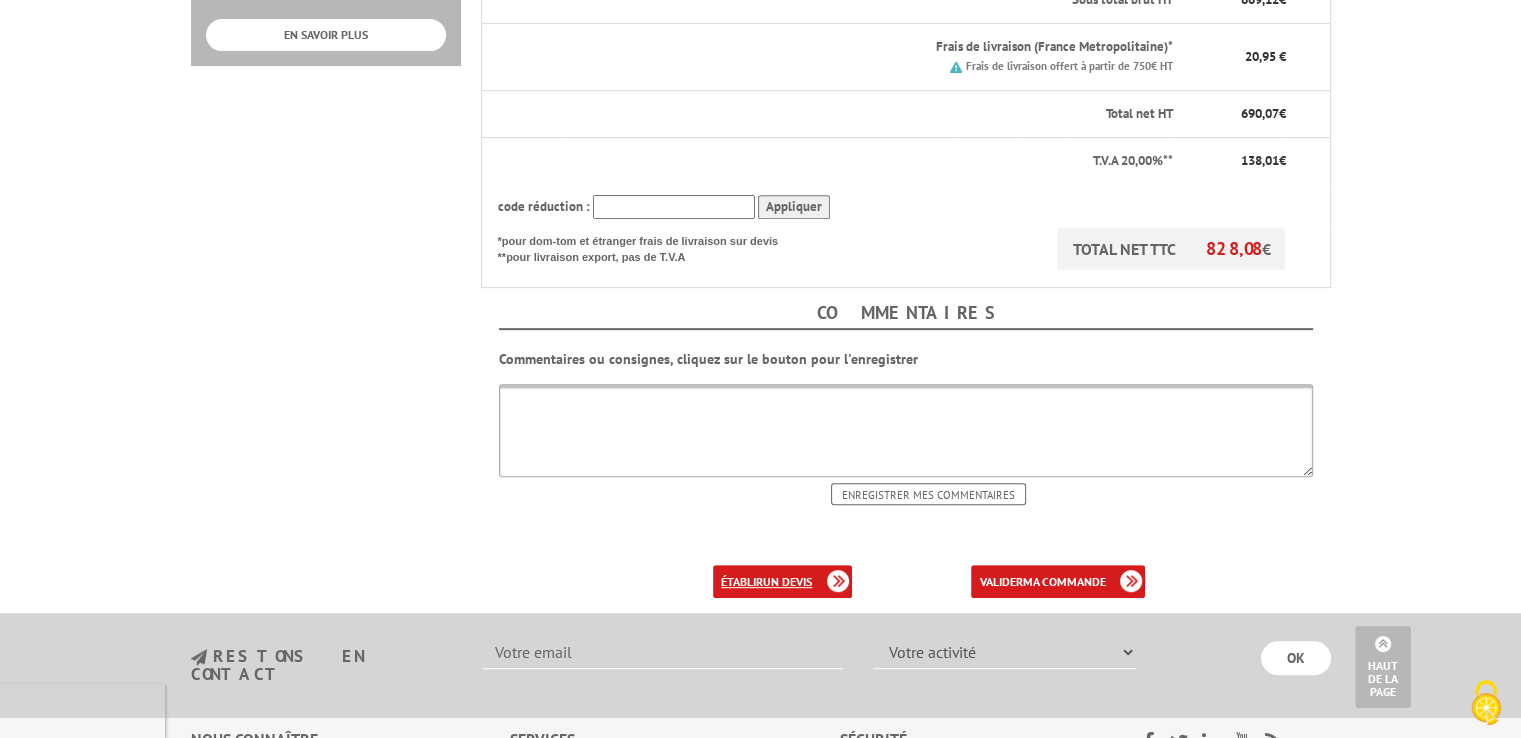 click on "un devis" at bounding box center (787, 581) 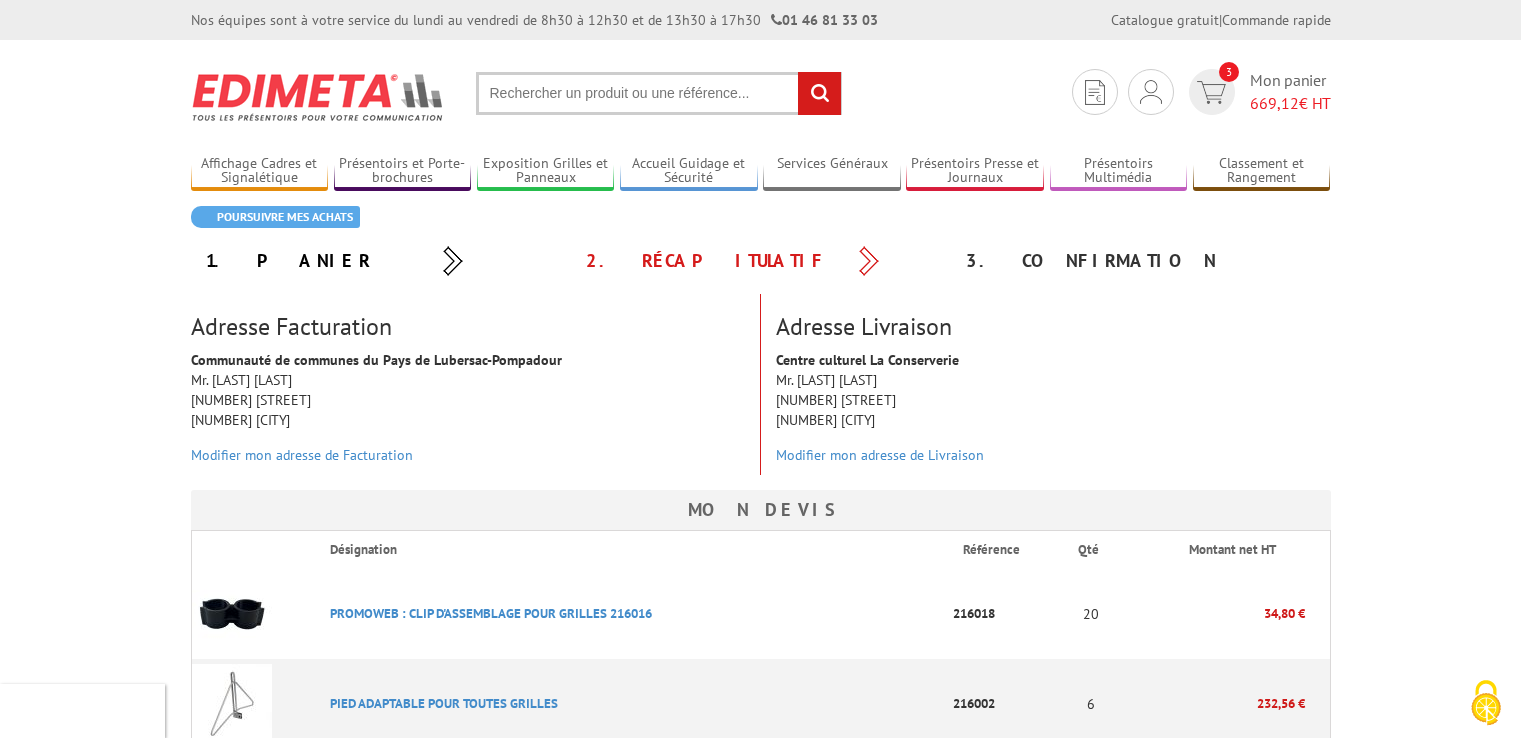 scroll, scrollTop: 0, scrollLeft: 0, axis: both 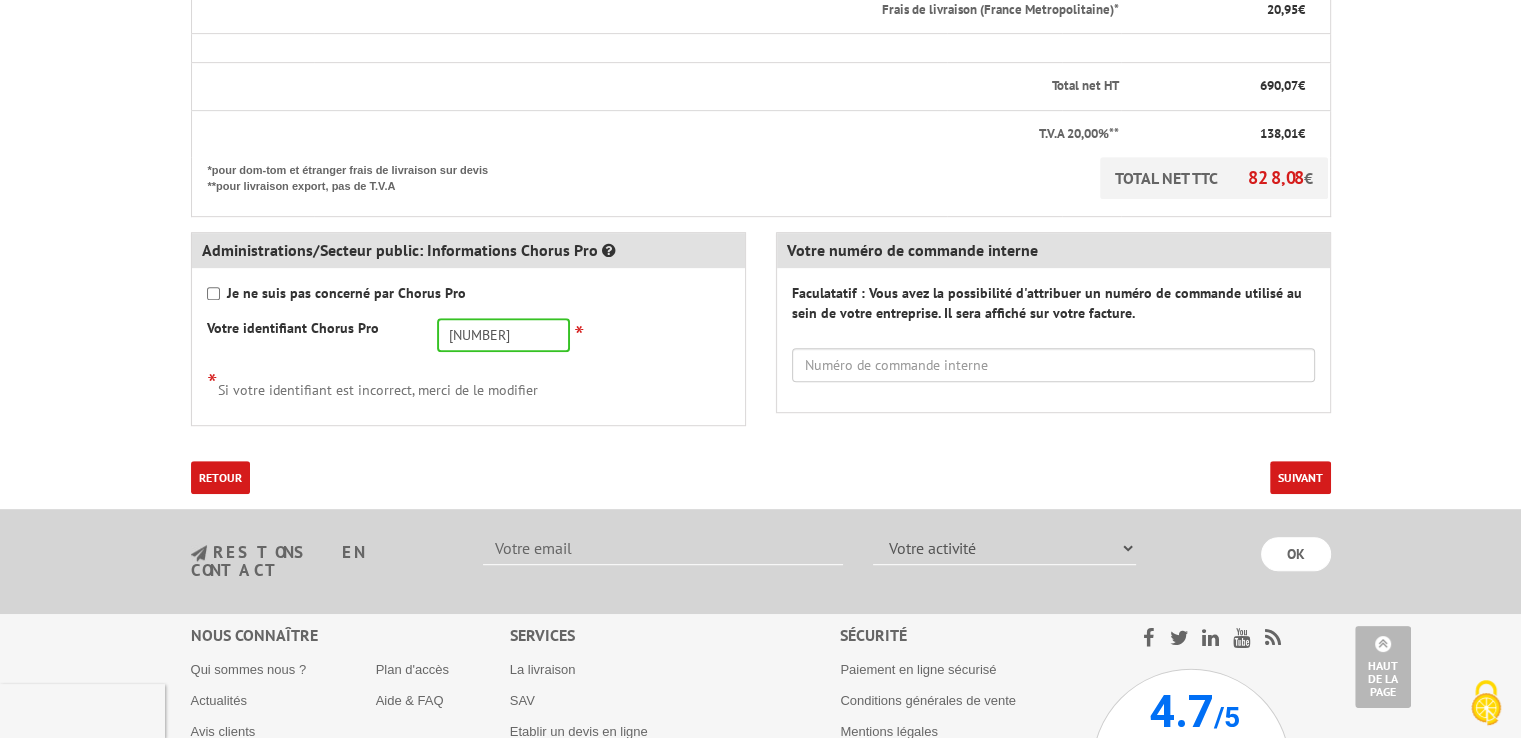 click on "Je ne suis pas concerné par Chorus Pro" at bounding box center (346, 293) 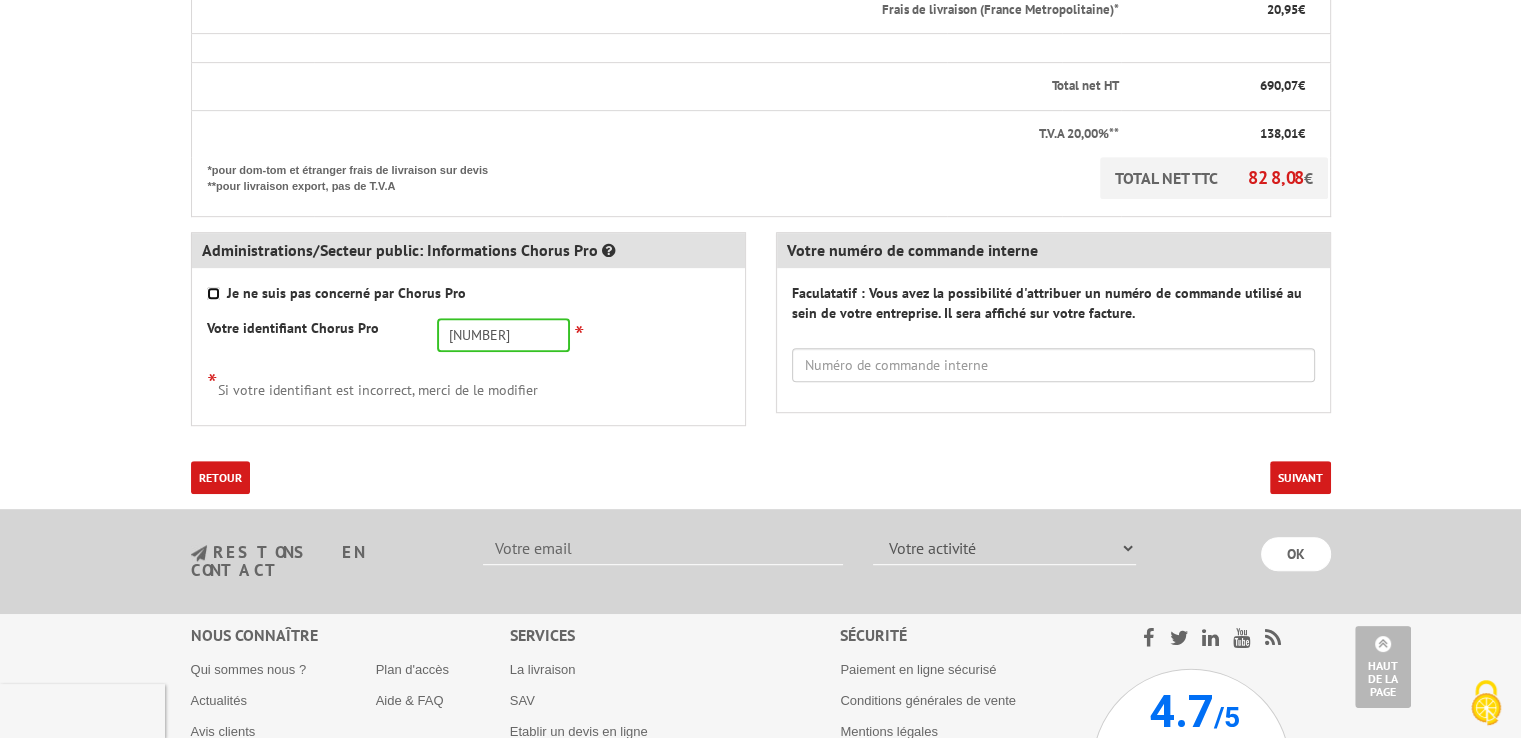 click on "Je ne suis pas concerné par Chorus Pro" at bounding box center (213, 293) 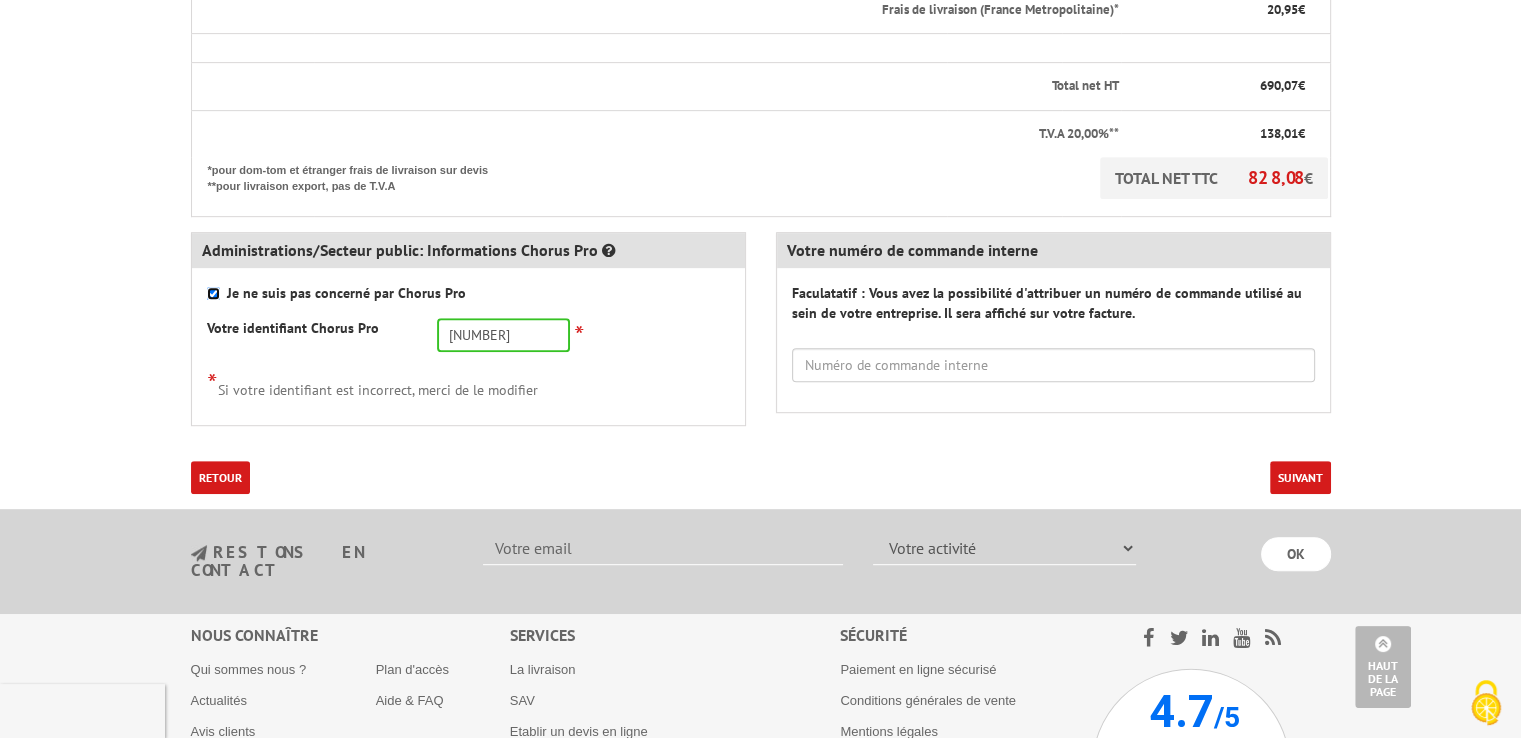 type 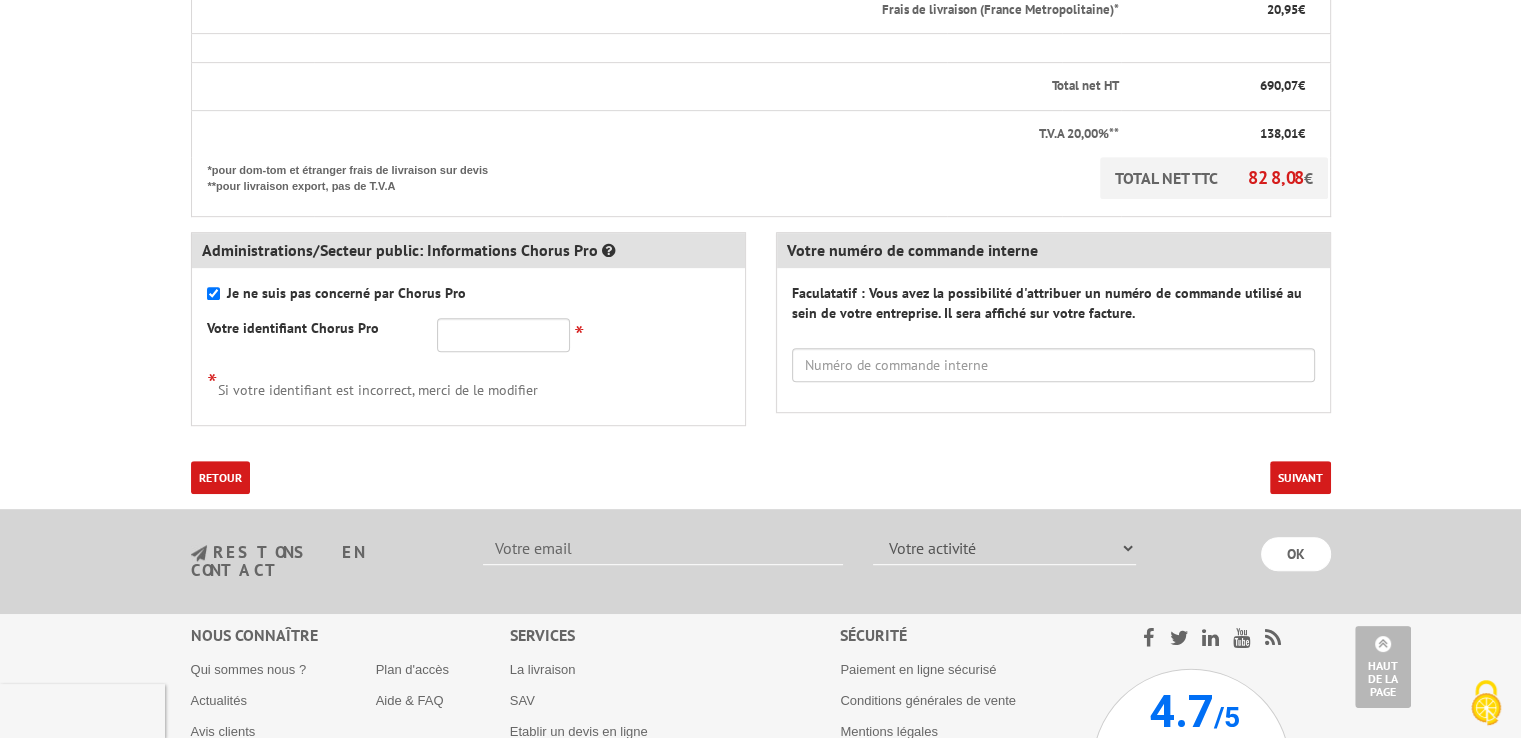 click on "Je ne suis pas concerné par Chorus Pro" at bounding box center (346, 293) 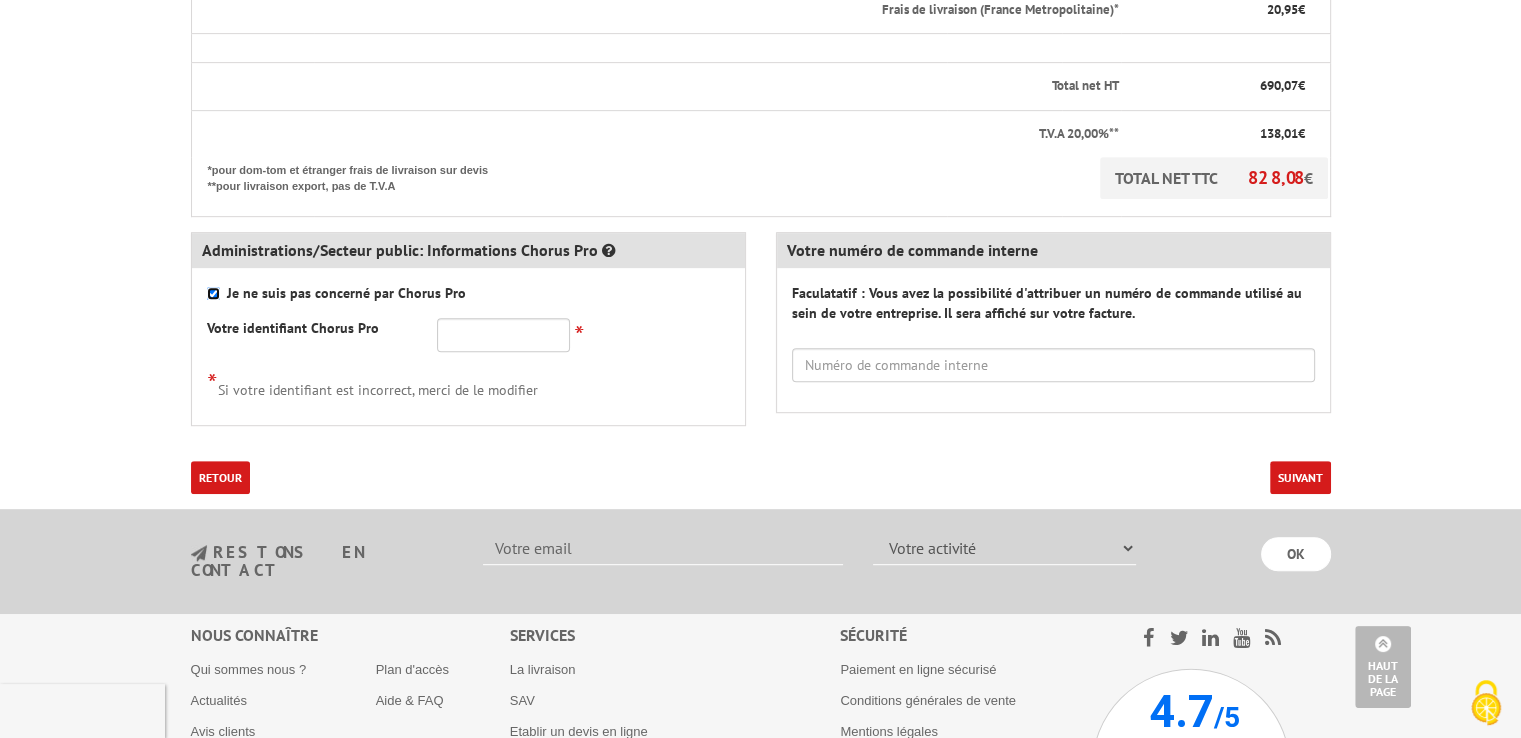click on "Je ne suis pas concerné par Chorus Pro" at bounding box center [213, 293] 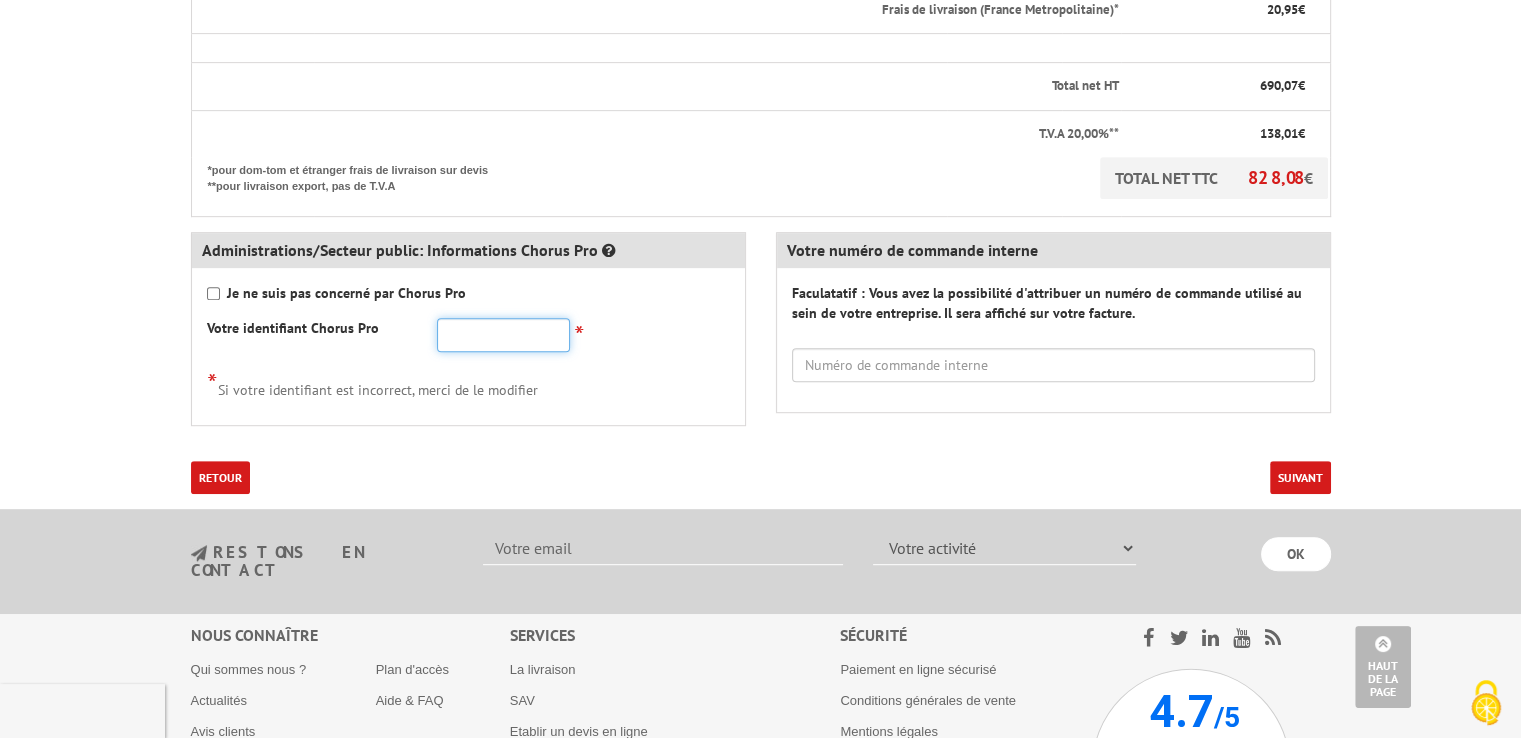click at bounding box center [503, 335] 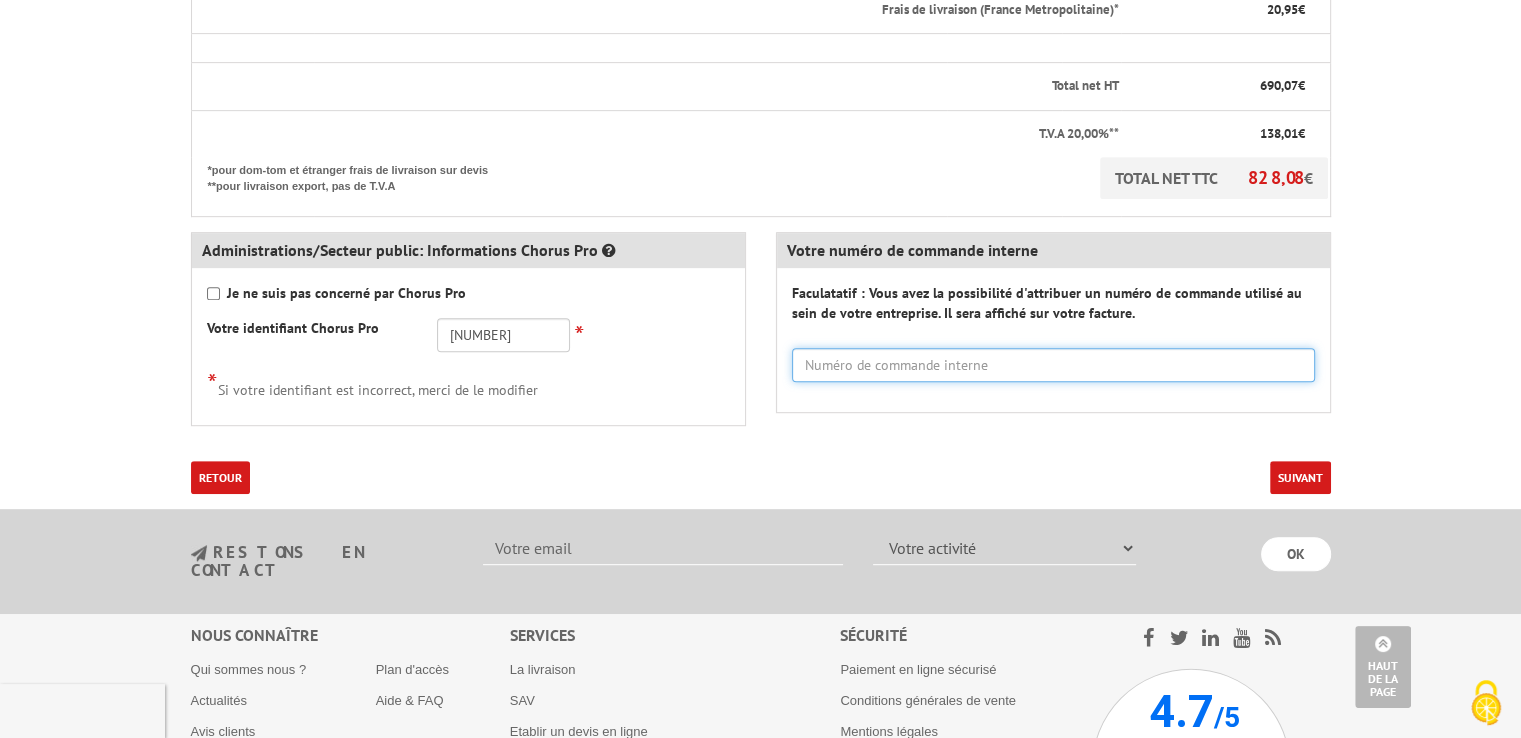 click at bounding box center [1053, 365] 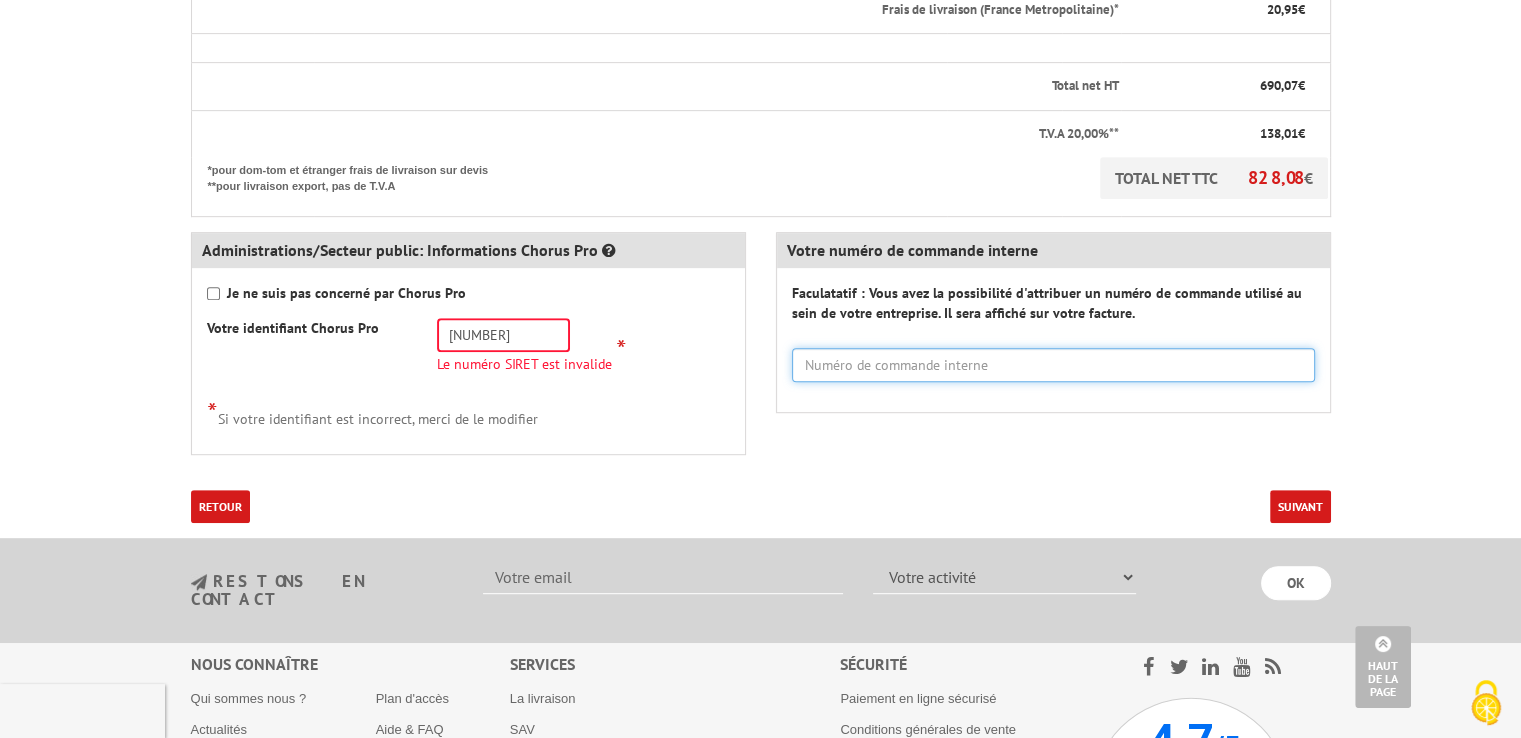click at bounding box center [1053, 365] 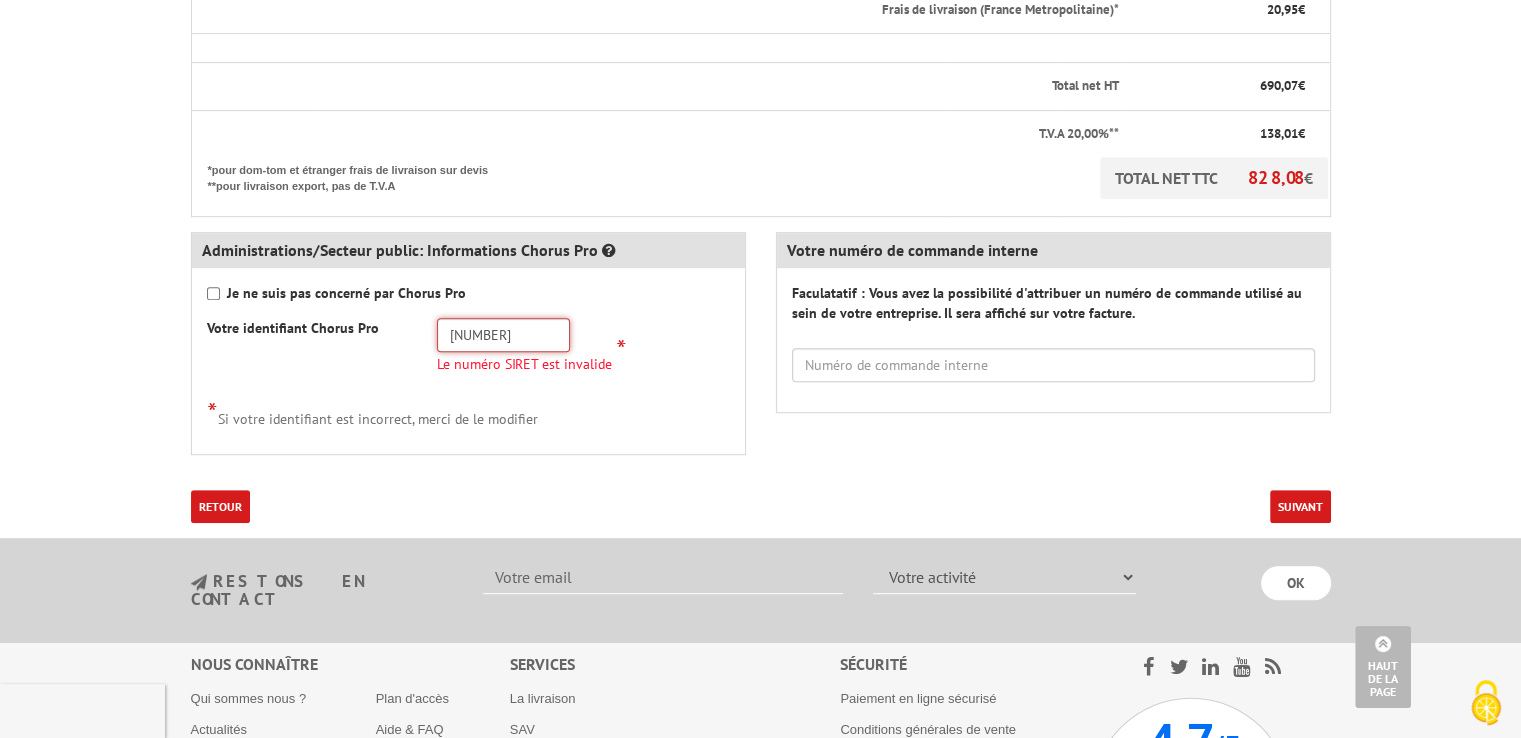 click on "2000666030016" at bounding box center [503, 335] 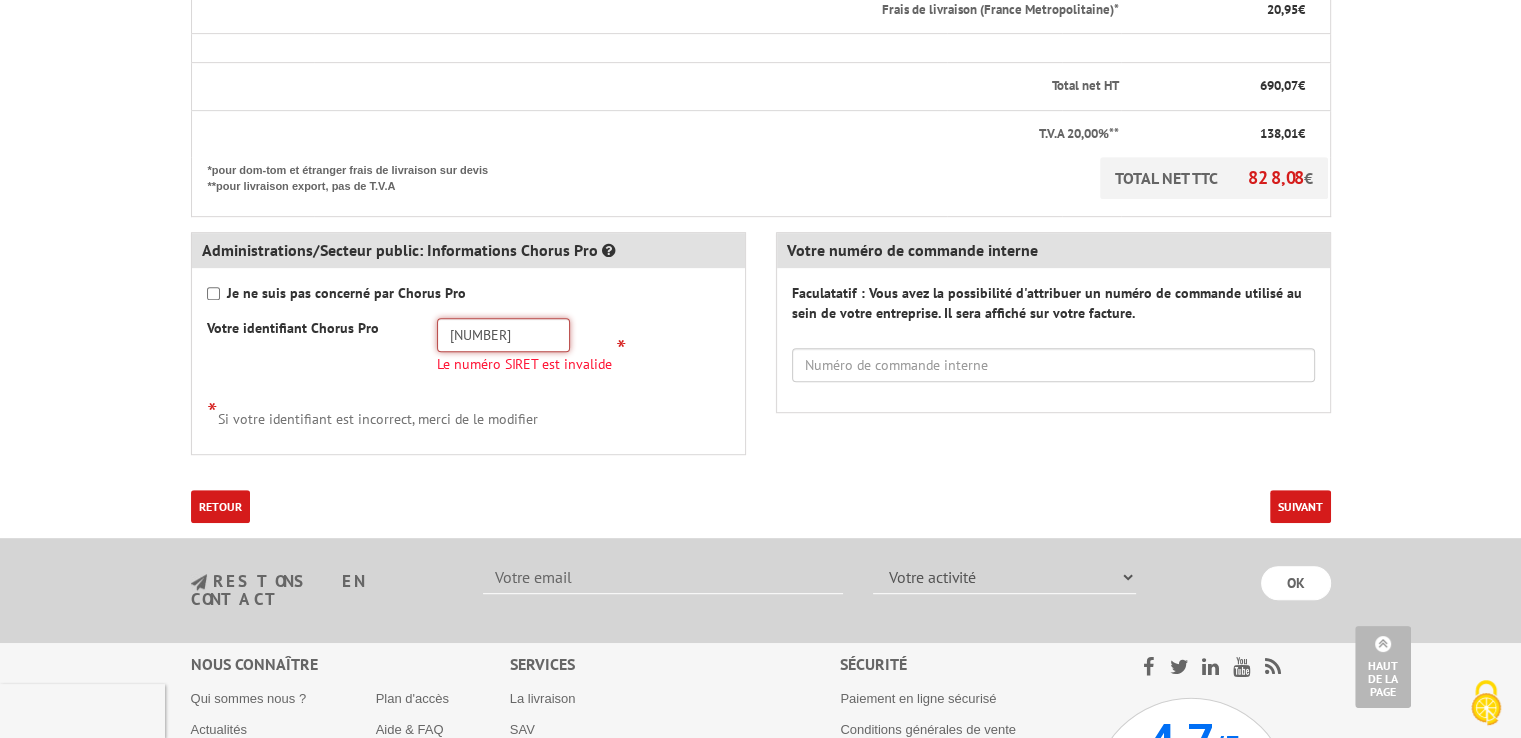 click on "2000666030016" at bounding box center (503, 335) 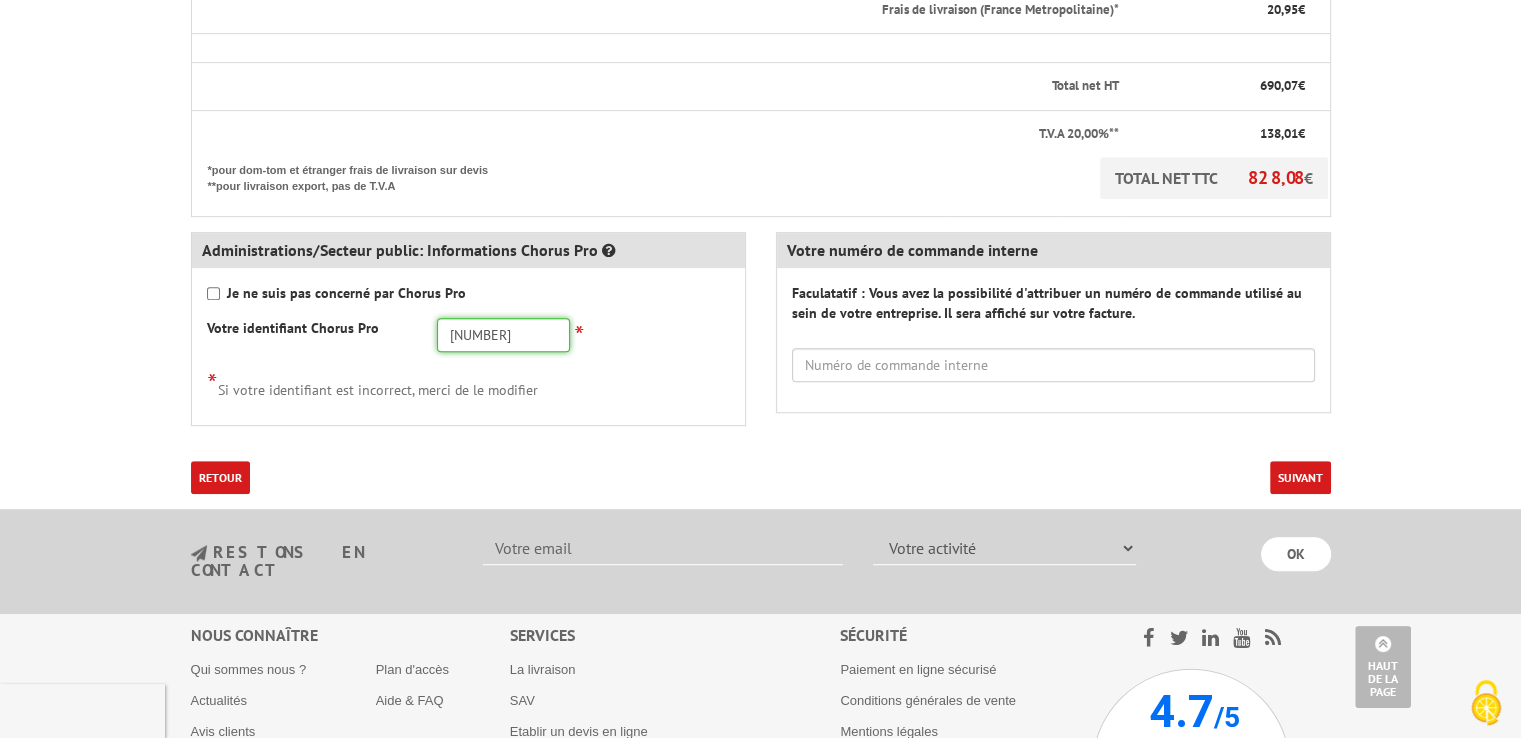 type on "20006660300016" 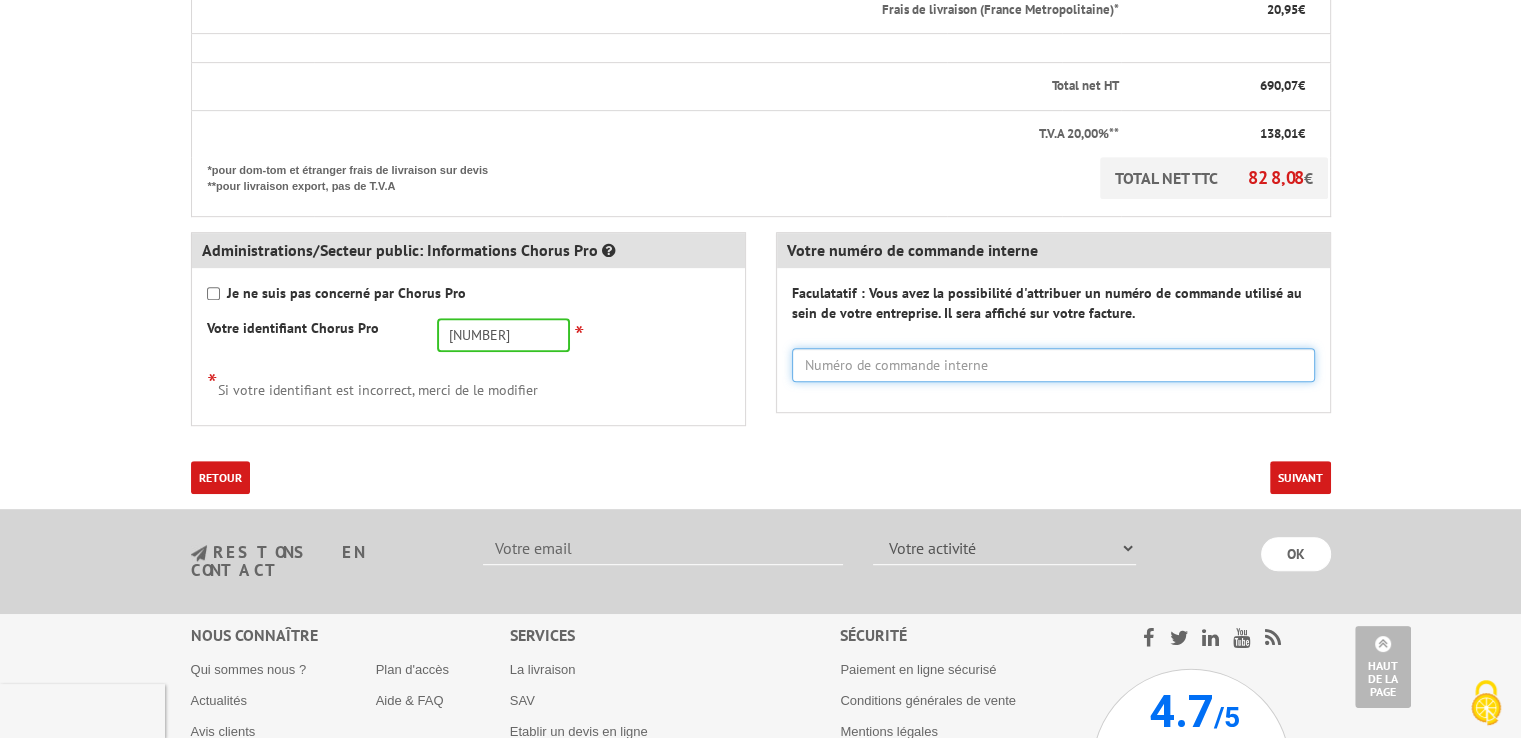 click at bounding box center [1053, 365] 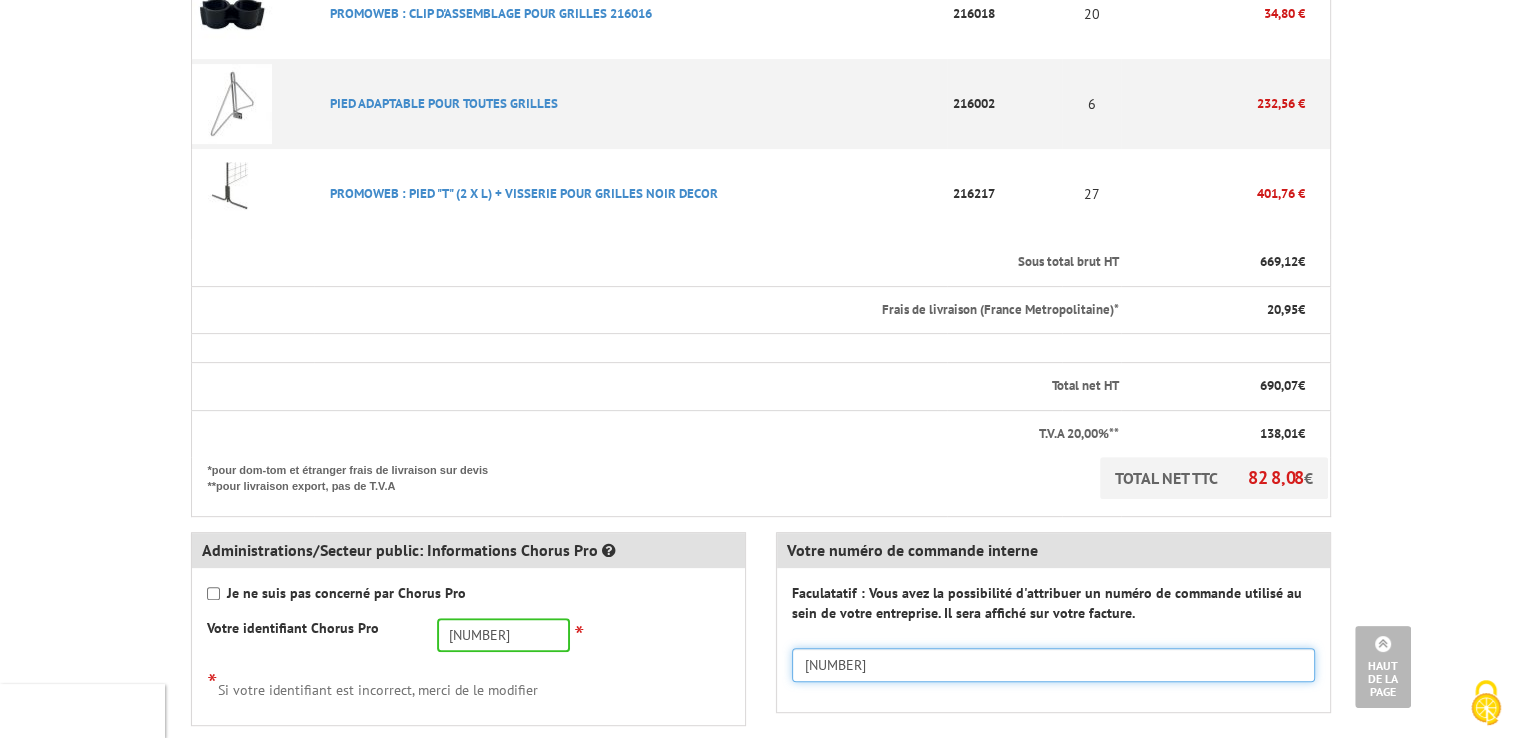 scroll, scrollTop: 900, scrollLeft: 0, axis: vertical 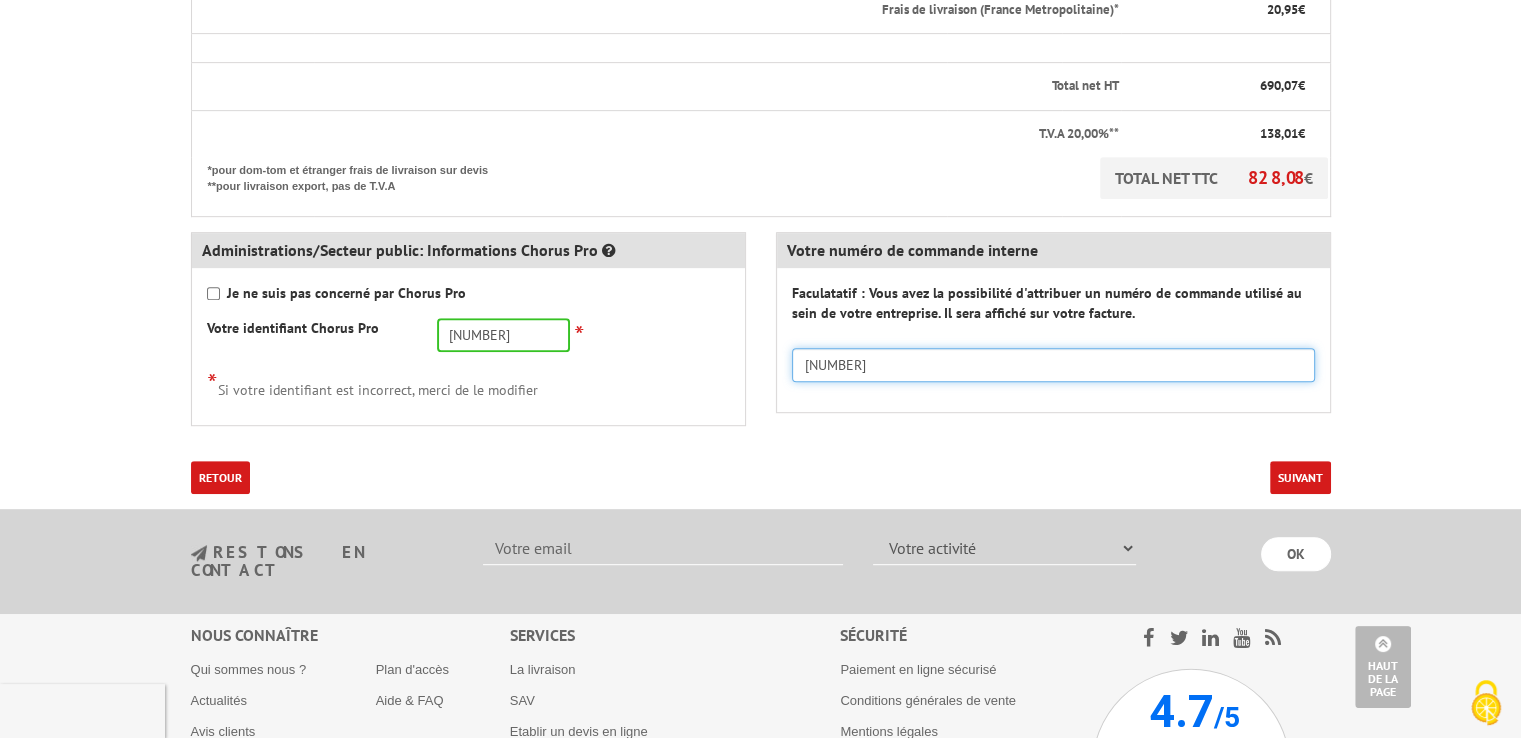 type on "2025PIEDSGRILLES" 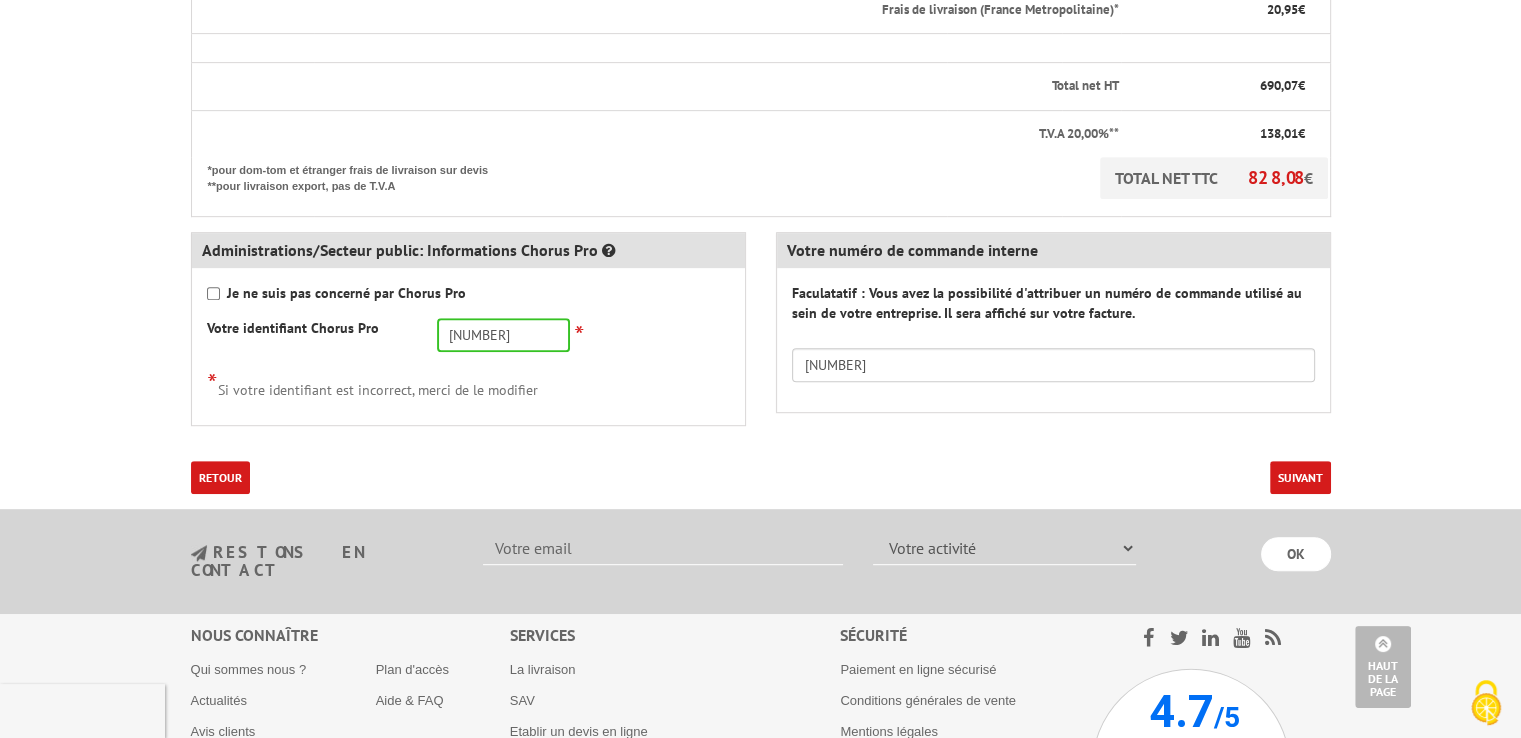 click on "Suivant" at bounding box center (1300, 477) 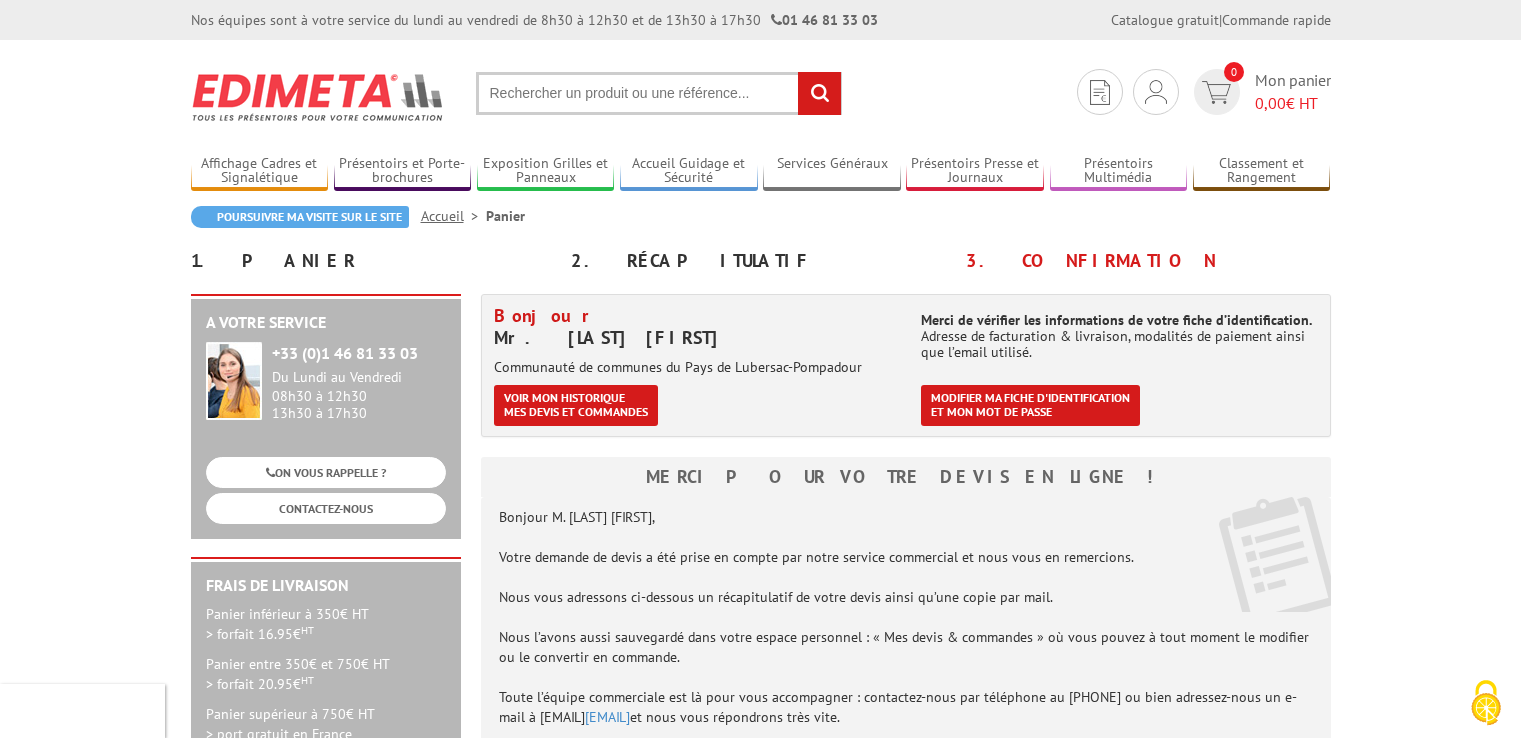 scroll, scrollTop: 0, scrollLeft: 0, axis: both 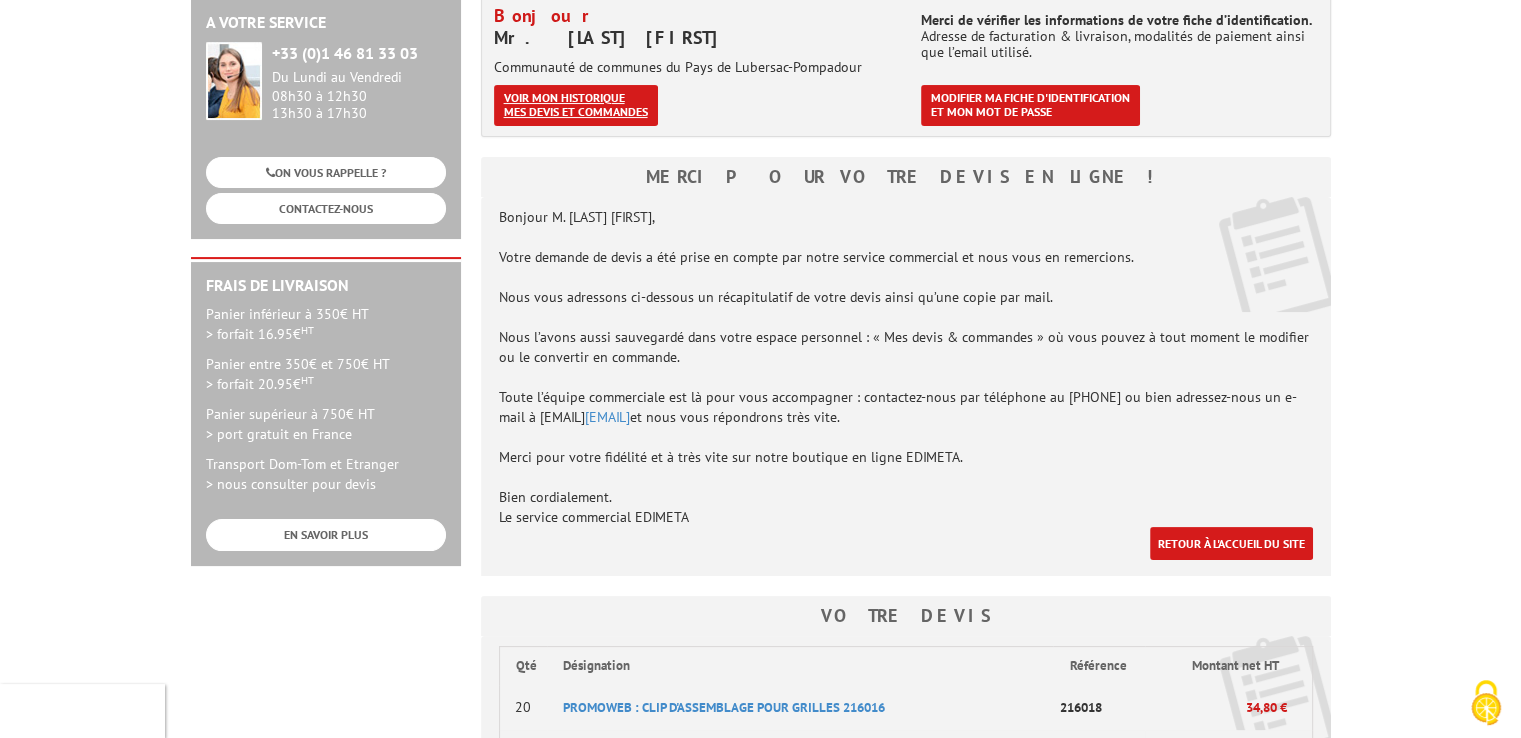 click on "Voir mon
historique mes devis et commandes" at bounding box center (576, 105) 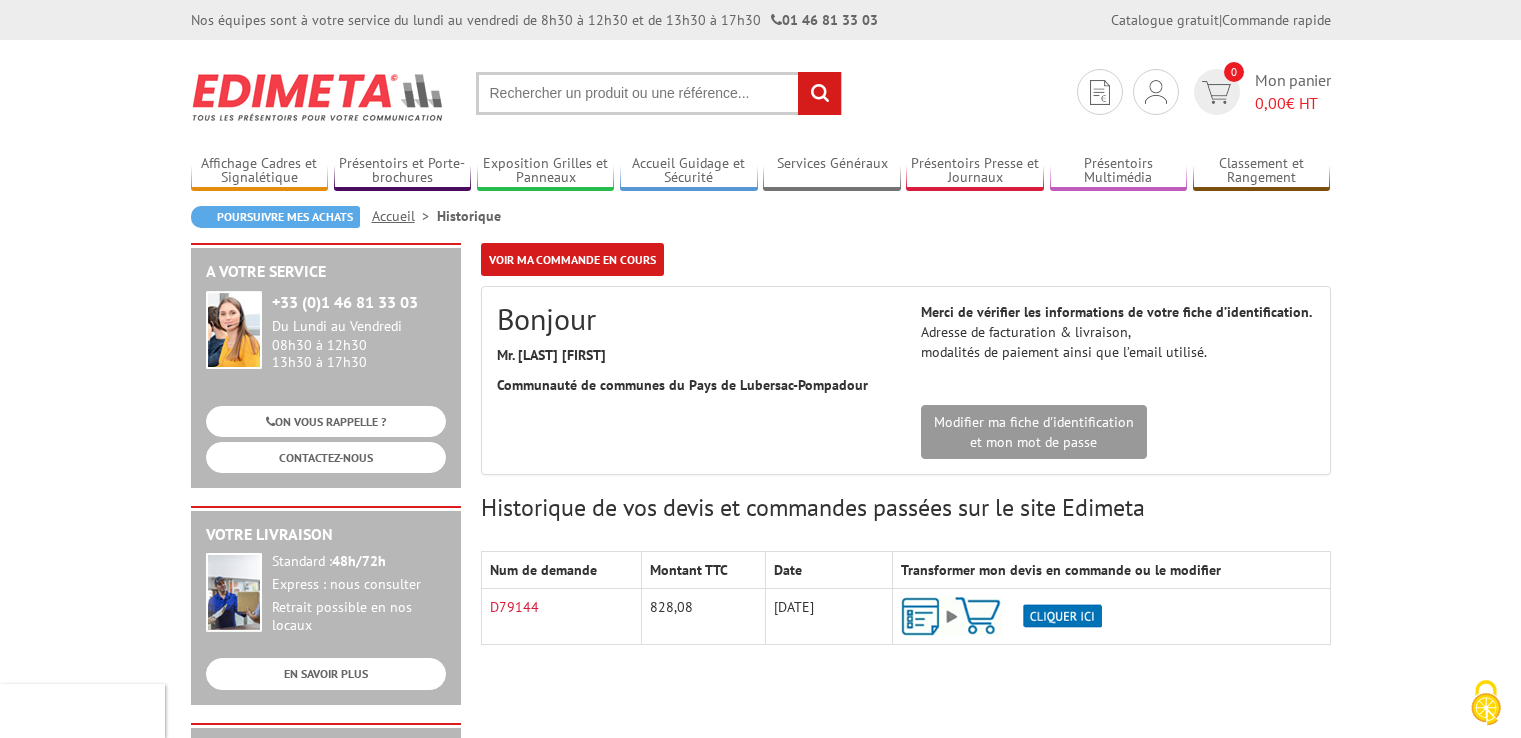 scroll, scrollTop: 0, scrollLeft: 0, axis: both 